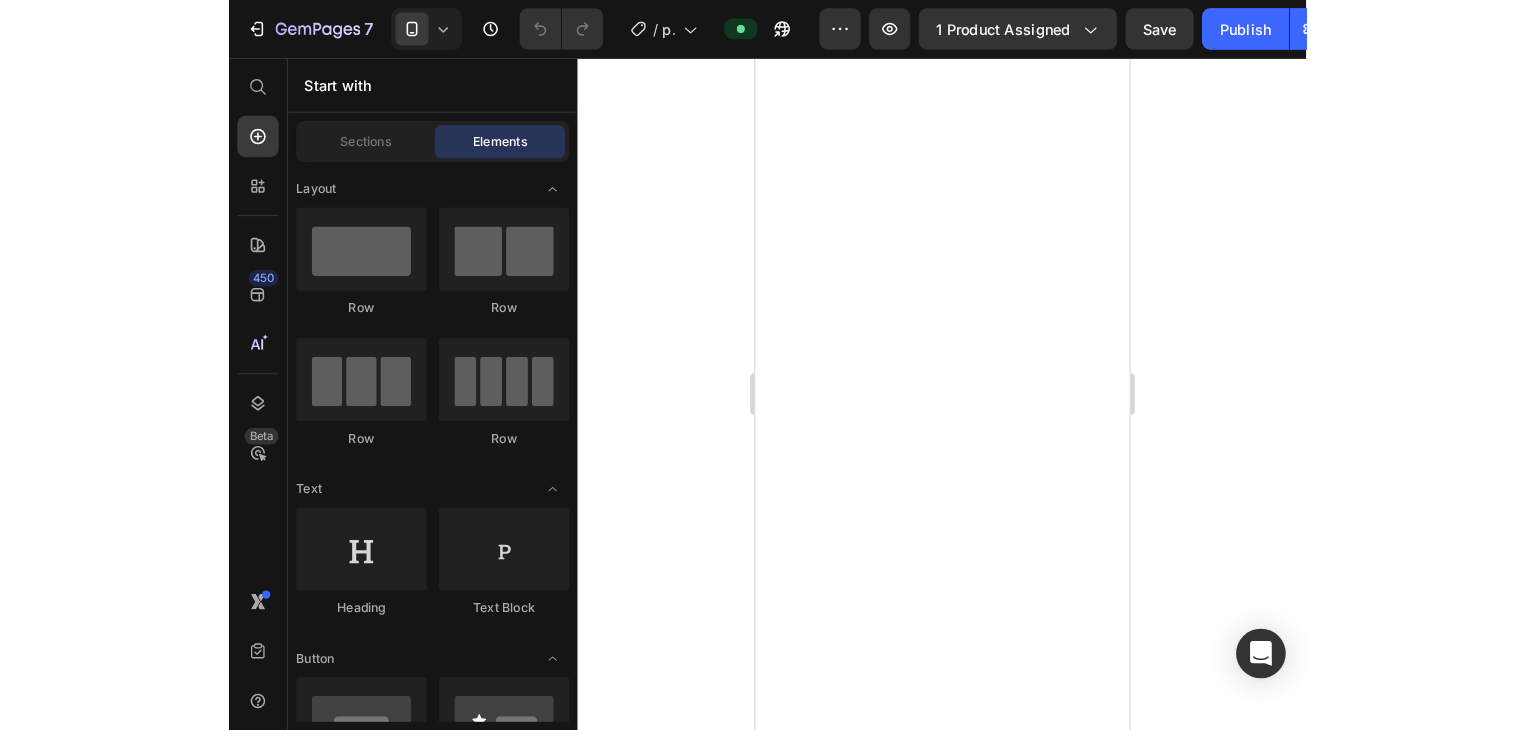 scroll, scrollTop: 0, scrollLeft: 0, axis: both 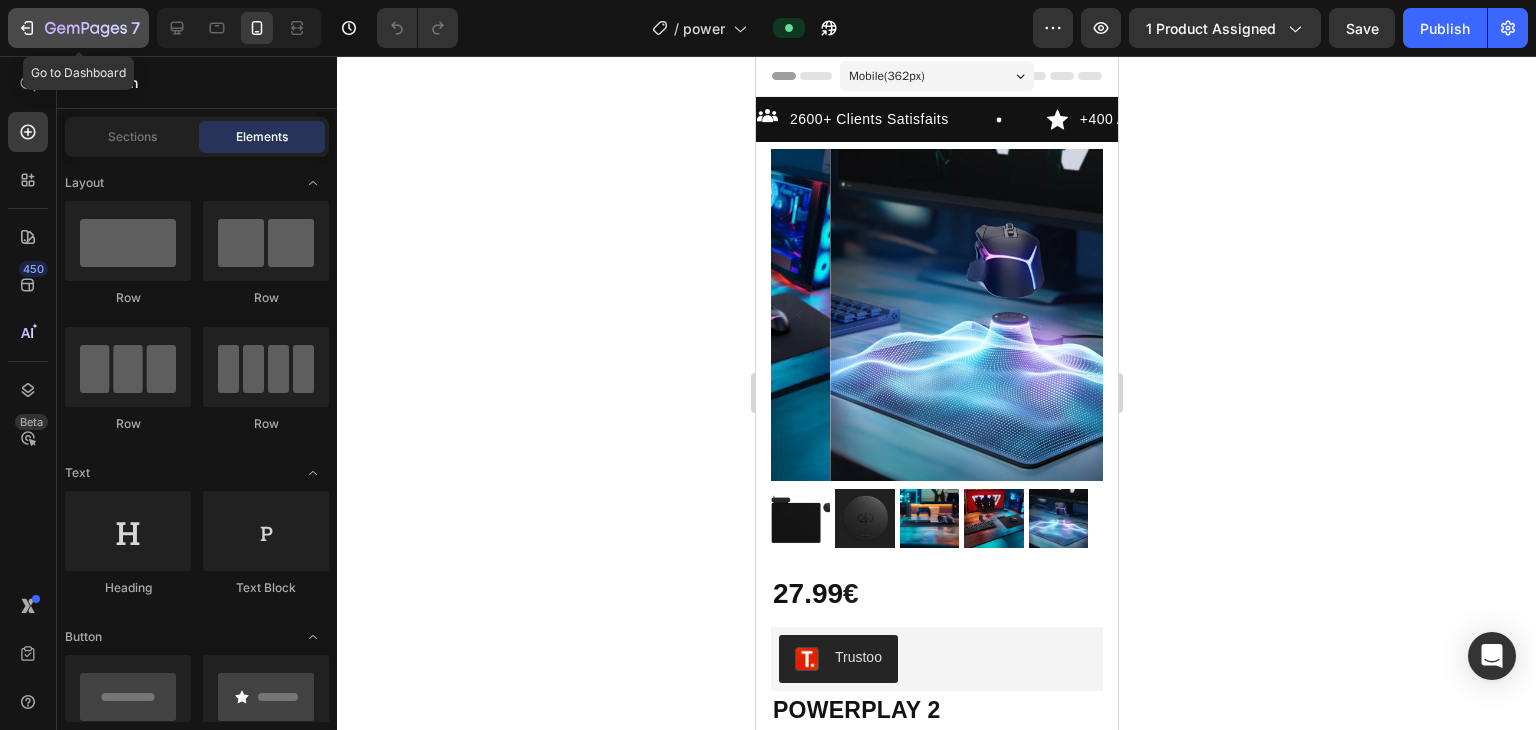 click 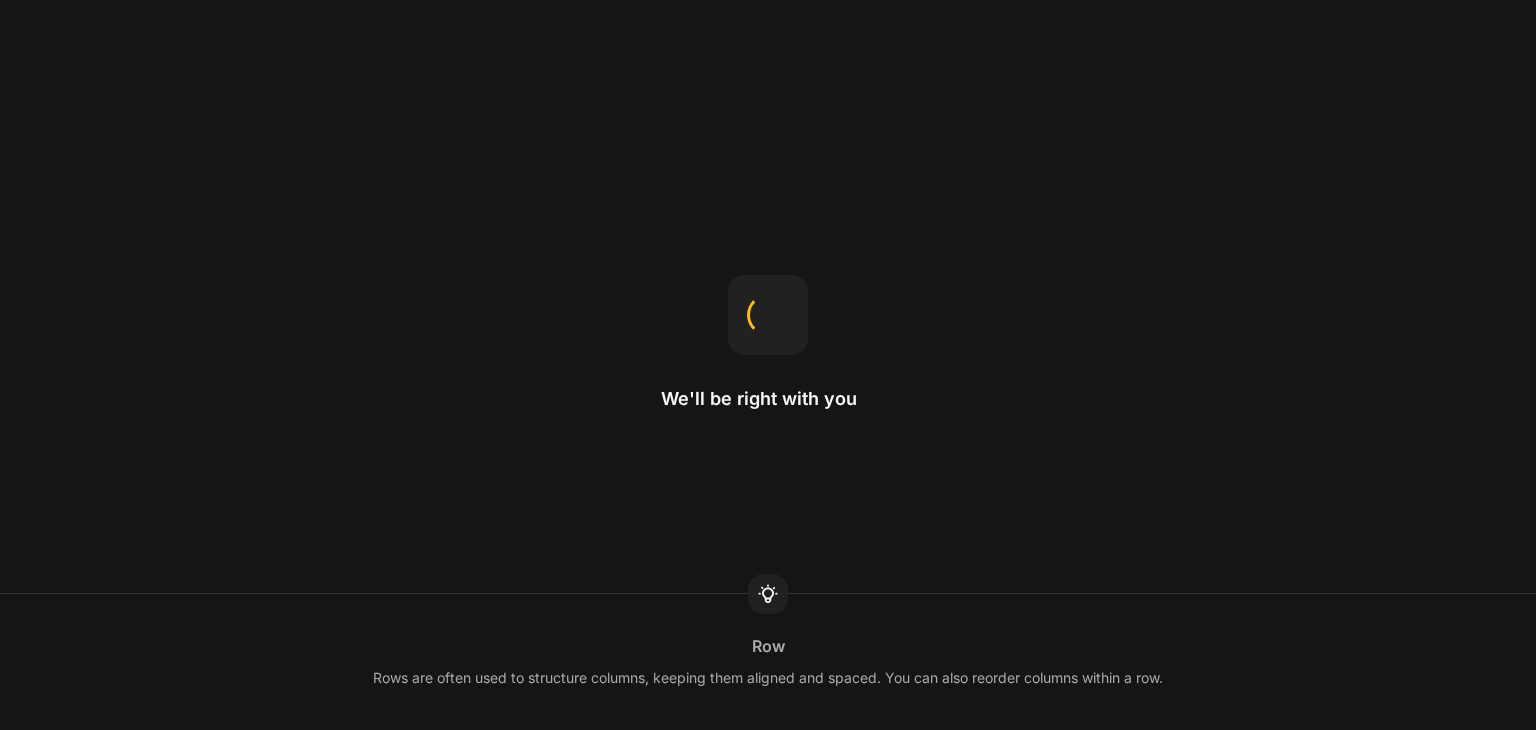 scroll, scrollTop: 0, scrollLeft: 0, axis: both 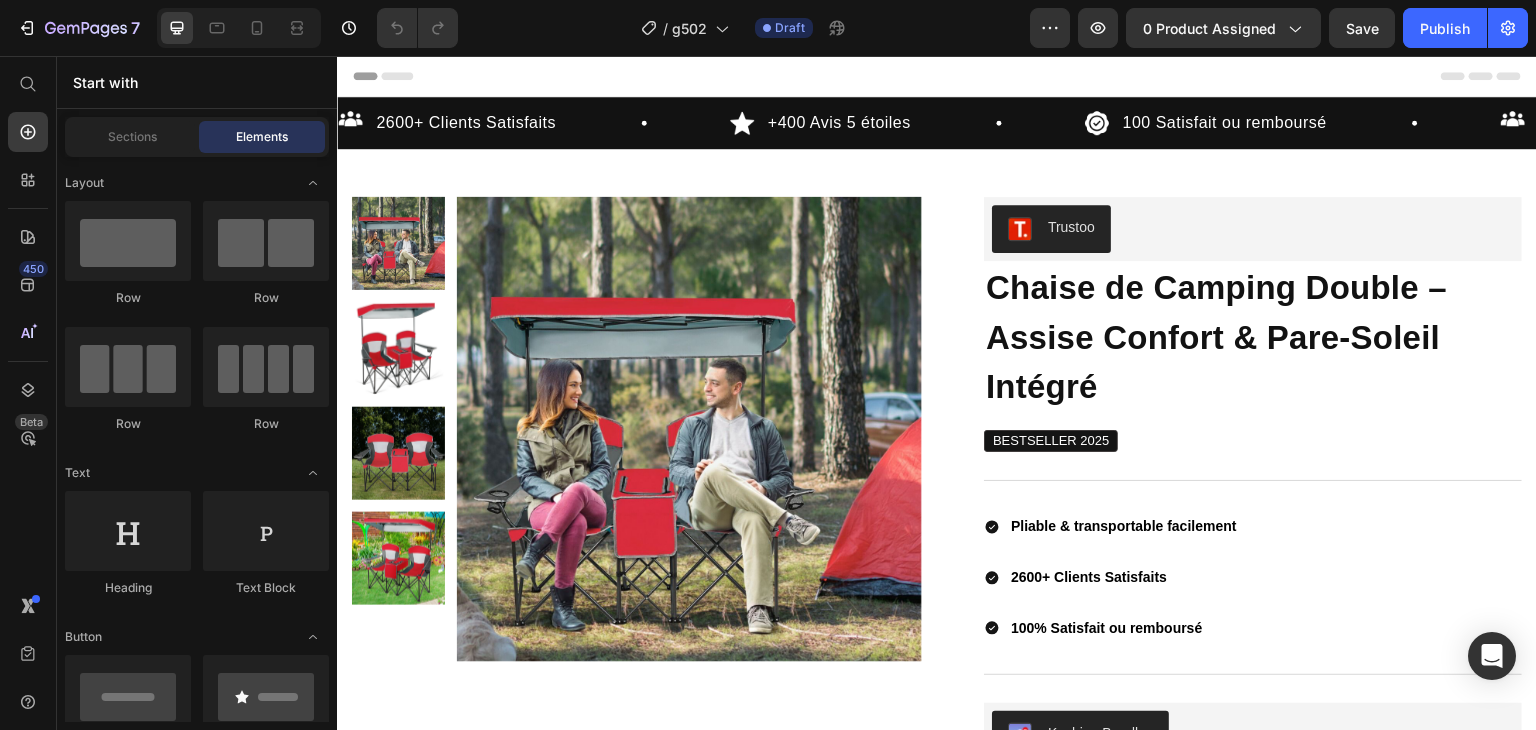 click at bounding box center [689, 429] 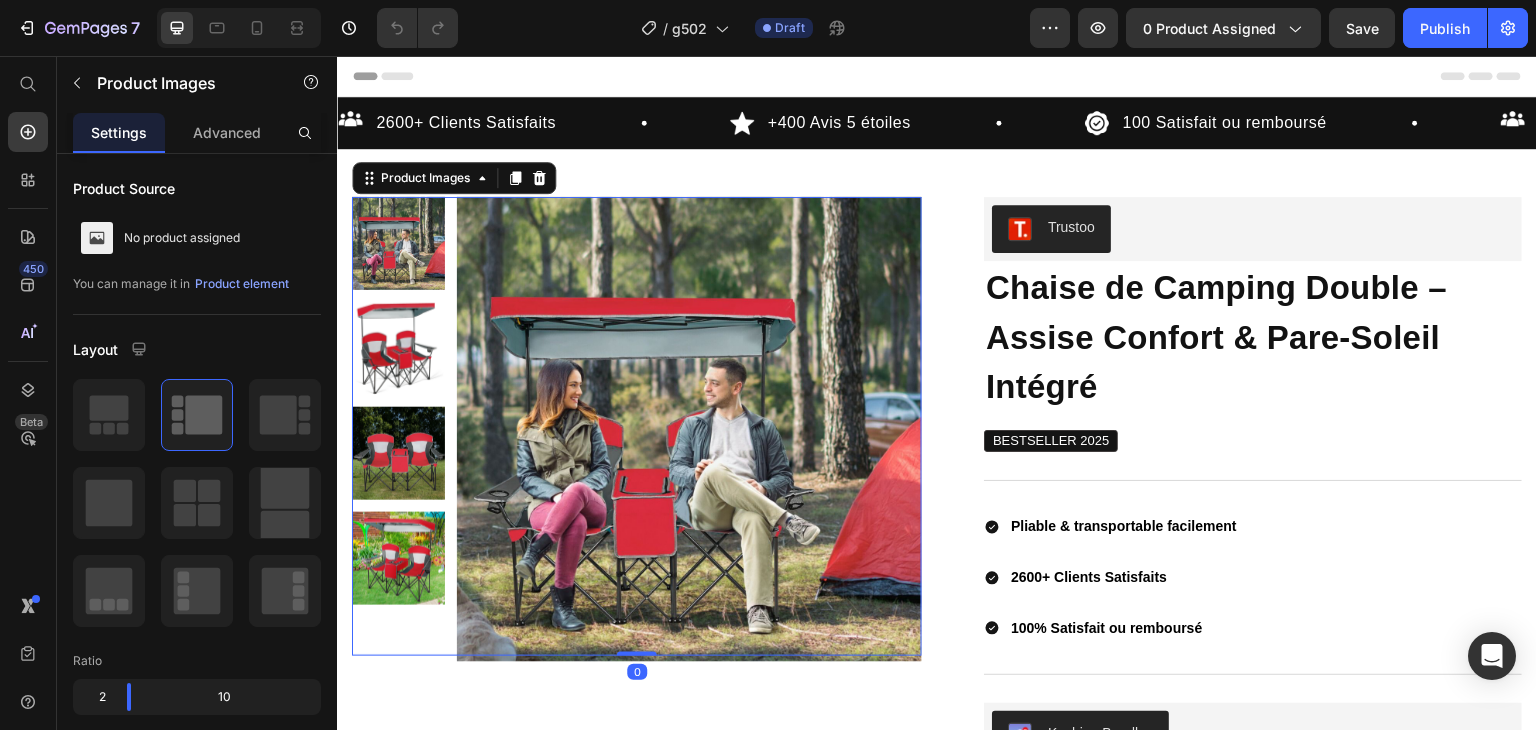 scroll, scrollTop: 0, scrollLeft: 0, axis: both 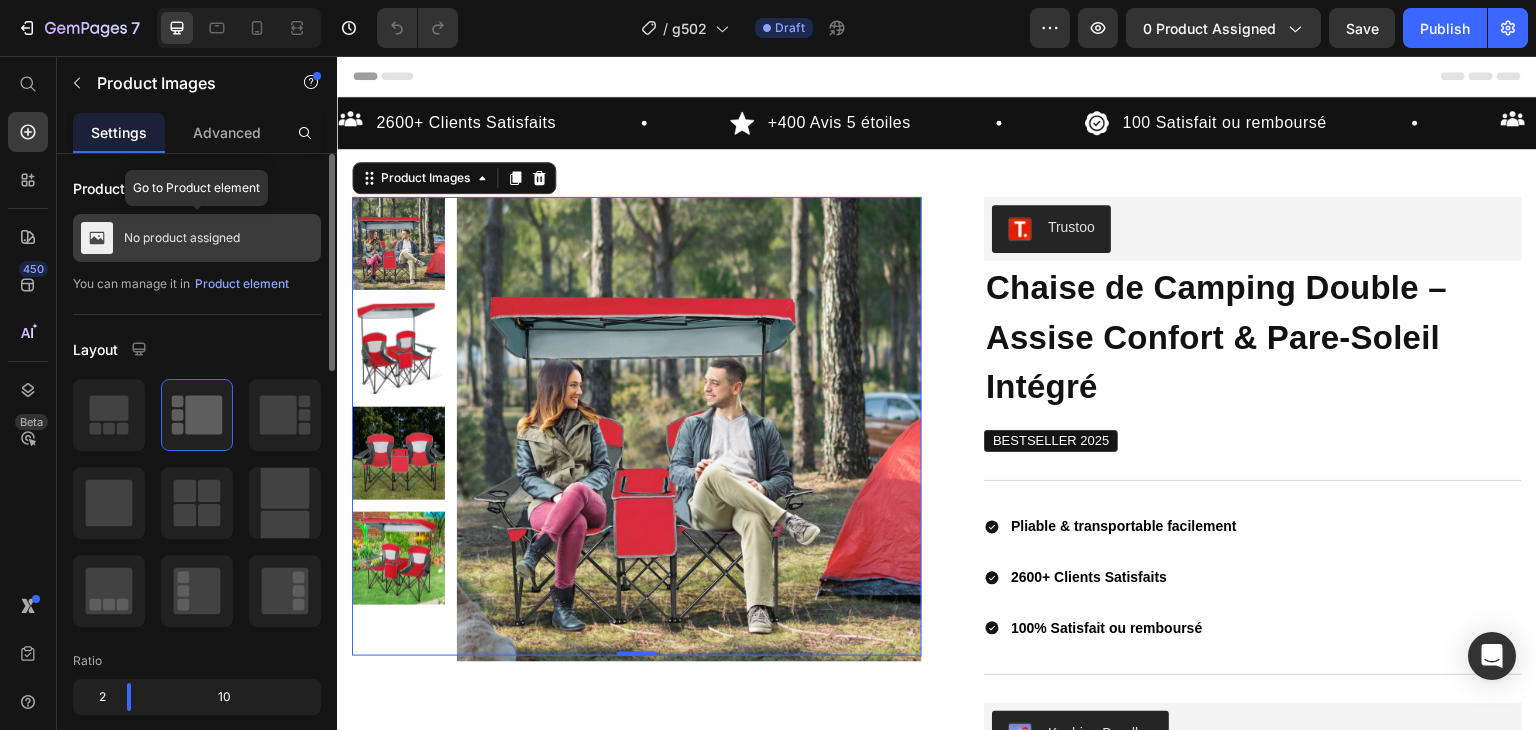 click on "No product assigned" at bounding box center [182, 238] 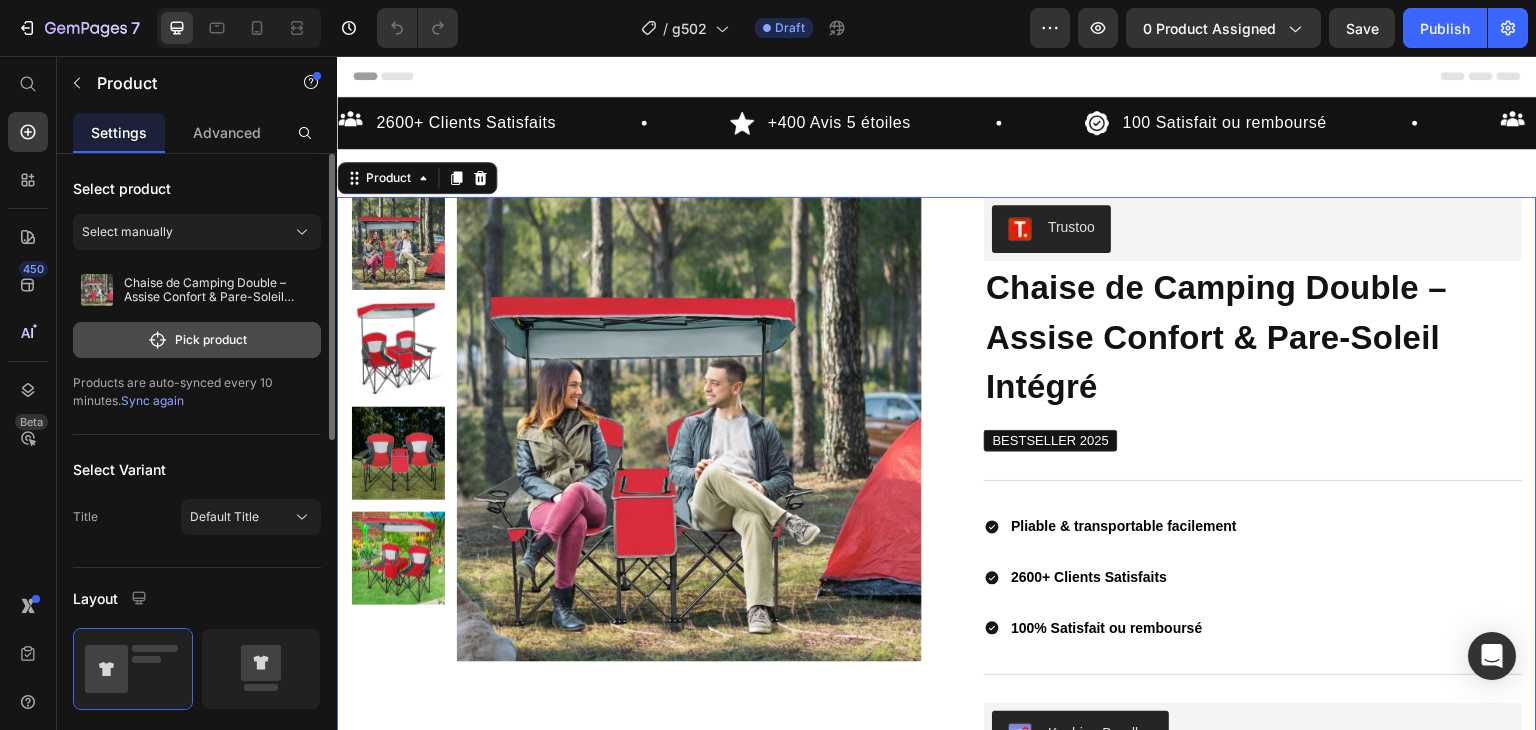 click on "Pick product" at bounding box center (197, 340) 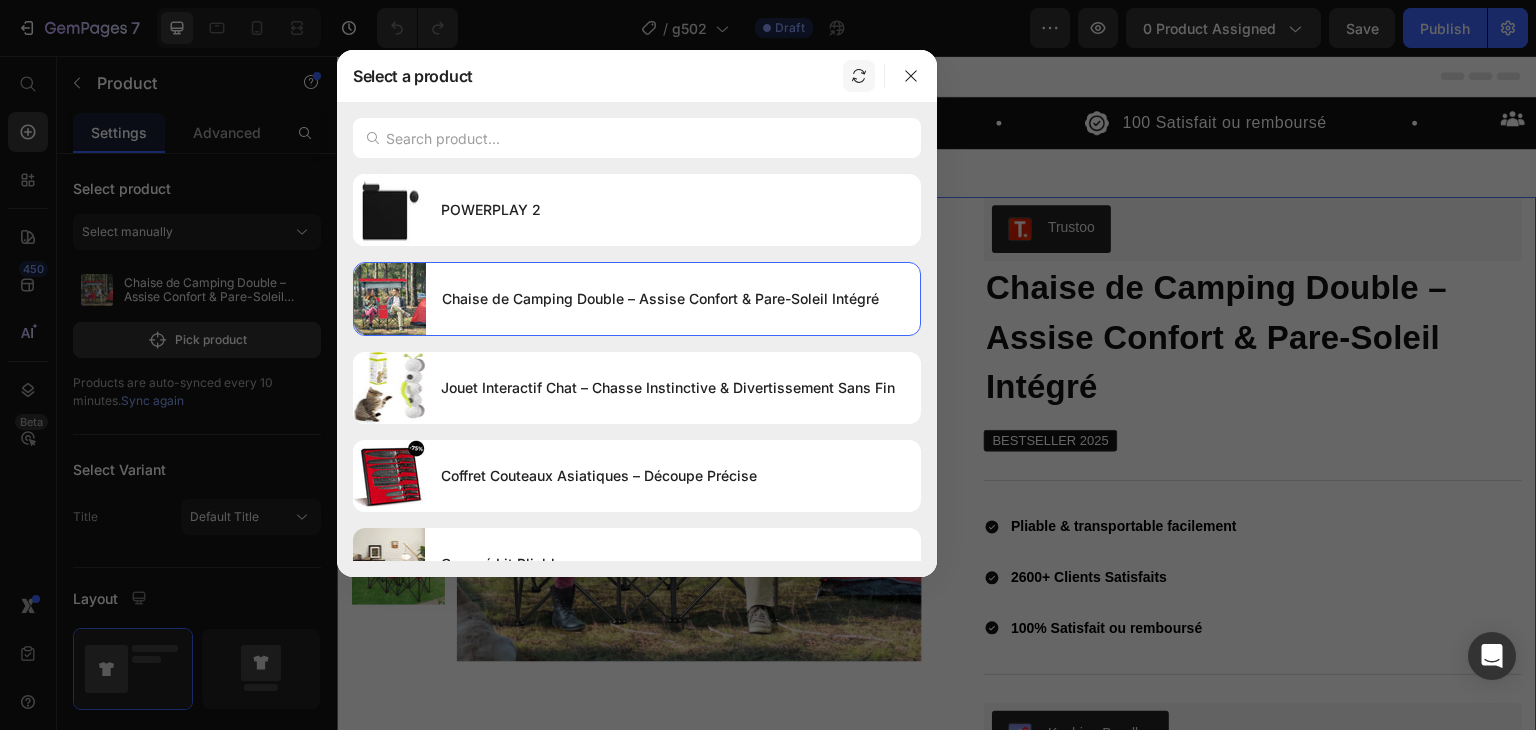 click at bounding box center [859, 76] 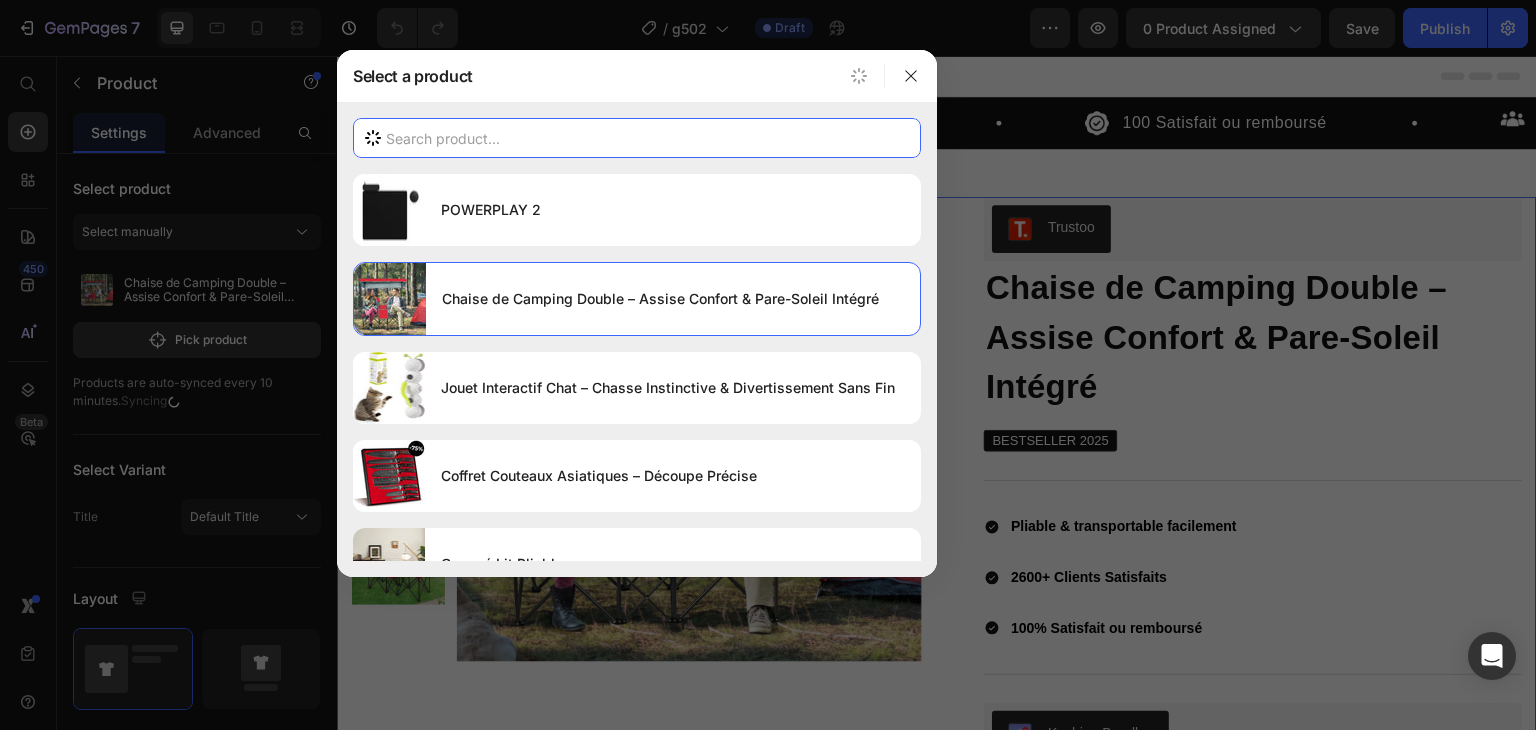 click at bounding box center (637, 138) 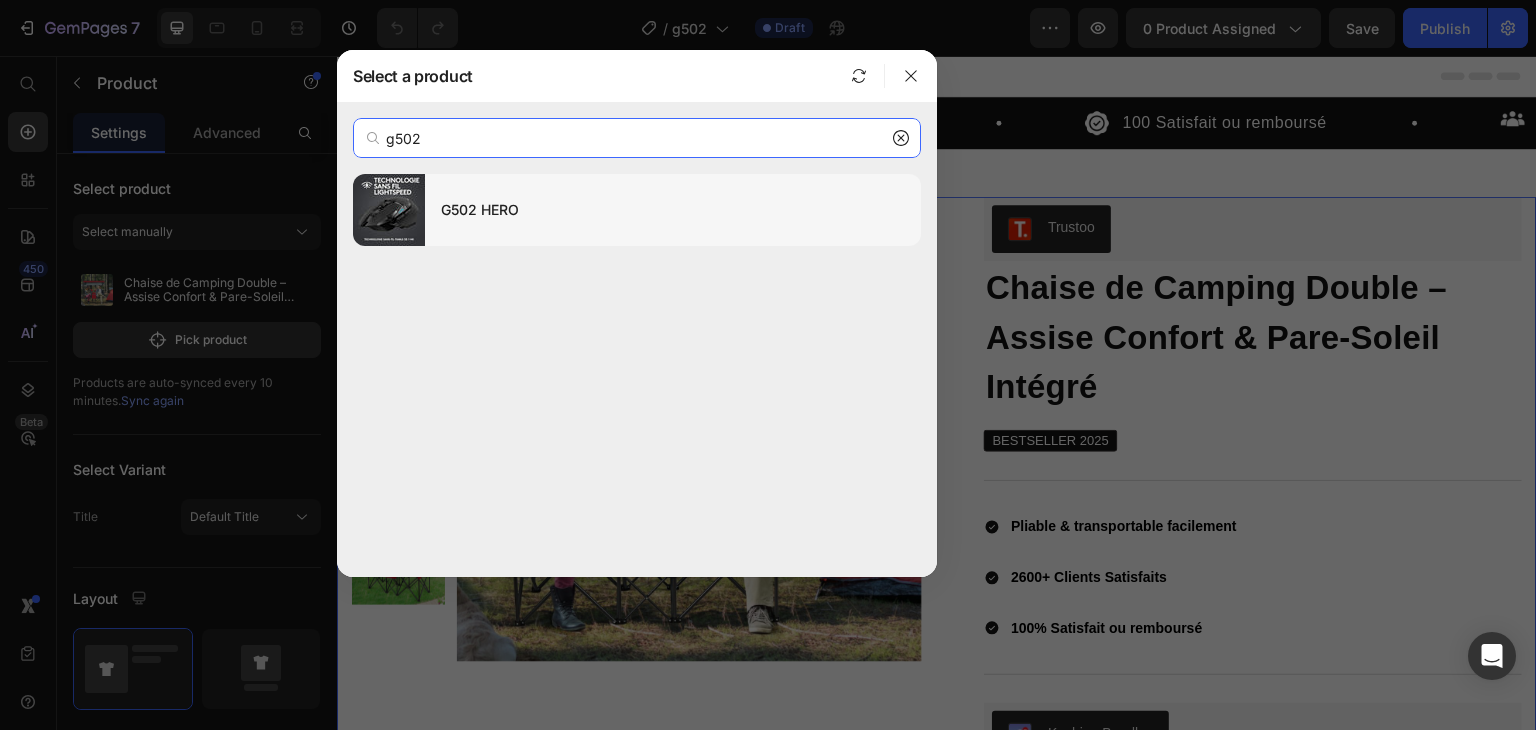type on "g502" 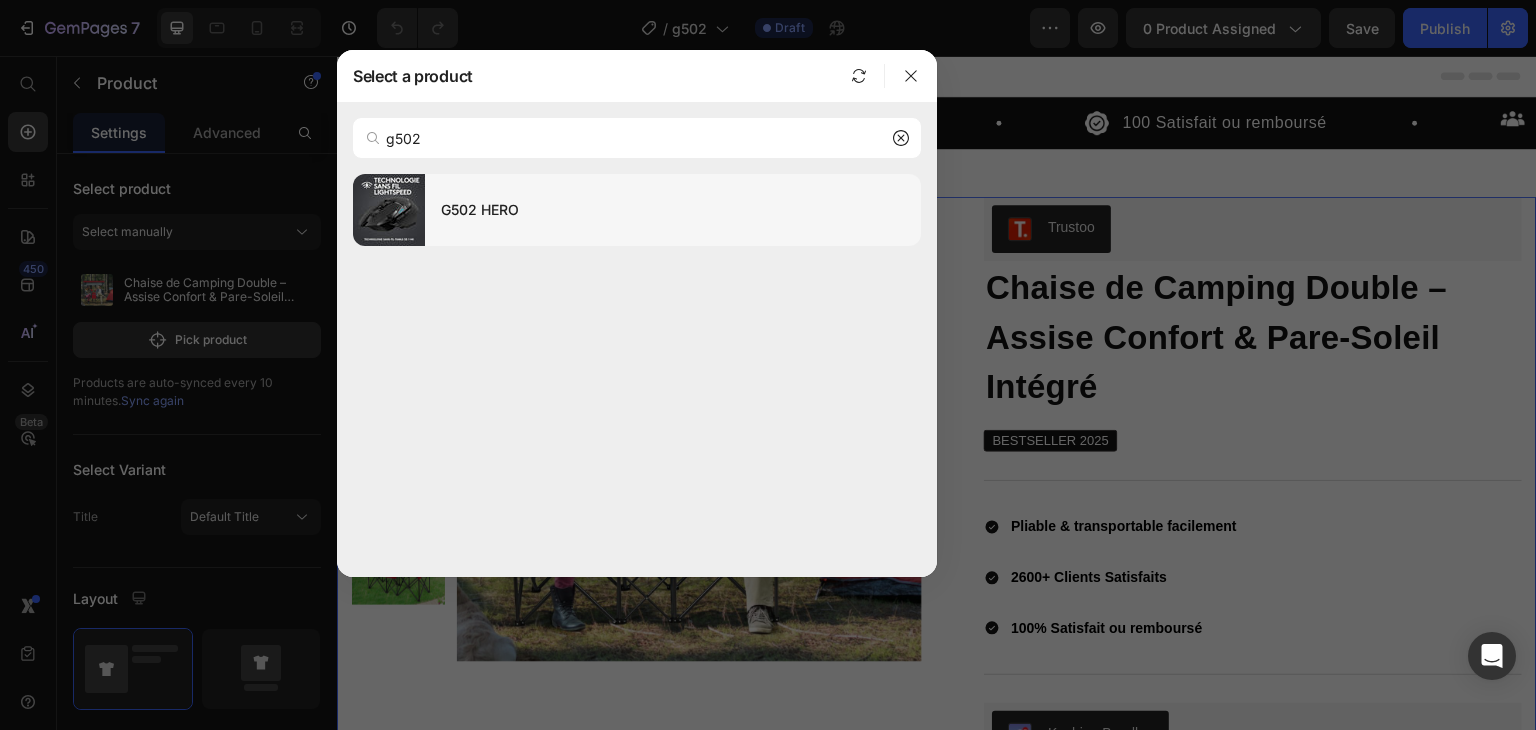 click on "G502 HERO" at bounding box center (673, 210) 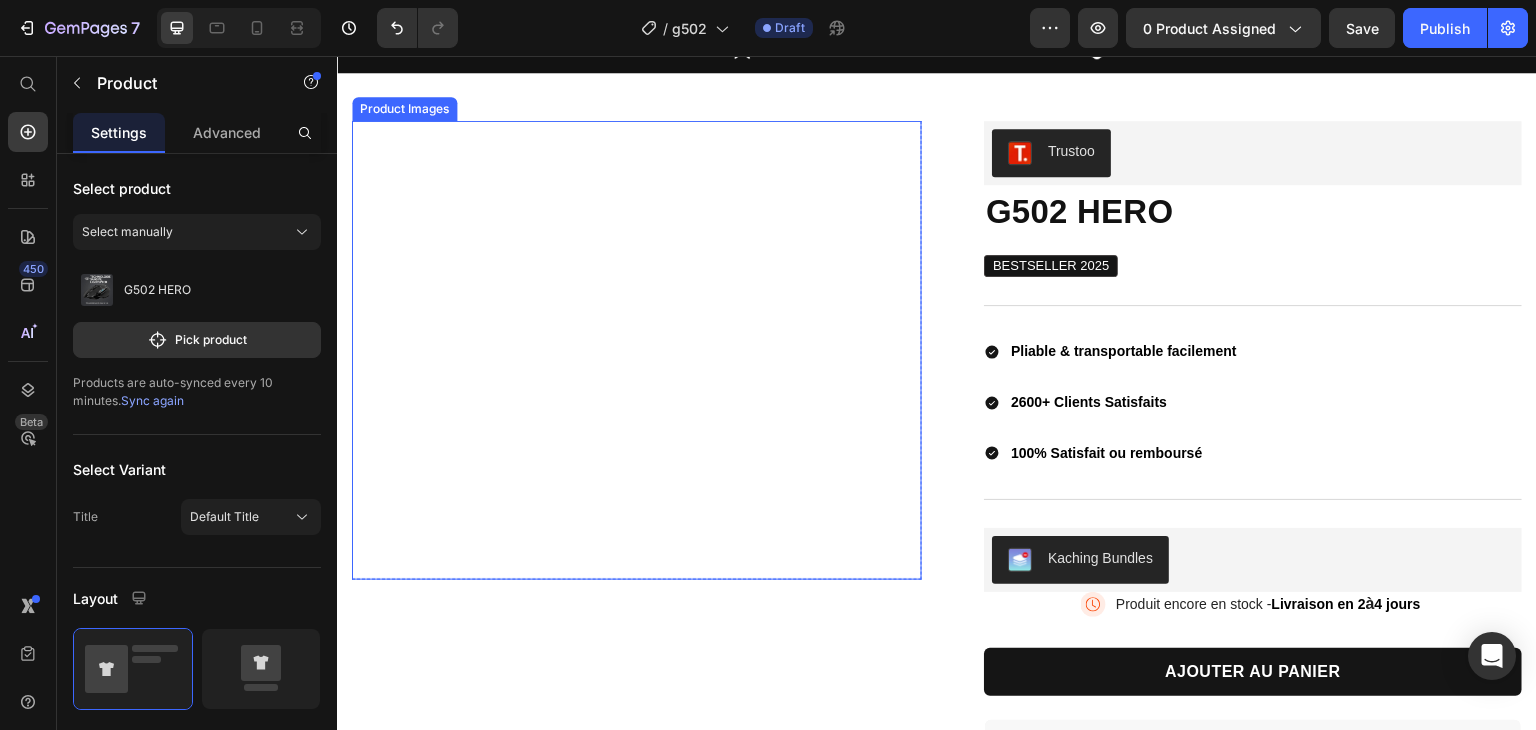 scroll, scrollTop: 93, scrollLeft: 0, axis: vertical 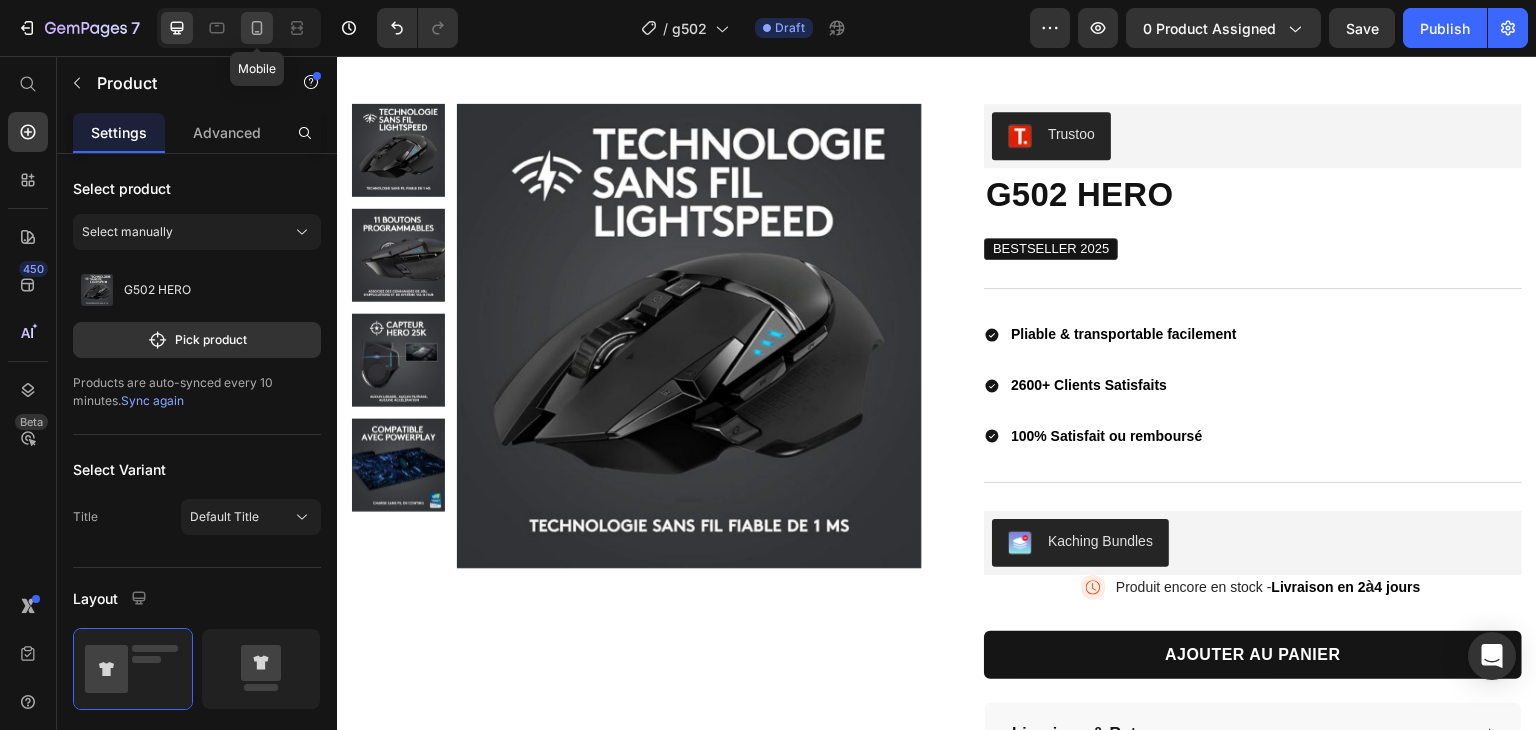 click 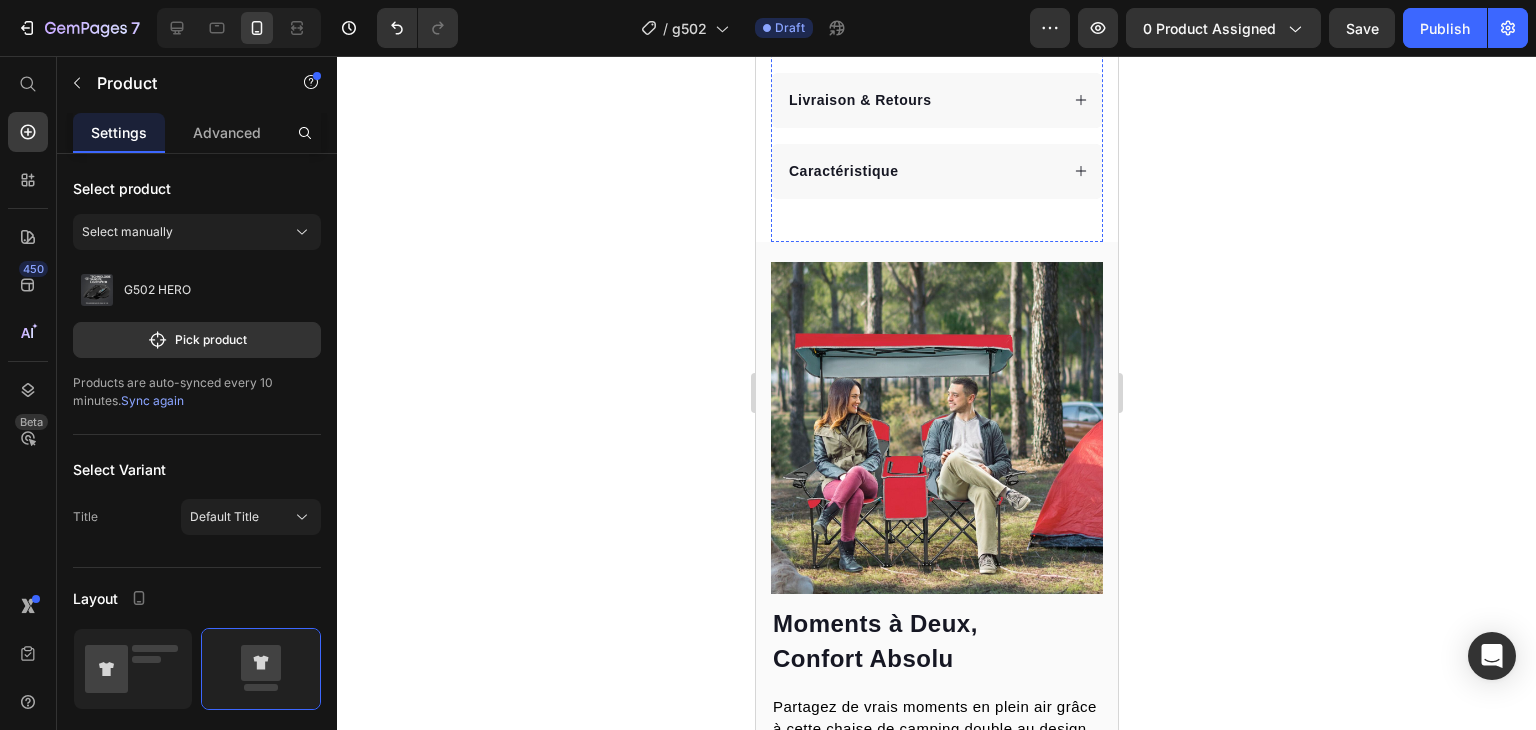 scroll, scrollTop: 1285, scrollLeft: 0, axis: vertical 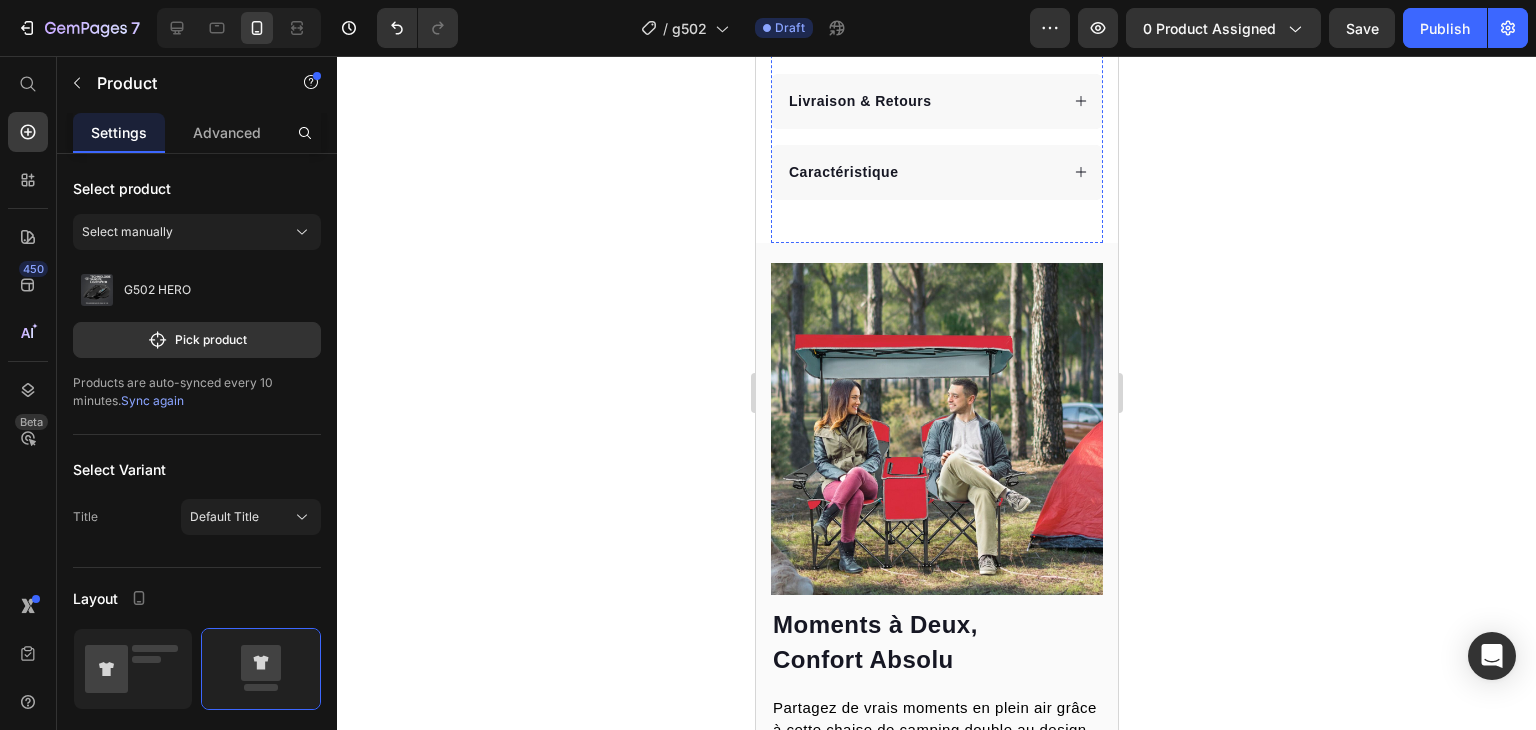 click at bounding box center (936, 429) 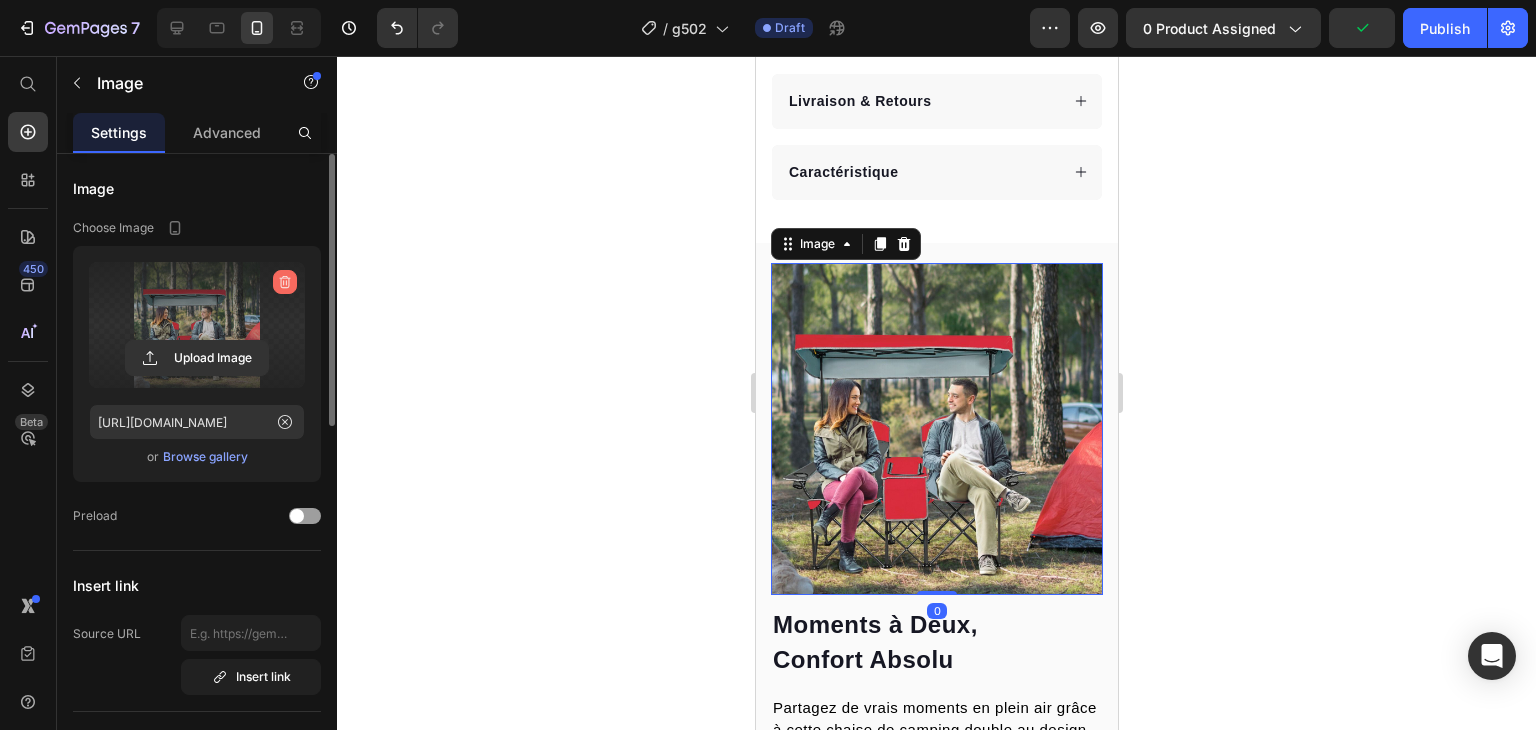 click 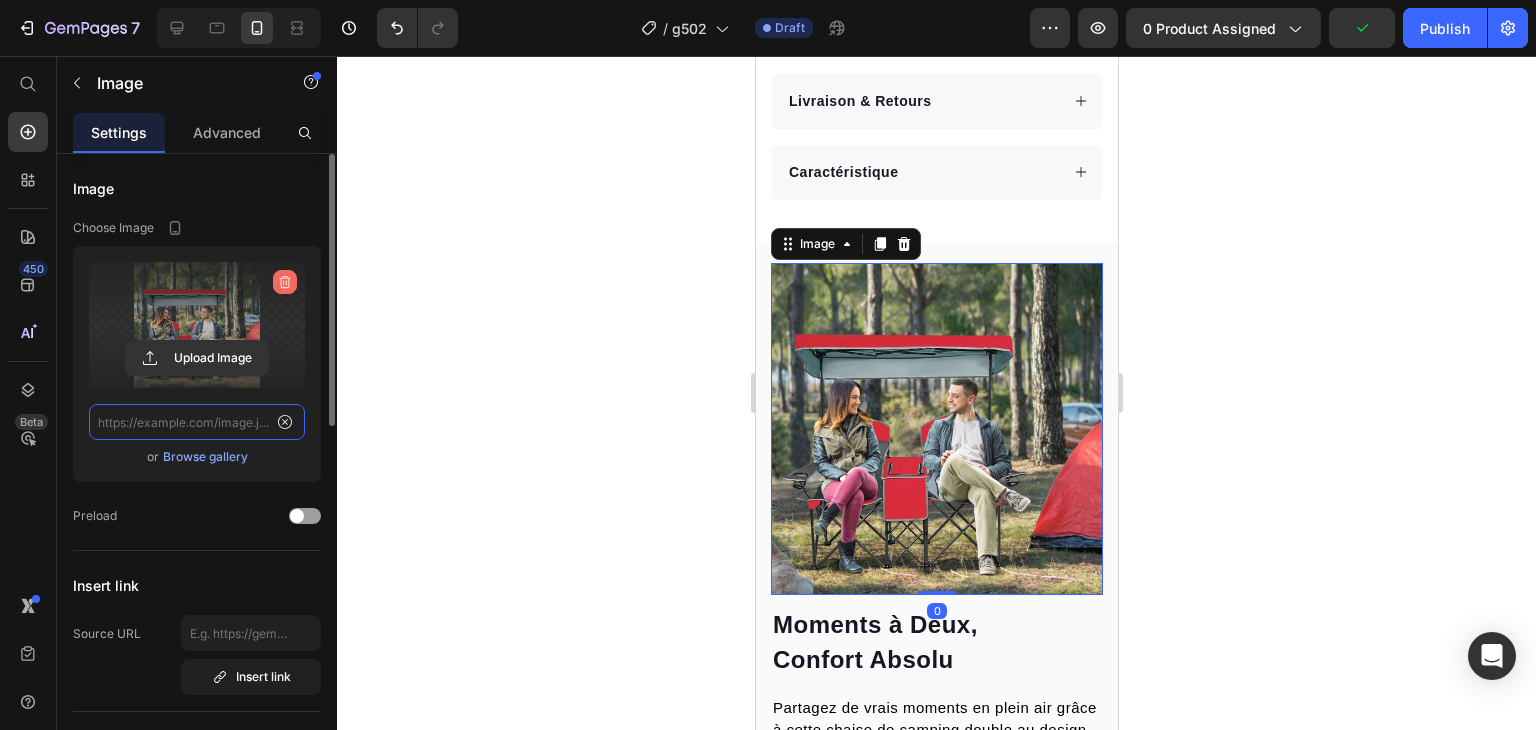 scroll, scrollTop: 0, scrollLeft: 0, axis: both 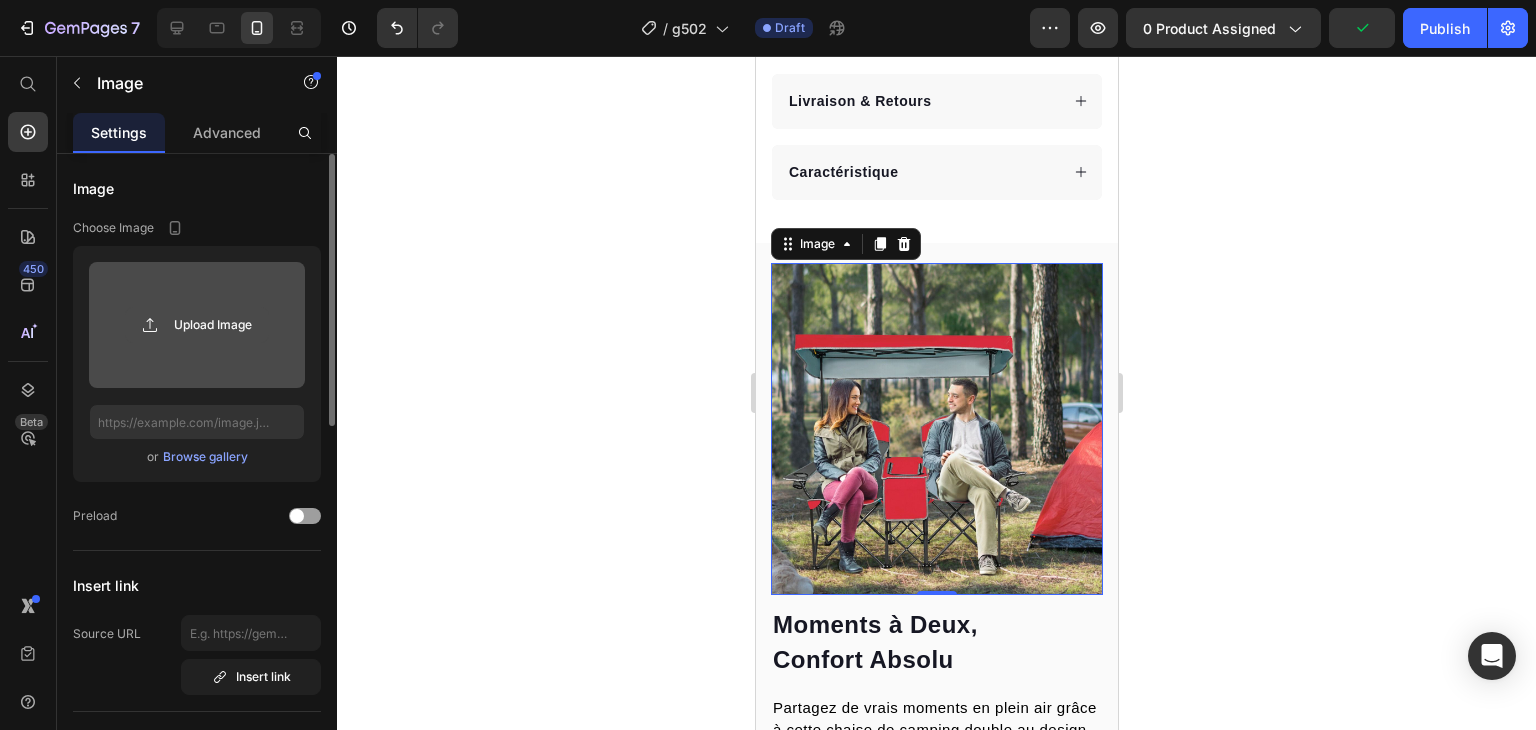 click 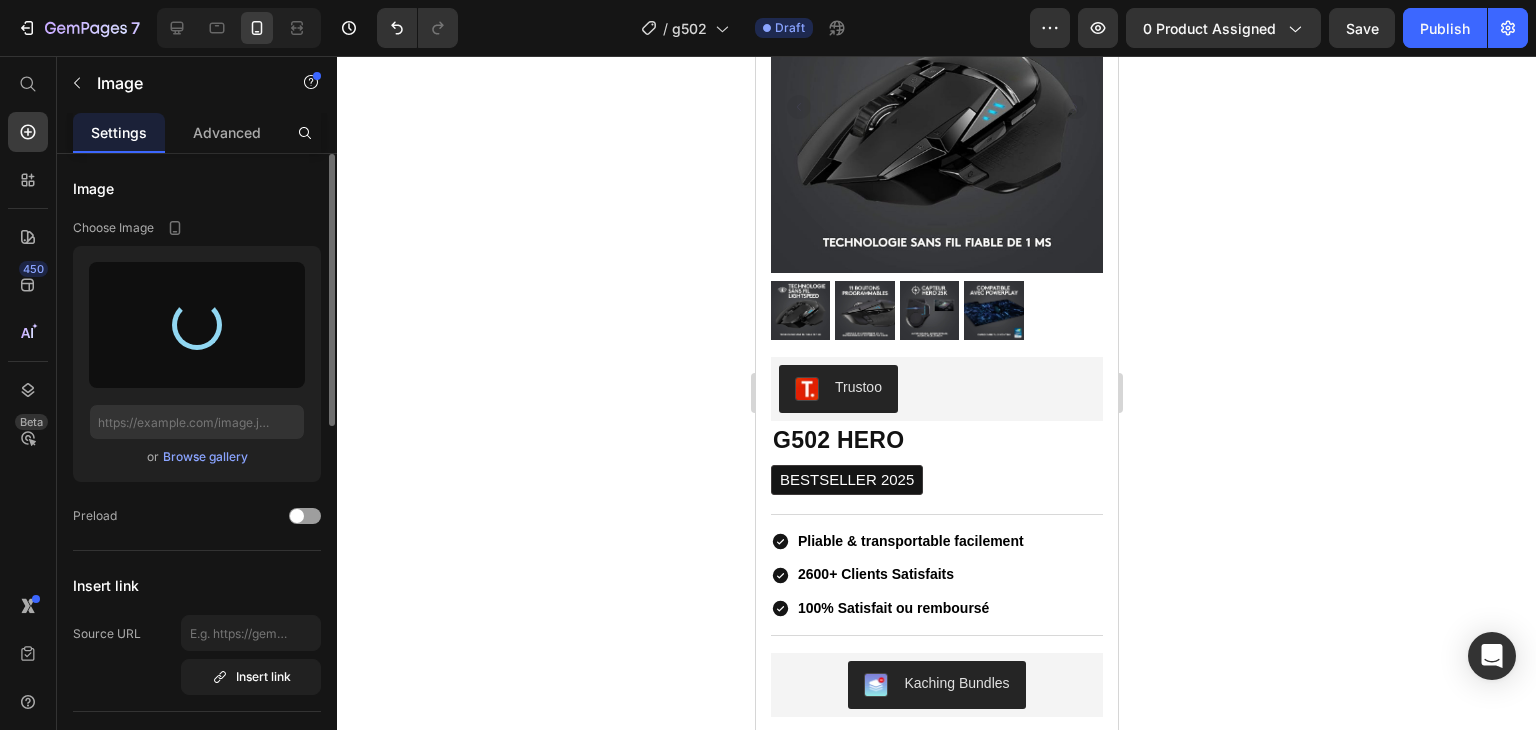 type on "https://cdn.shopify.com/s/files/1/0949/1434/7343/files/gempages_572953380289250420-81ec36d2-4910-4f33-bf72-049457ab6ded.jpg" 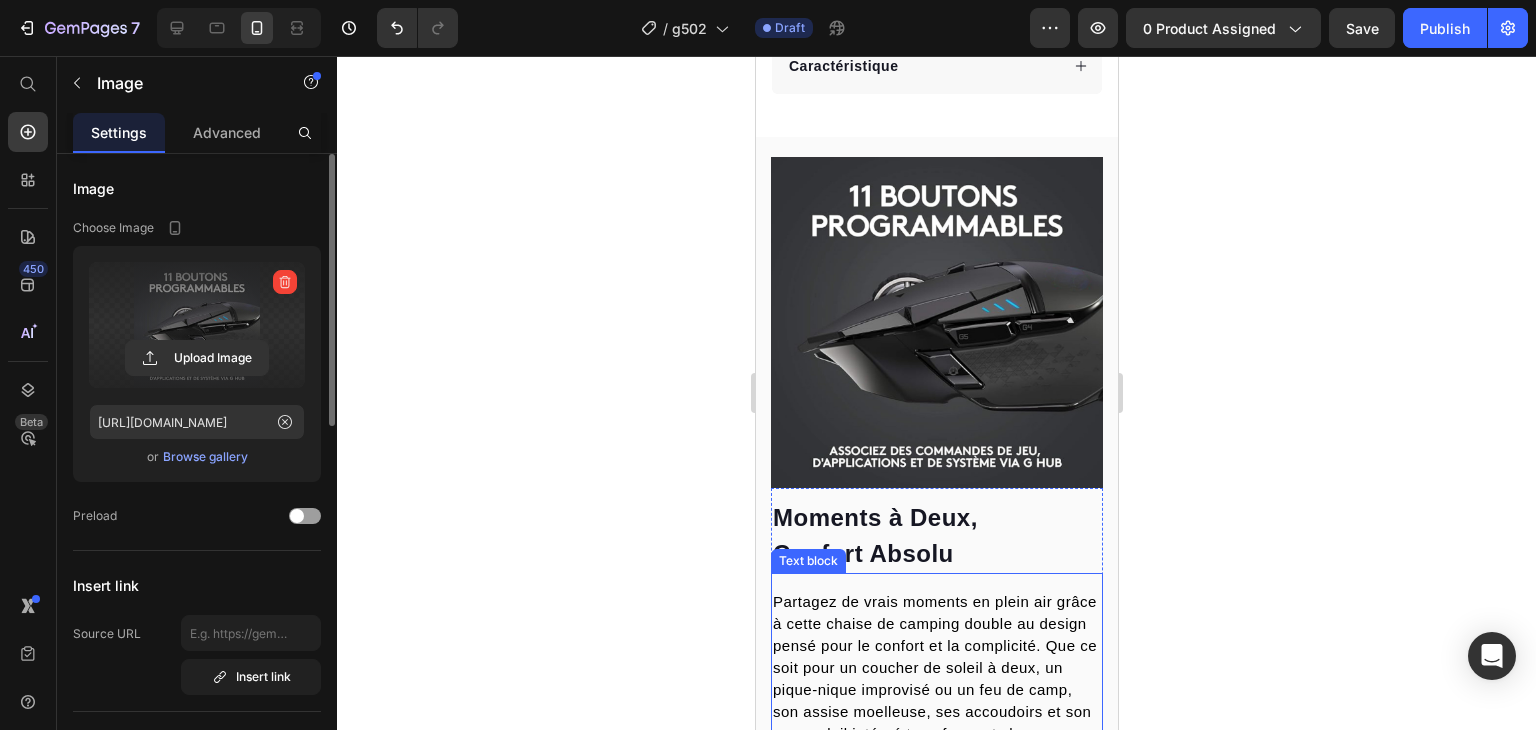 scroll, scrollTop: 1392, scrollLeft: 0, axis: vertical 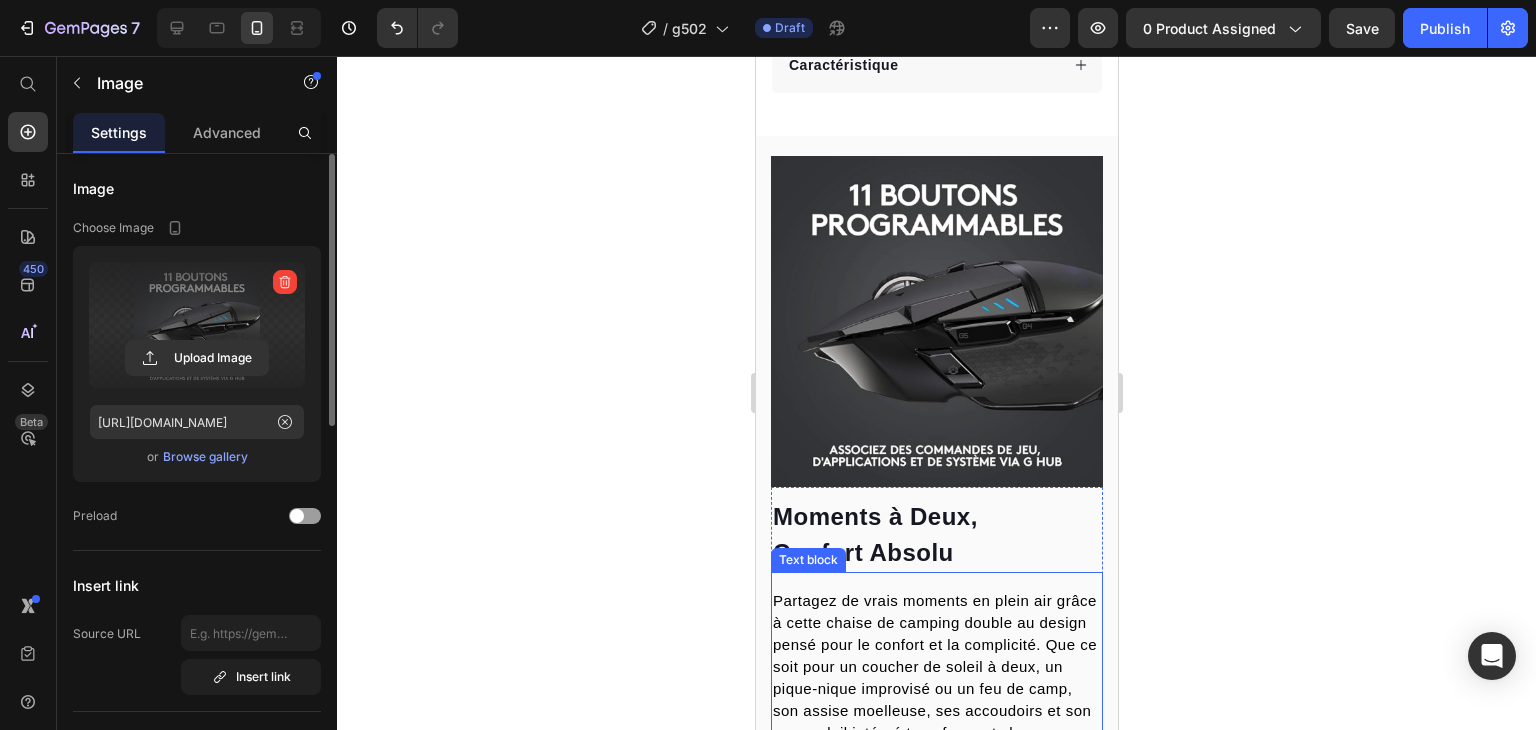 click on "Partagez de vrais moments en plein air grâce à cette chaise de camping double au design pensé pour le confort et la complicité. Que ce soit pour un coucher de soleil à deux, un pique-nique improvisé ou un feu de camp, son assise moelleuse, ses accoudoirs et son pare-soleil intégré transforment chaque instant en souvenir précieux." at bounding box center [934, 677] 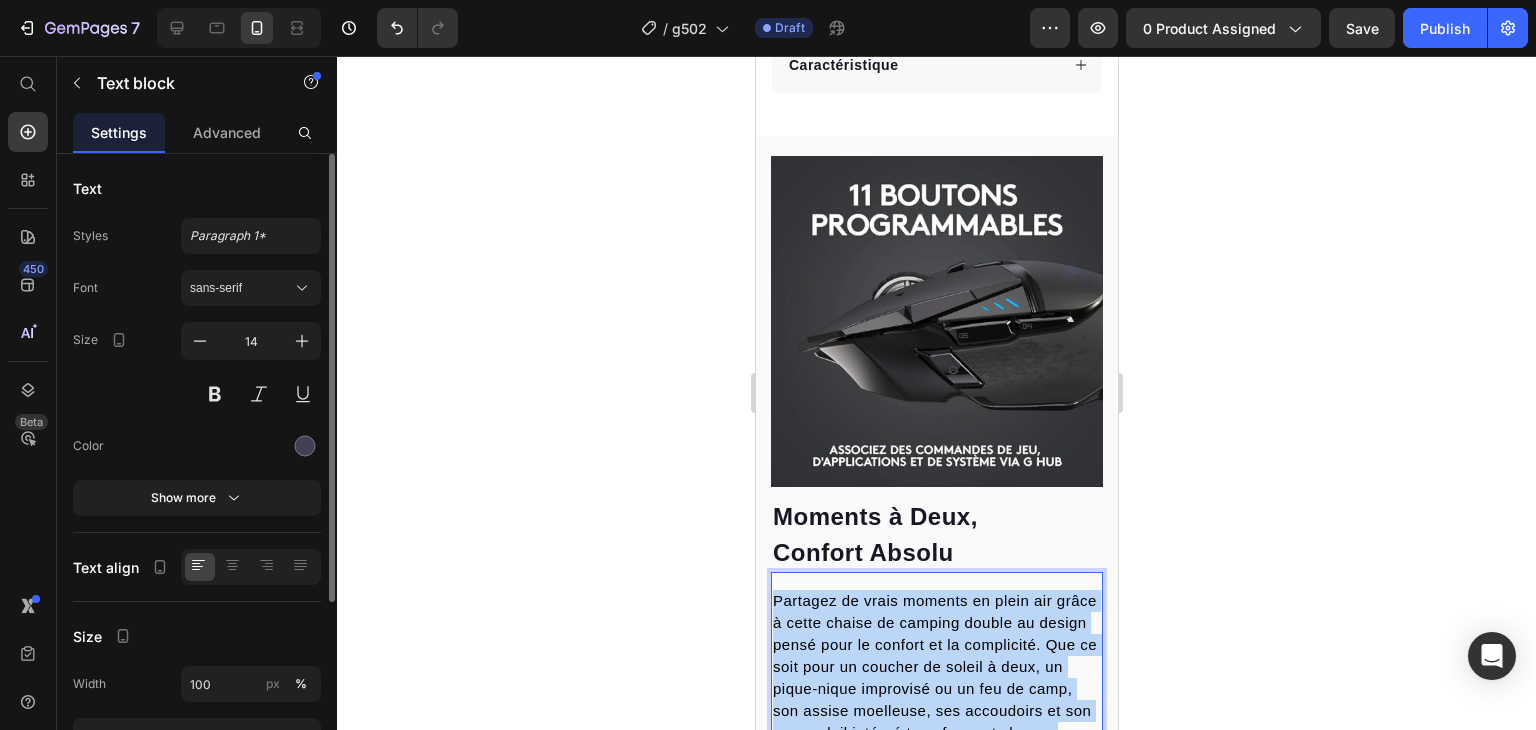 click on "Partagez de vrais moments en plein air grâce à cette chaise de camping double au design pensé pour le confort et la complicité. Que ce soit pour un coucher de soleil à deux, un pique-nique improvisé ou un feu de camp, son assise moelleuse, ses accoudoirs et son pare-soleil intégré transforment chaque instant en souvenir précieux." at bounding box center [934, 677] 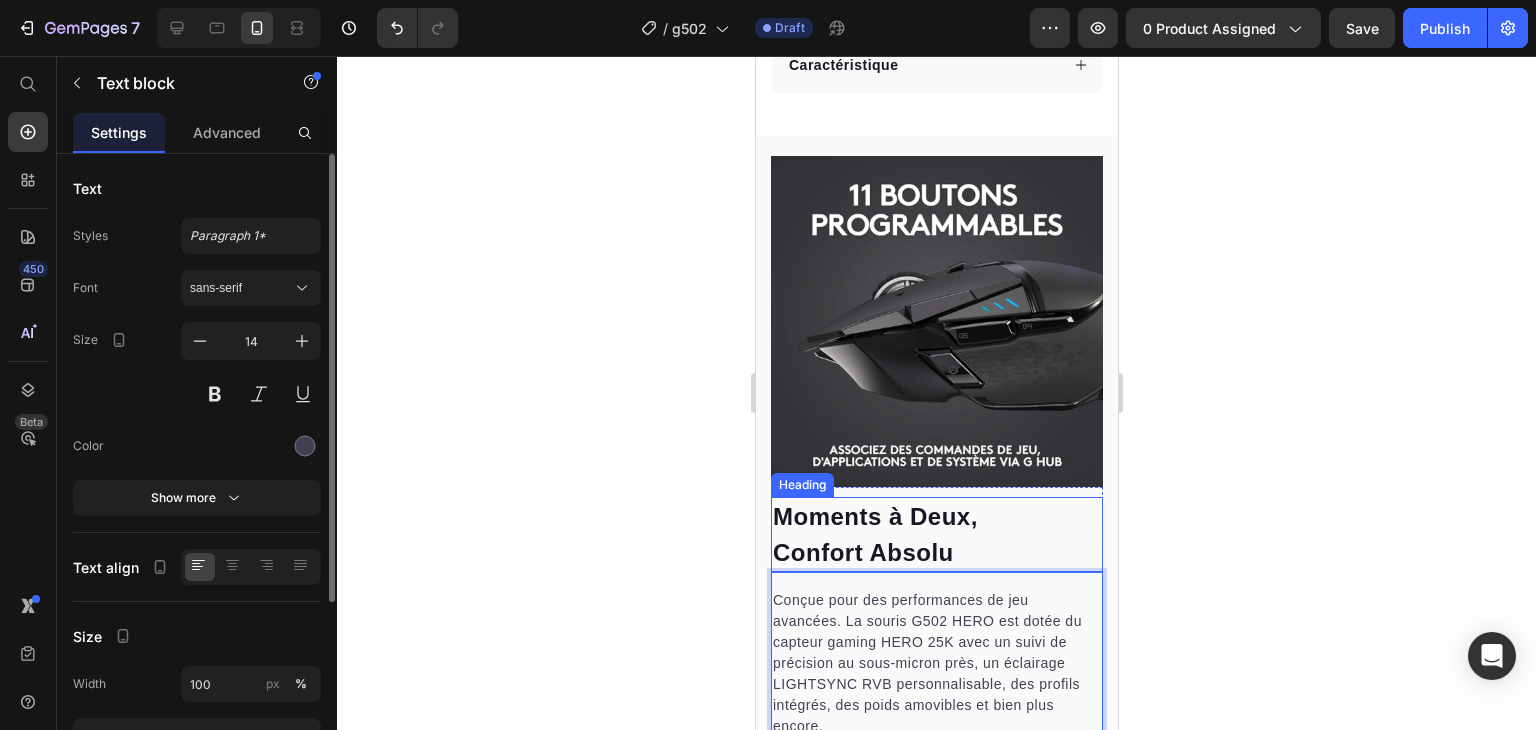 click on "Moments à Deux,  Confort Absolu" at bounding box center (936, 534) 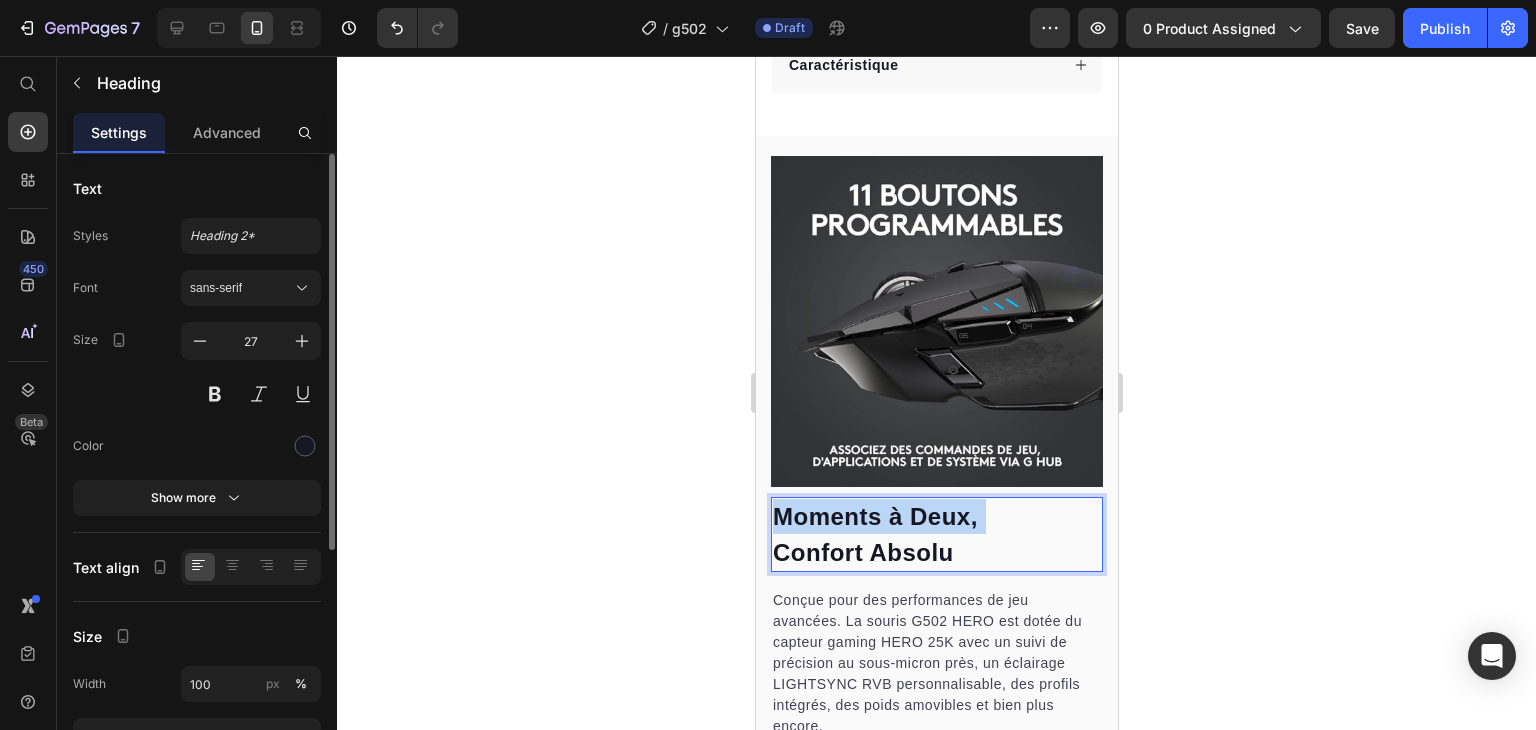 click on "Moments à Deux,  Confort Absolu" at bounding box center (936, 534) 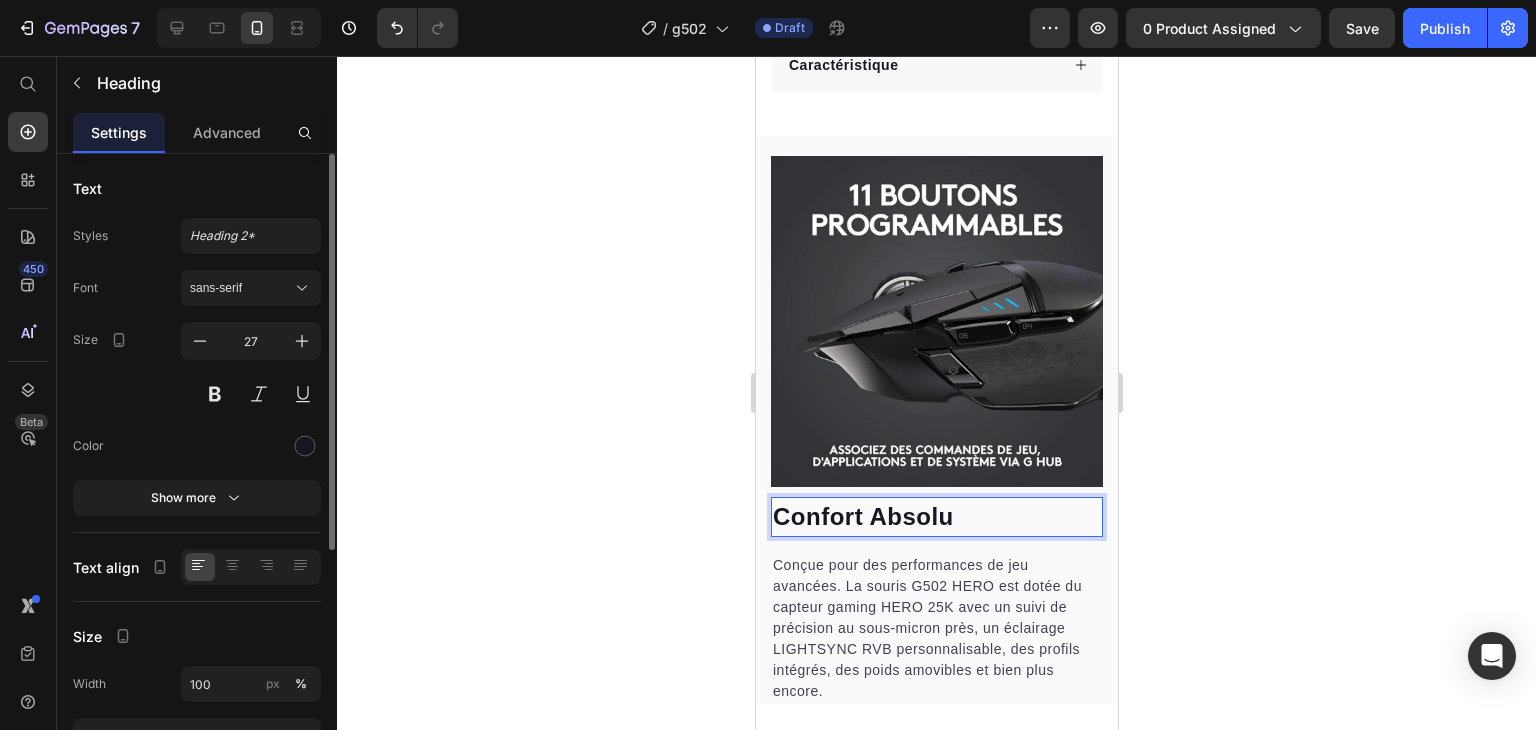 click on "Confort Absolu" at bounding box center (936, 516) 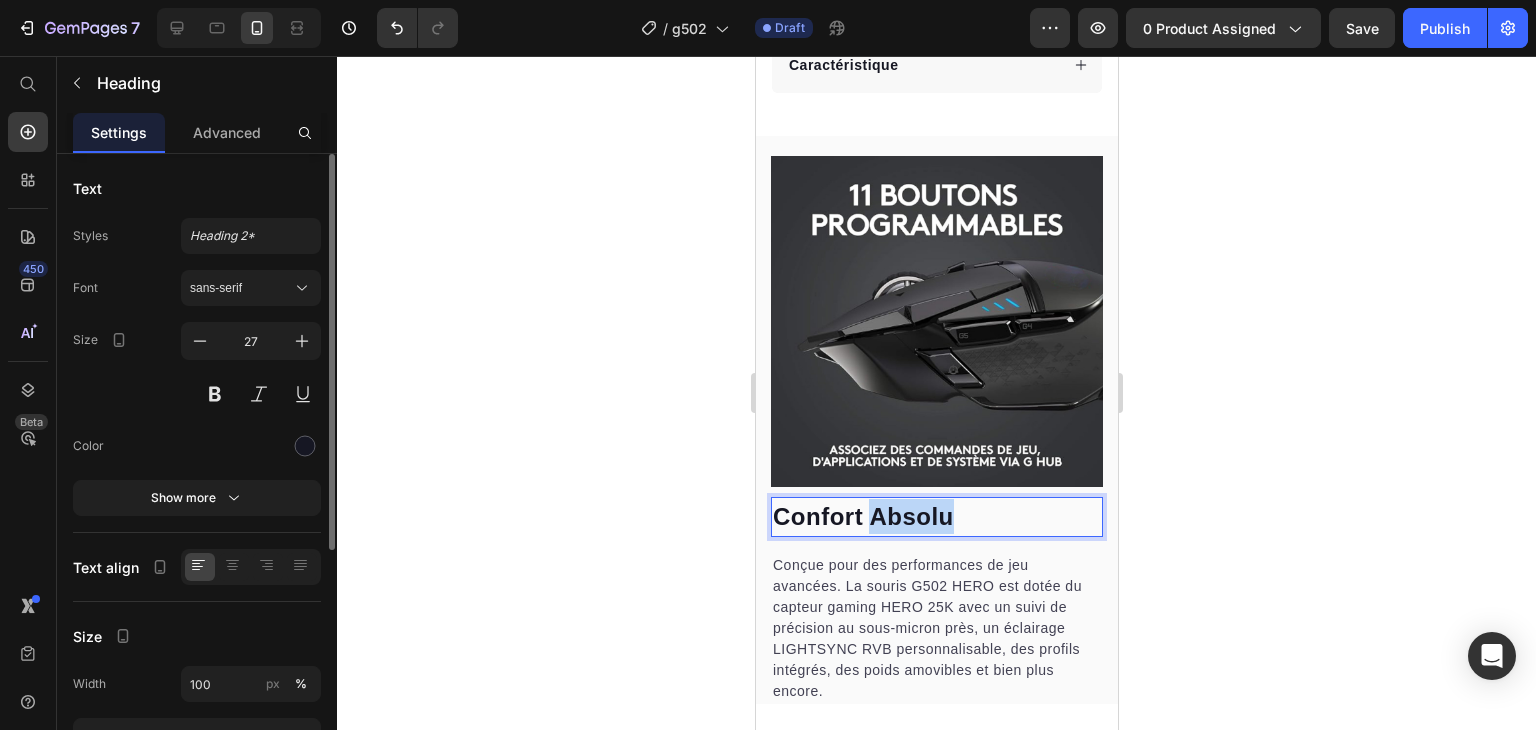 click on "Confort Absolu" at bounding box center (936, 516) 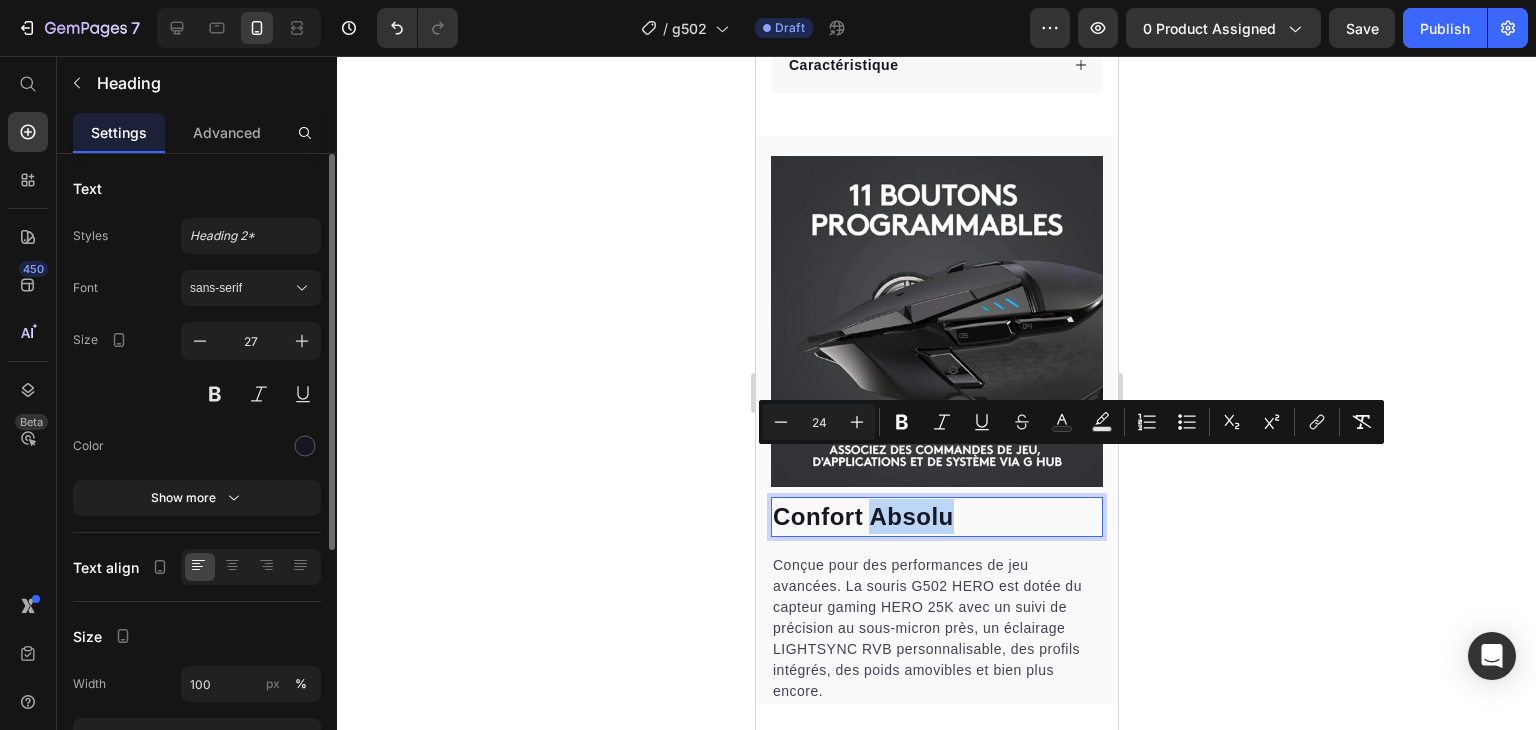 click on "Confort Absolu" at bounding box center [936, 516] 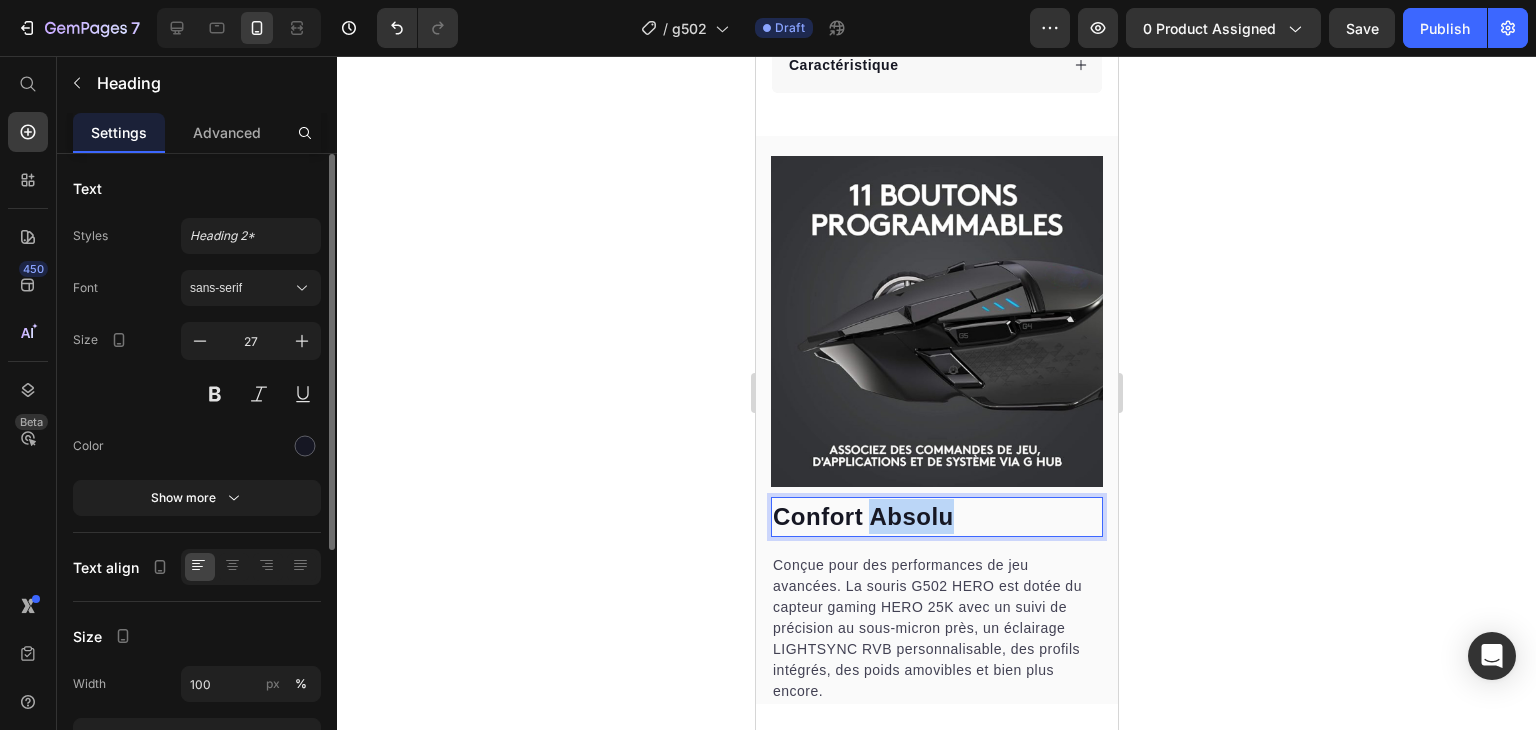 click on "Confort Absolu" at bounding box center [936, 516] 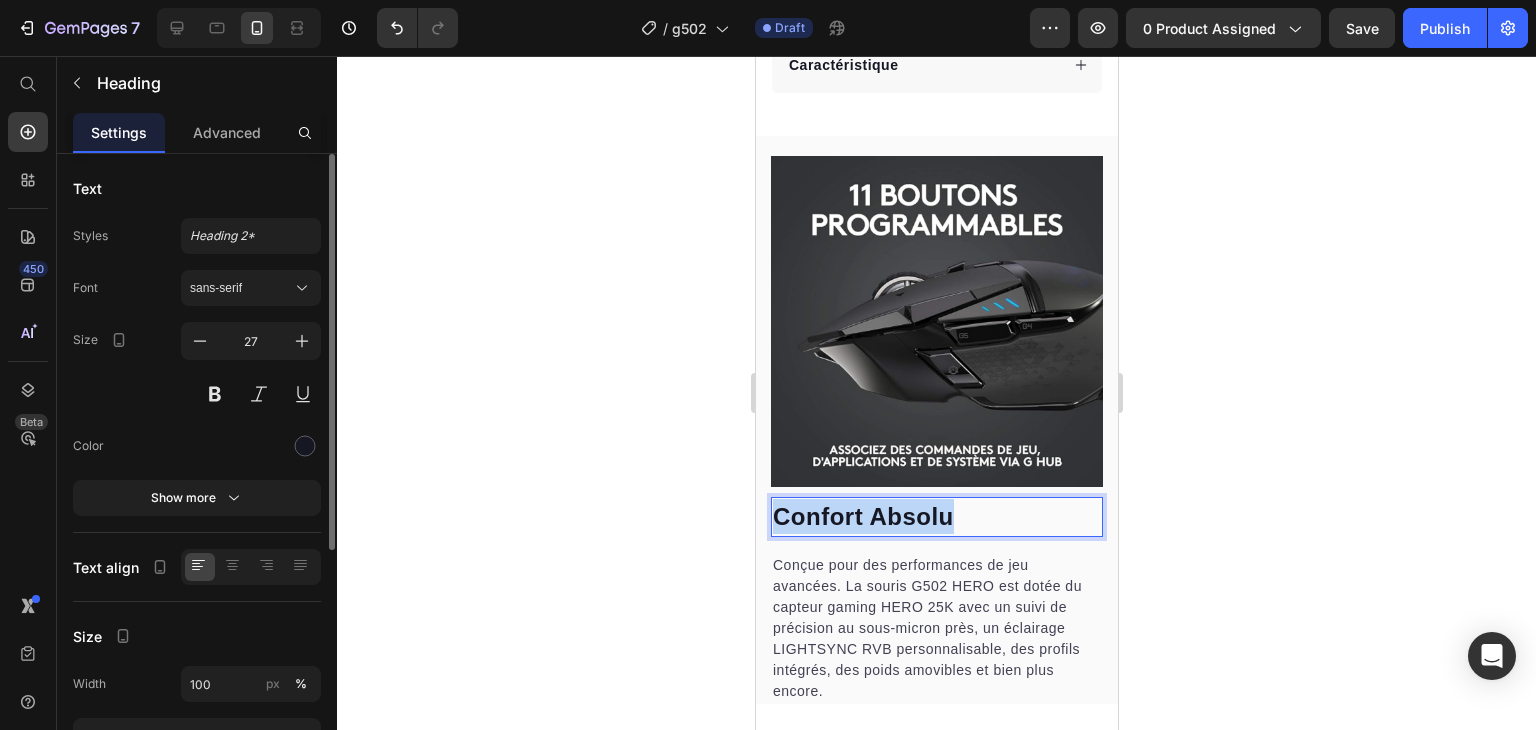 click on "Confort Absolu" at bounding box center (936, 516) 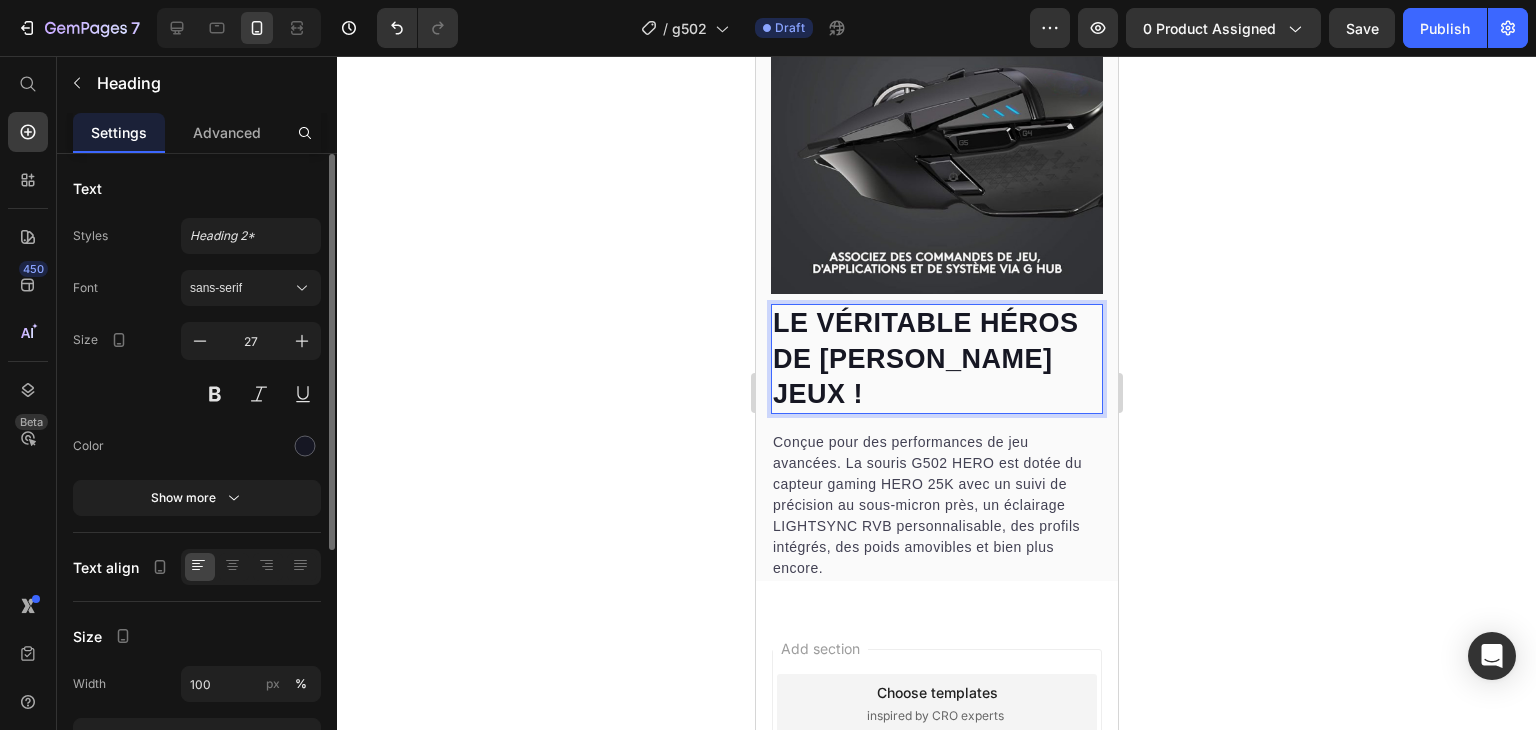 scroll, scrollTop: 1648, scrollLeft: 0, axis: vertical 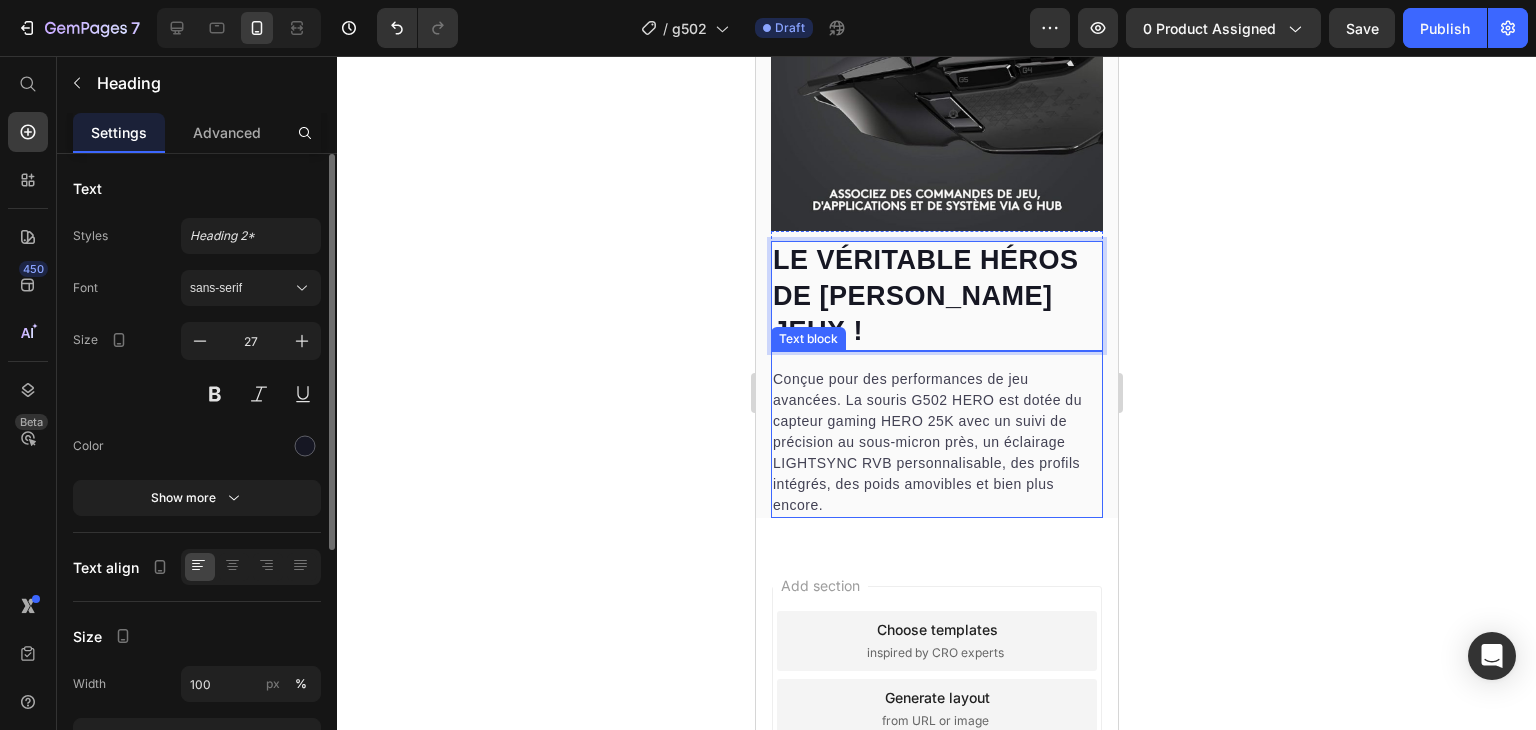 click on "Conçue pour des performances de jeu avancées. La souris G502 HERO est dotée du capteur gaming HERO 25K avec un suivi de précision au sous-micron près, un éclairage LIGHTSYNC RVB personnalisable, des profils intégrés, des poids amovibles et bien plus encore." at bounding box center [936, 442] 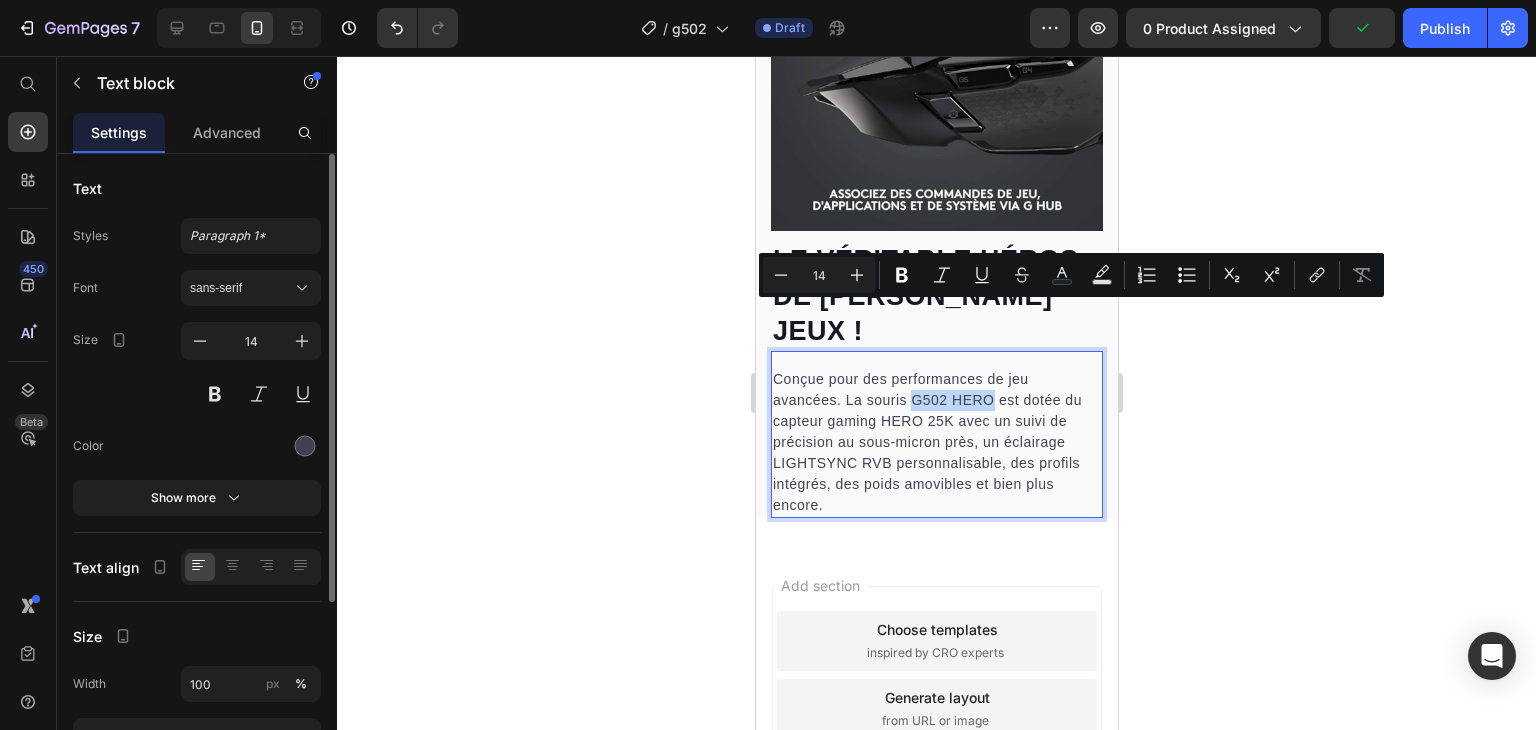 drag, startPoint x: 911, startPoint y: 309, endPoint x: 993, endPoint y: 312, distance: 82.05486 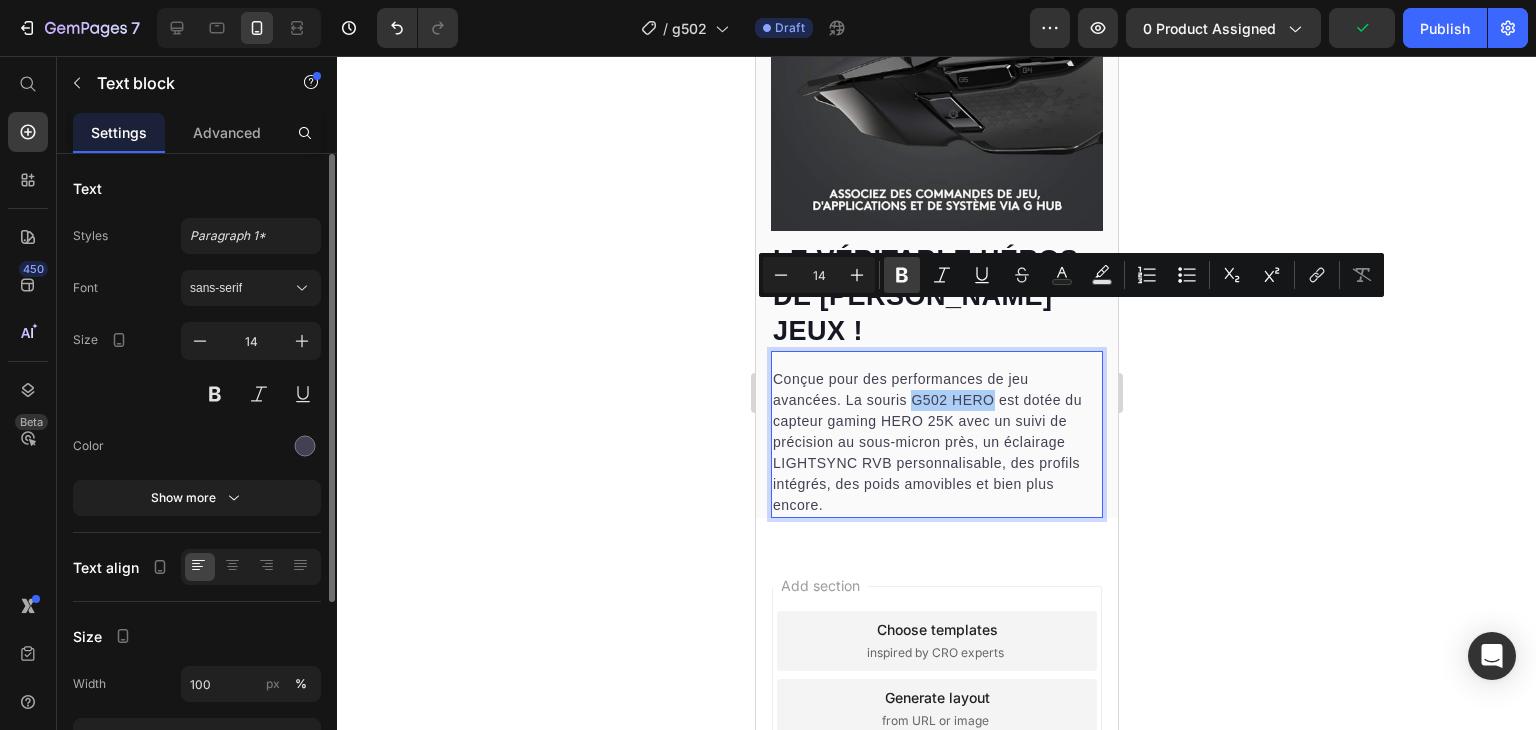 click 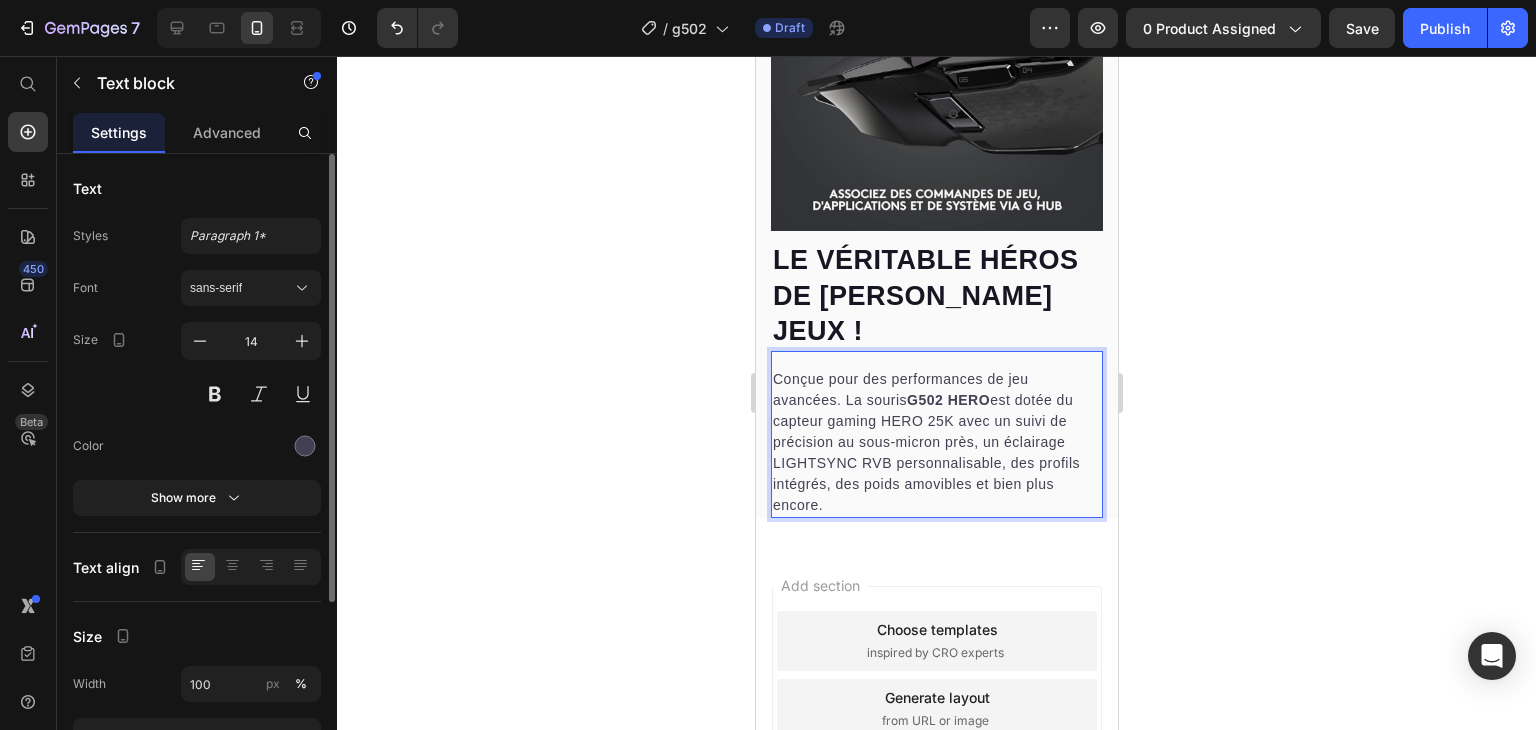 drag, startPoint x: 893, startPoint y: 377, endPoint x: 797, endPoint y: 377, distance: 96 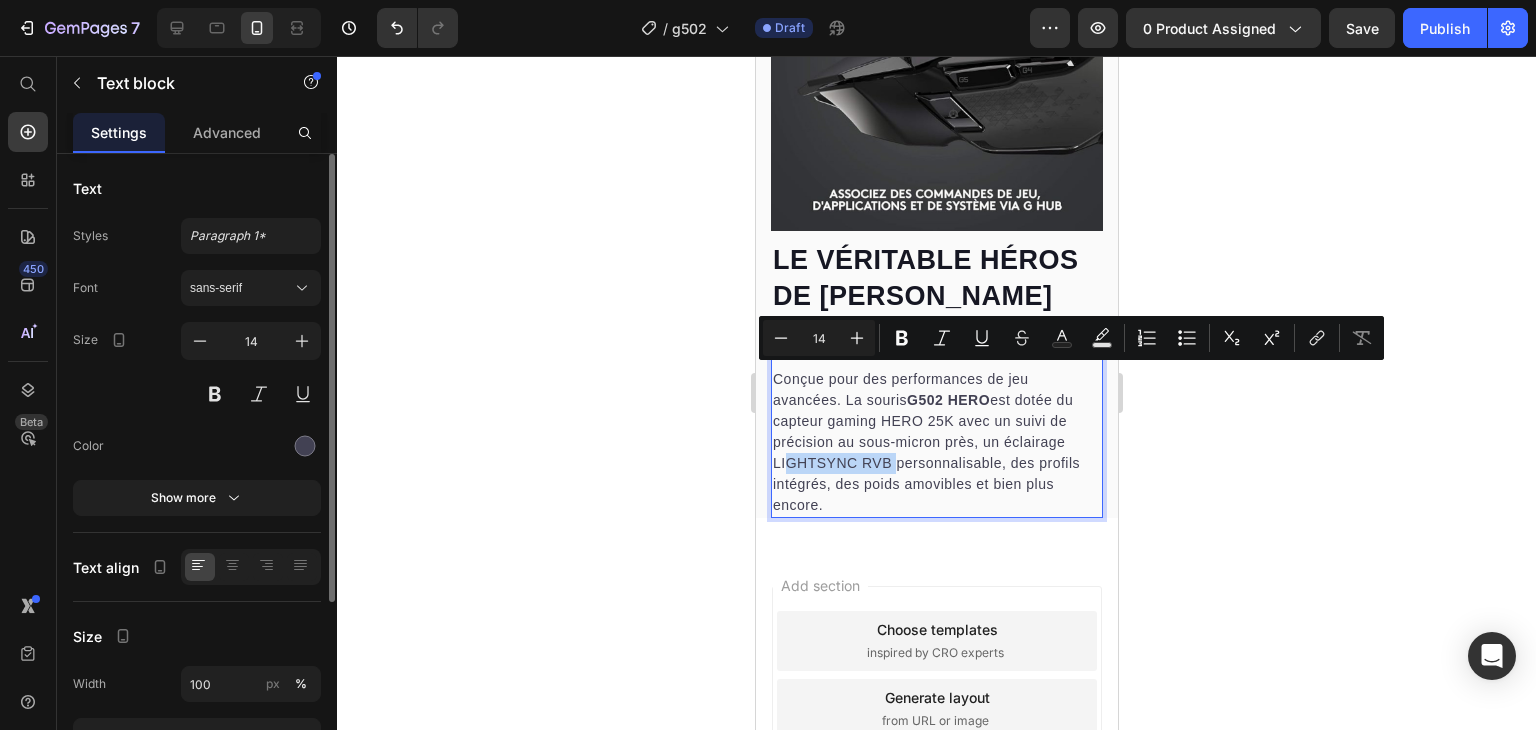 drag, startPoint x: 890, startPoint y: 376, endPoint x: 776, endPoint y: 381, distance: 114.1096 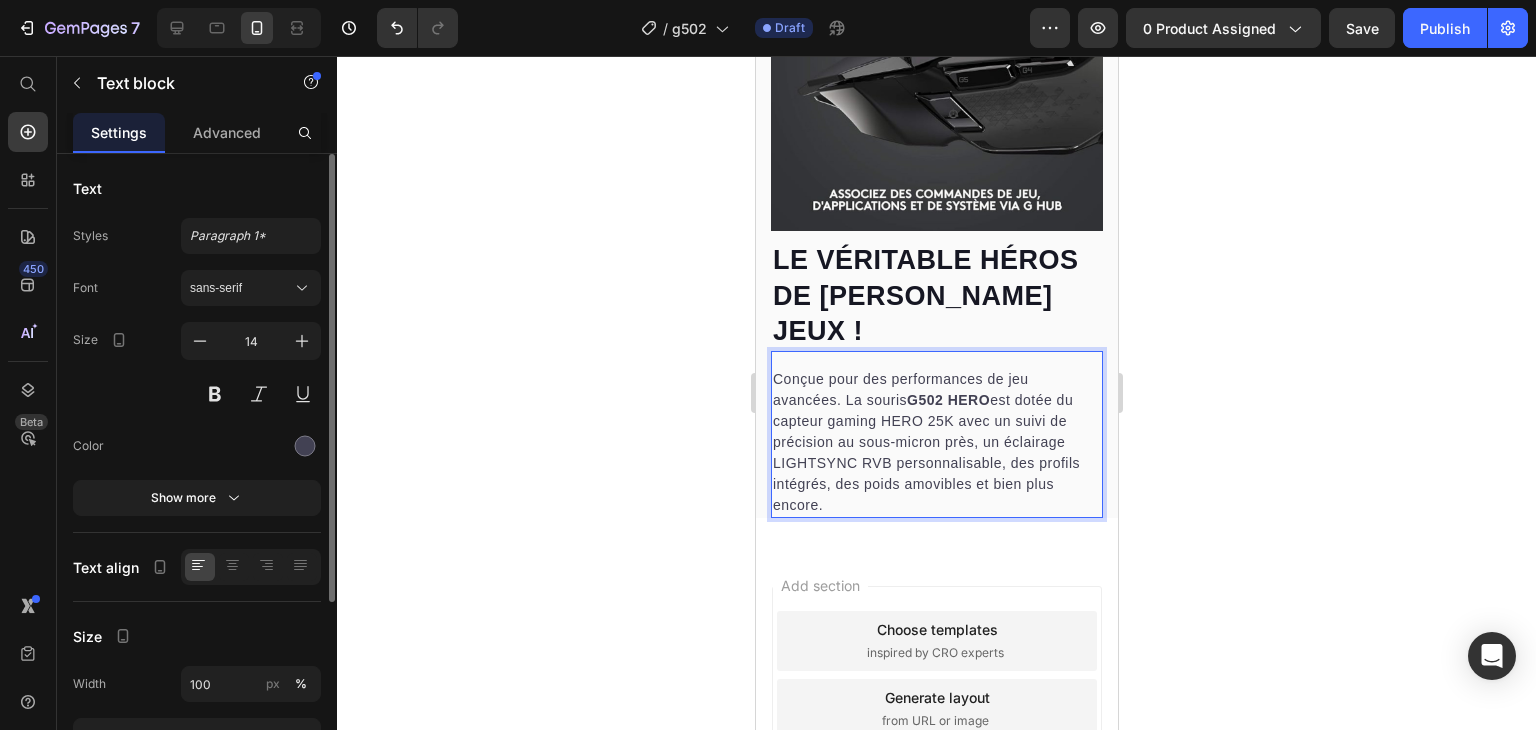 click on "Conçue pour des performances de jeu avancées. La souris  G502 HERO  est dotée du capteur gaming HERO 25K avec un suivi de précision au sous-micron près, un éclairage LIGHTSYNC RVB personnalisable, des profils intégrés, des poids amovibles et bien plus encore." at bounding box center [936, 442] 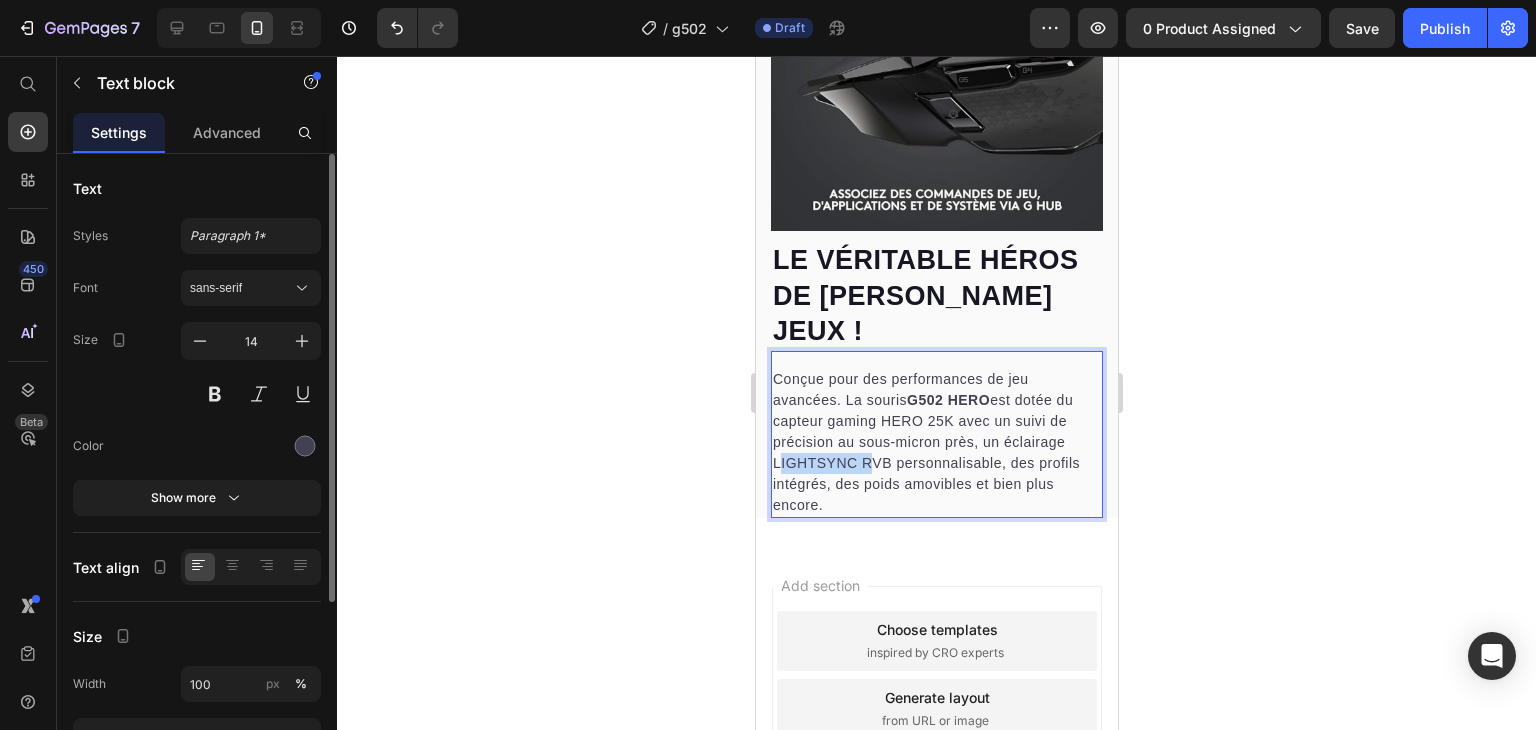 click on "Conçue pour des performances de jeu avancées. La souris  G502 HERO  est dotée du capteur gaming HERO 25K avec un suivi de précision au sous-micron près, un éclairage LIGHTSYNC RVB personnalisable, des profils intégrés, des poids amovibles et bien plus encore." at bounding box center (936, 442) 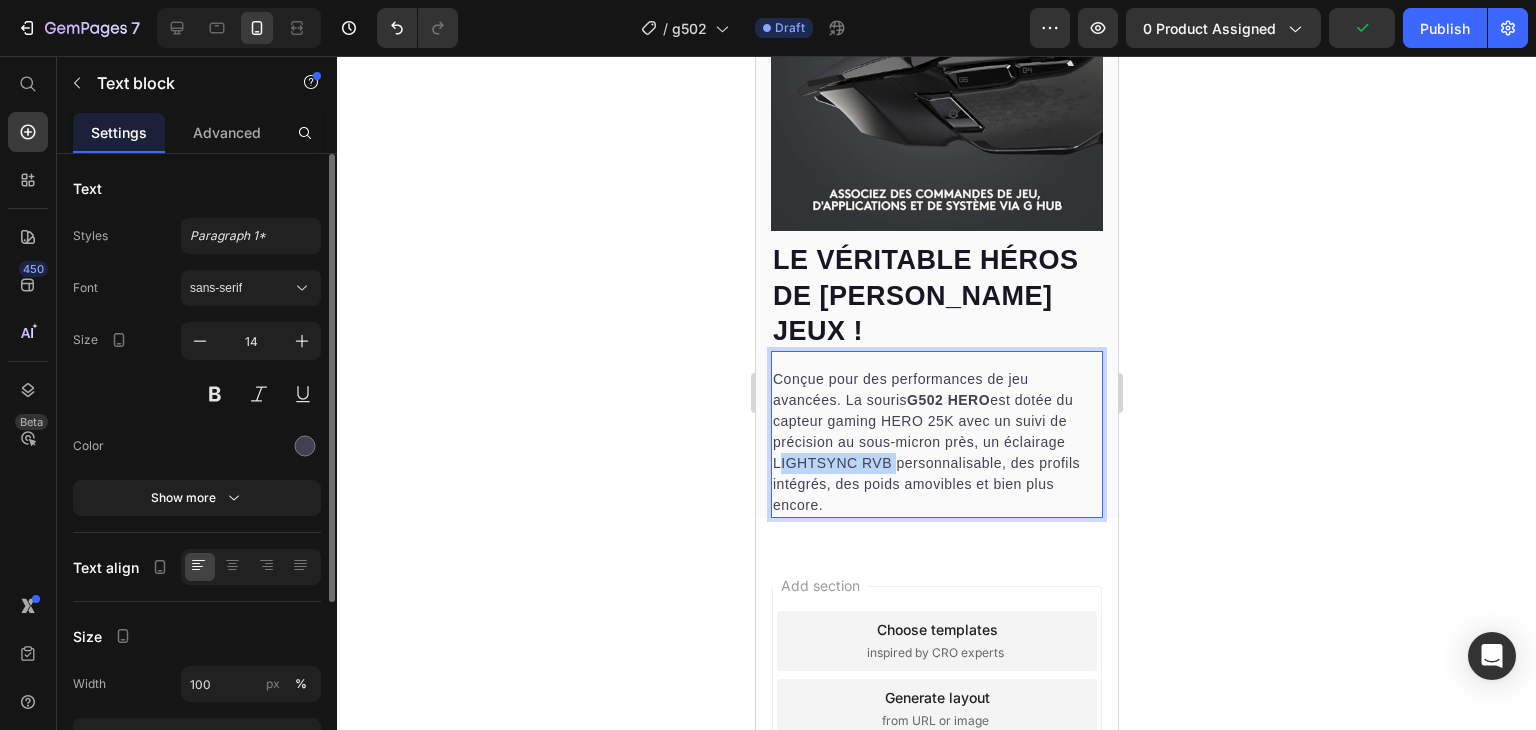 drag, startPoint x: 889, startPoint y: 375, endPoint x: 773, endPoint y: 385, distance: 116.43024 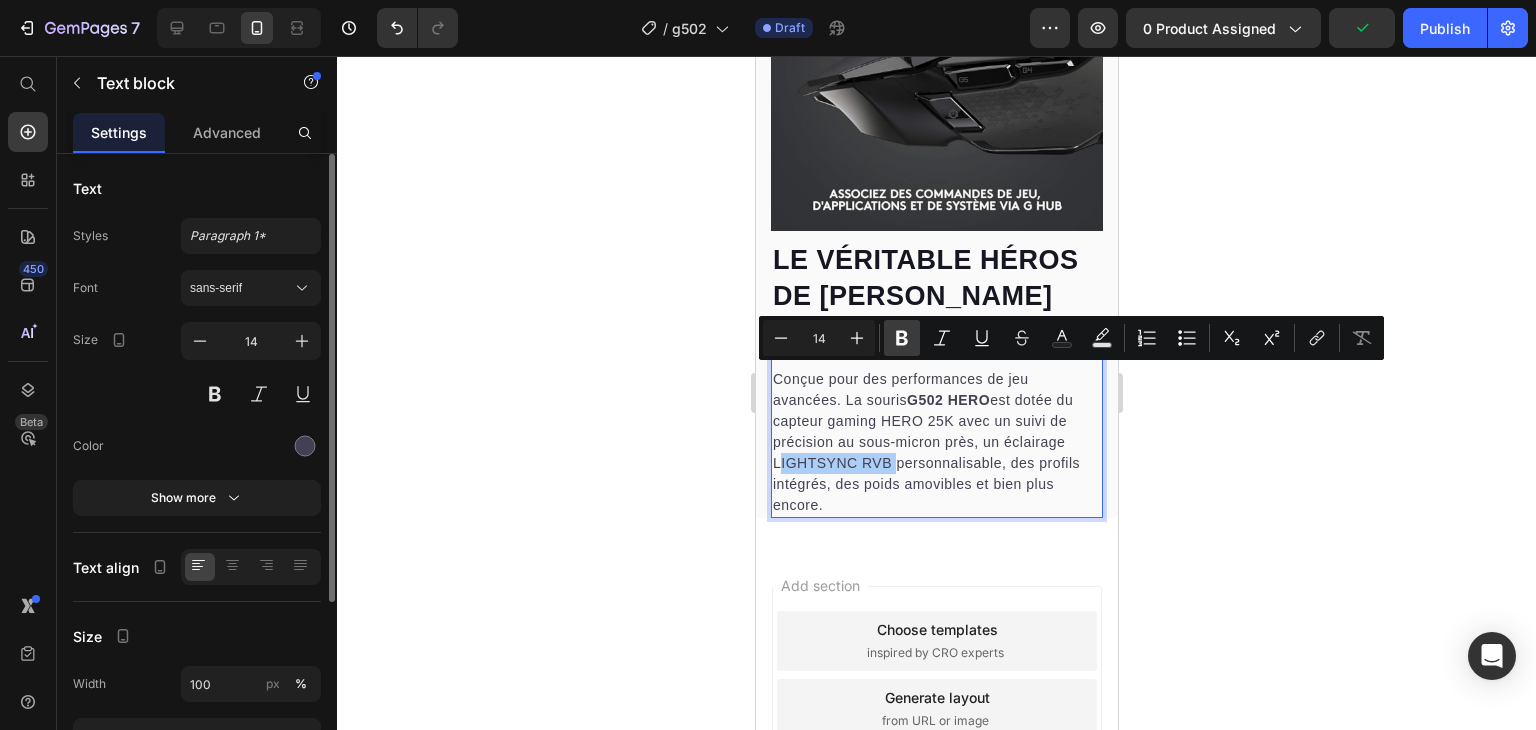 drag, startPoint x: 902, startPoint y: 346, endPoint x: 179, endPoint y: 337, distance: 723.056 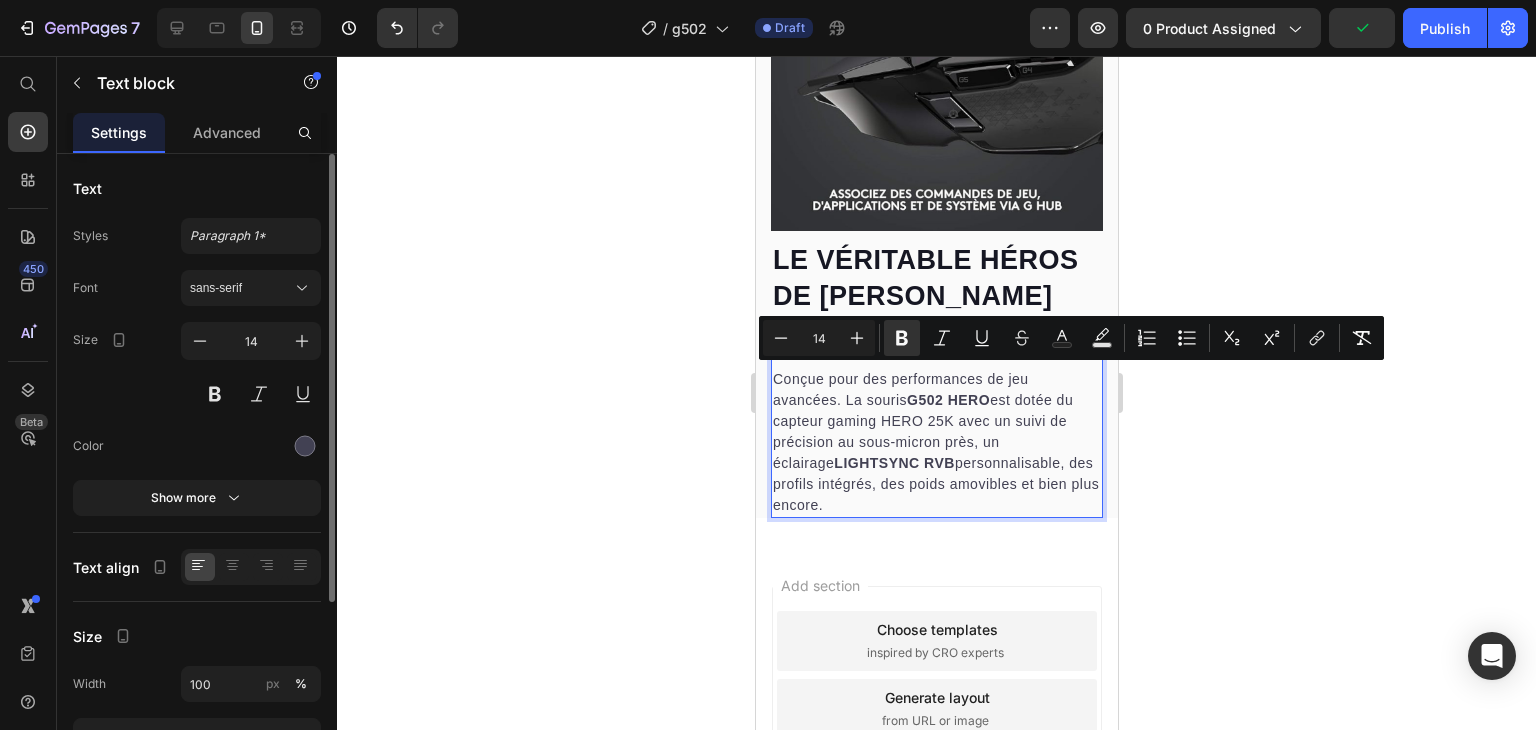 click on "Conçue pour des performances de jeu avancées. La souris  G502 HERO  est dotée du capteur gaming HERO 25K avec un suivi de précision au sous-micron près, un éclairage  LIGHTSYNC RVB  personnalisable, des profils intégrés, des poids amovibles et bien plus encore." at bounding box center (936, 442) 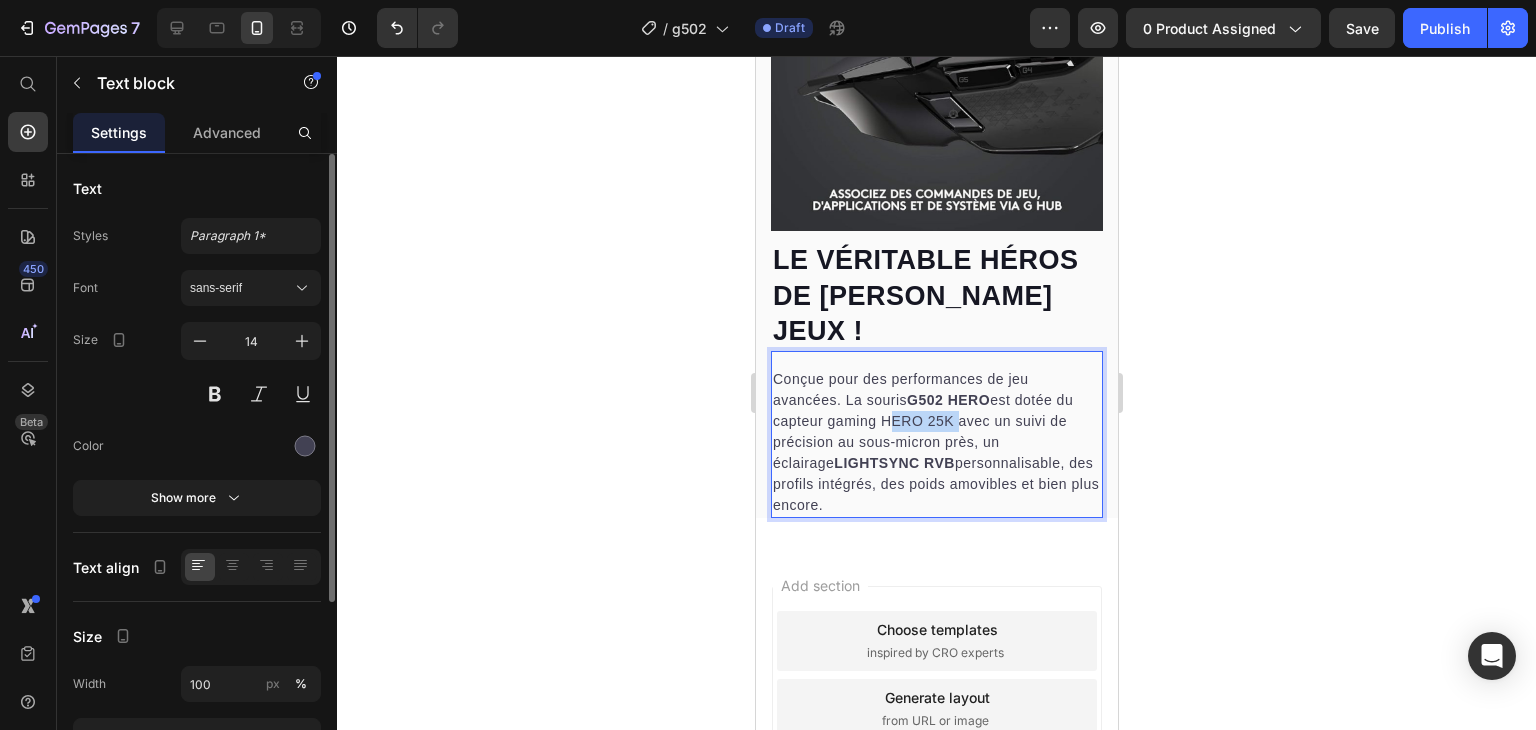 drag, startPoint x: 882, startPoint y: 333, endPoint x: 949, endPoint y: 337, distance: 67.11929 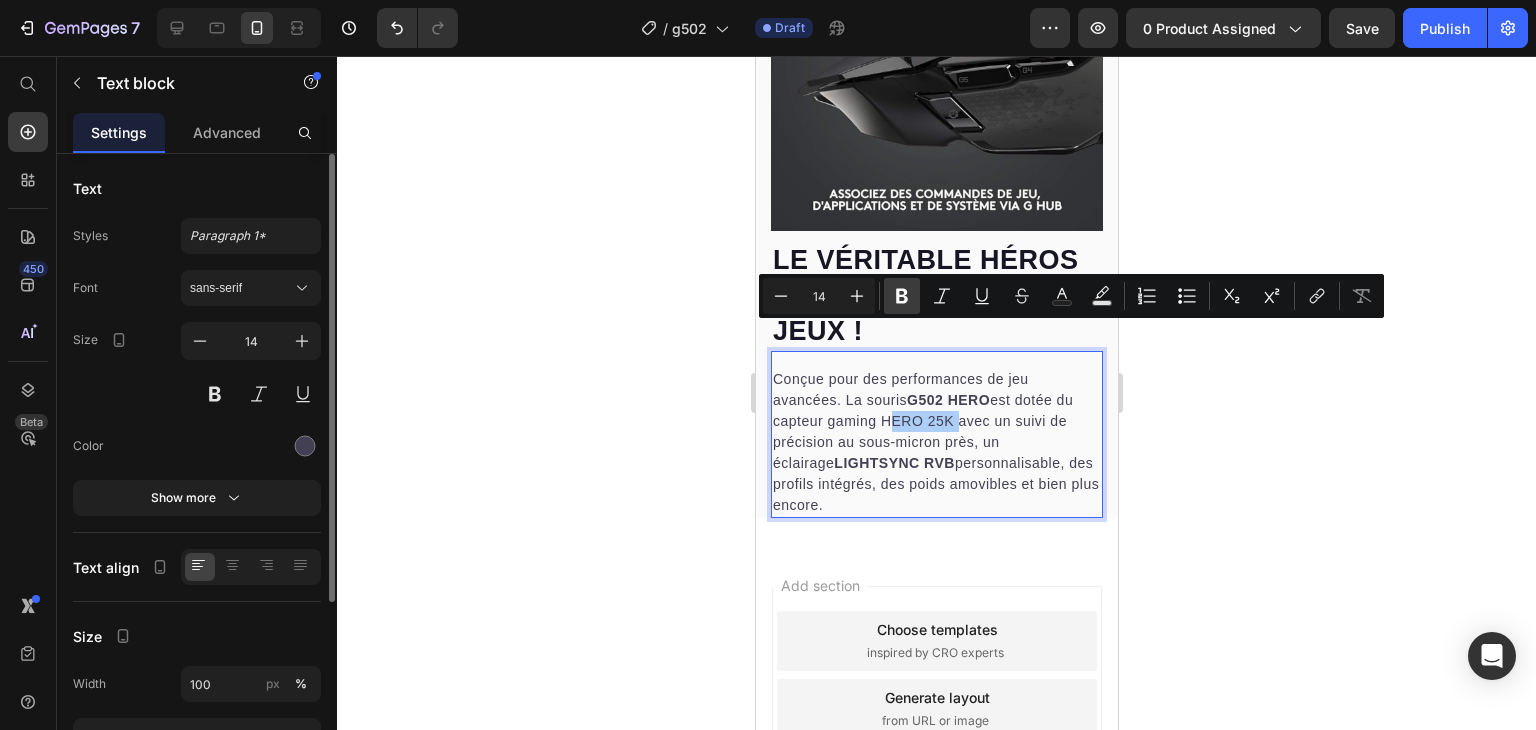 click 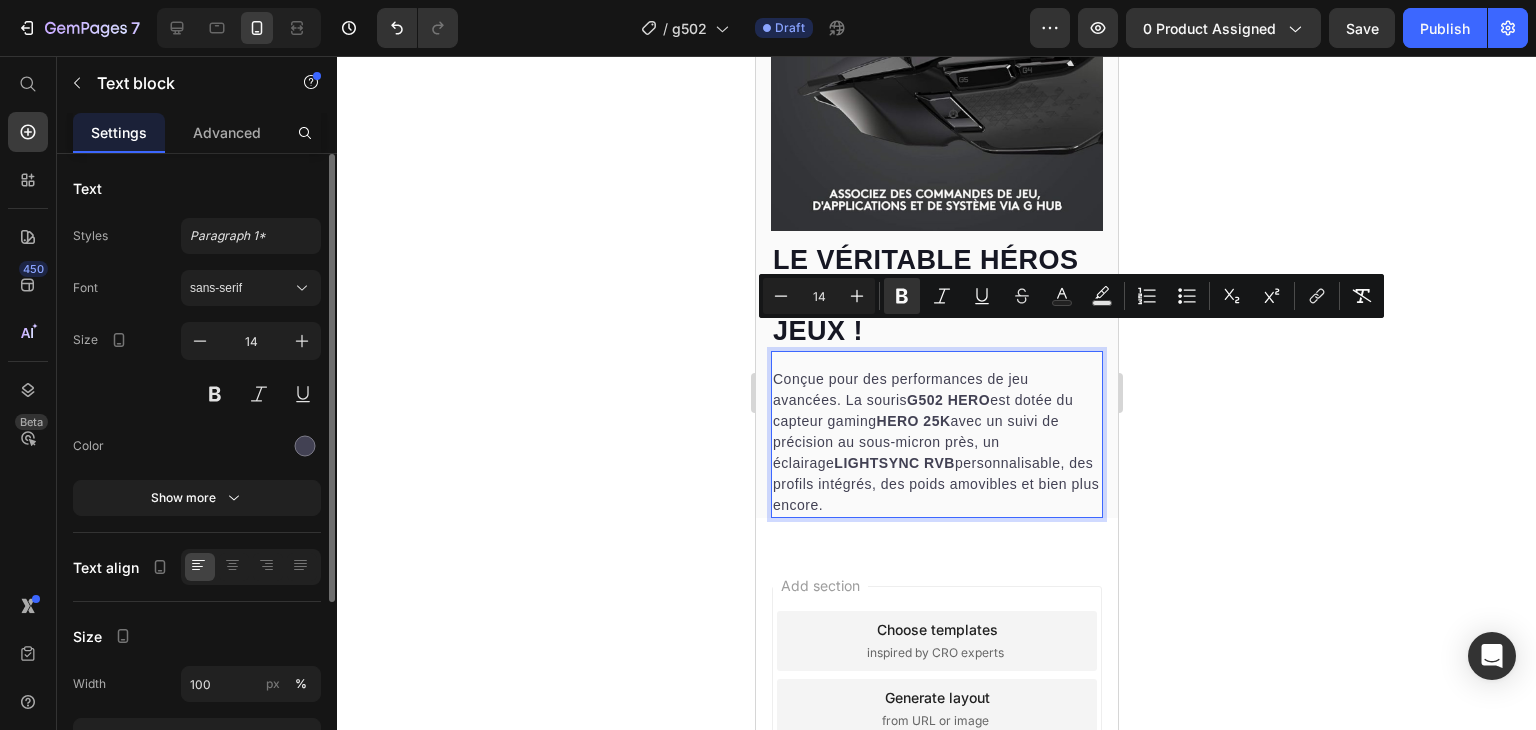 click on "Conçue pour des performances de jeu avancées. La souris  G502 HERO  est dotée du capteur gaming  HERO 25K  avec un suivi de précision au sous-micron près, un éclairage  LIGHTSYNC RVB  personnalisable, des profils intégrés, des poids amovibles et bien plus encore." at bounding box center (936, 442) 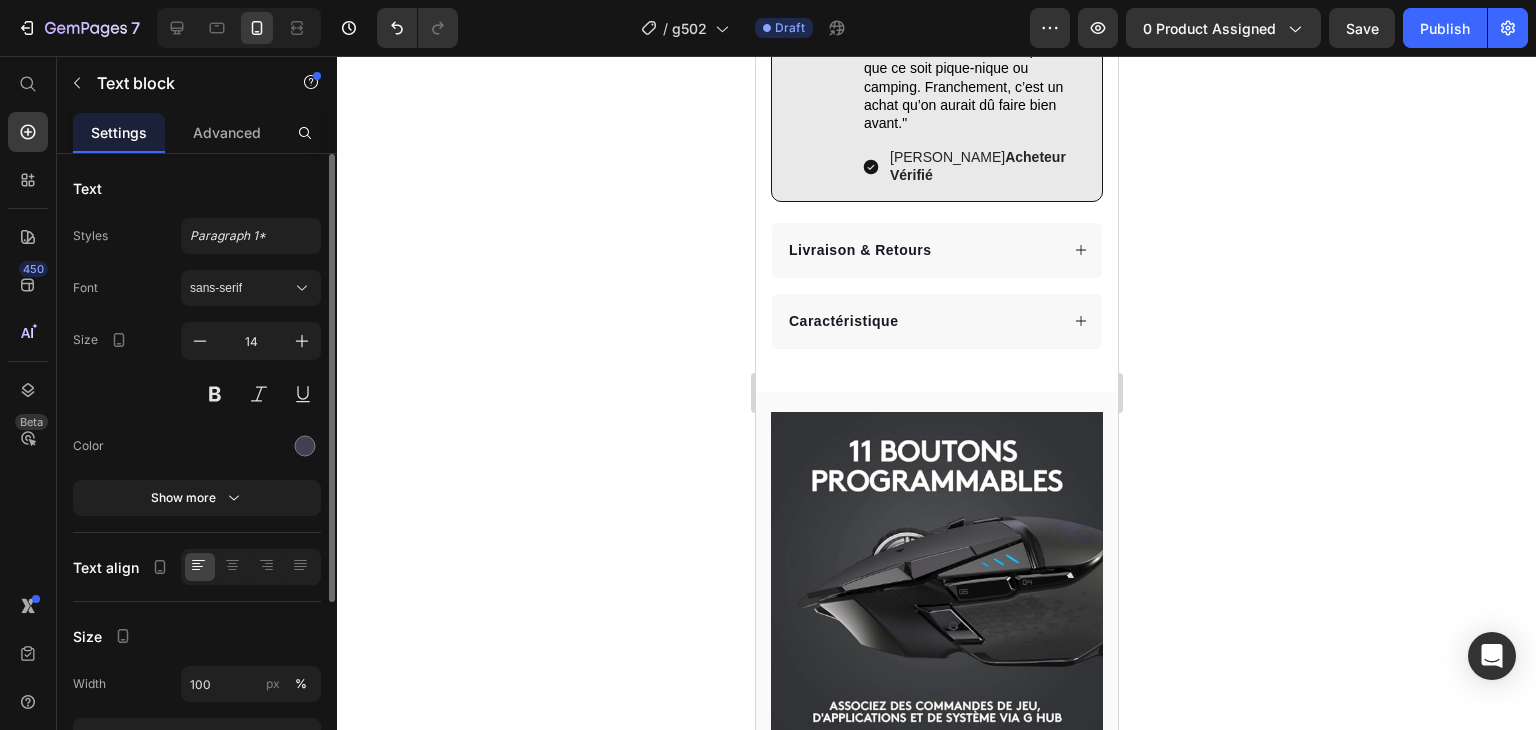 scroll, scrollTop: 1144, scrollLeft: 0, axis: vertical 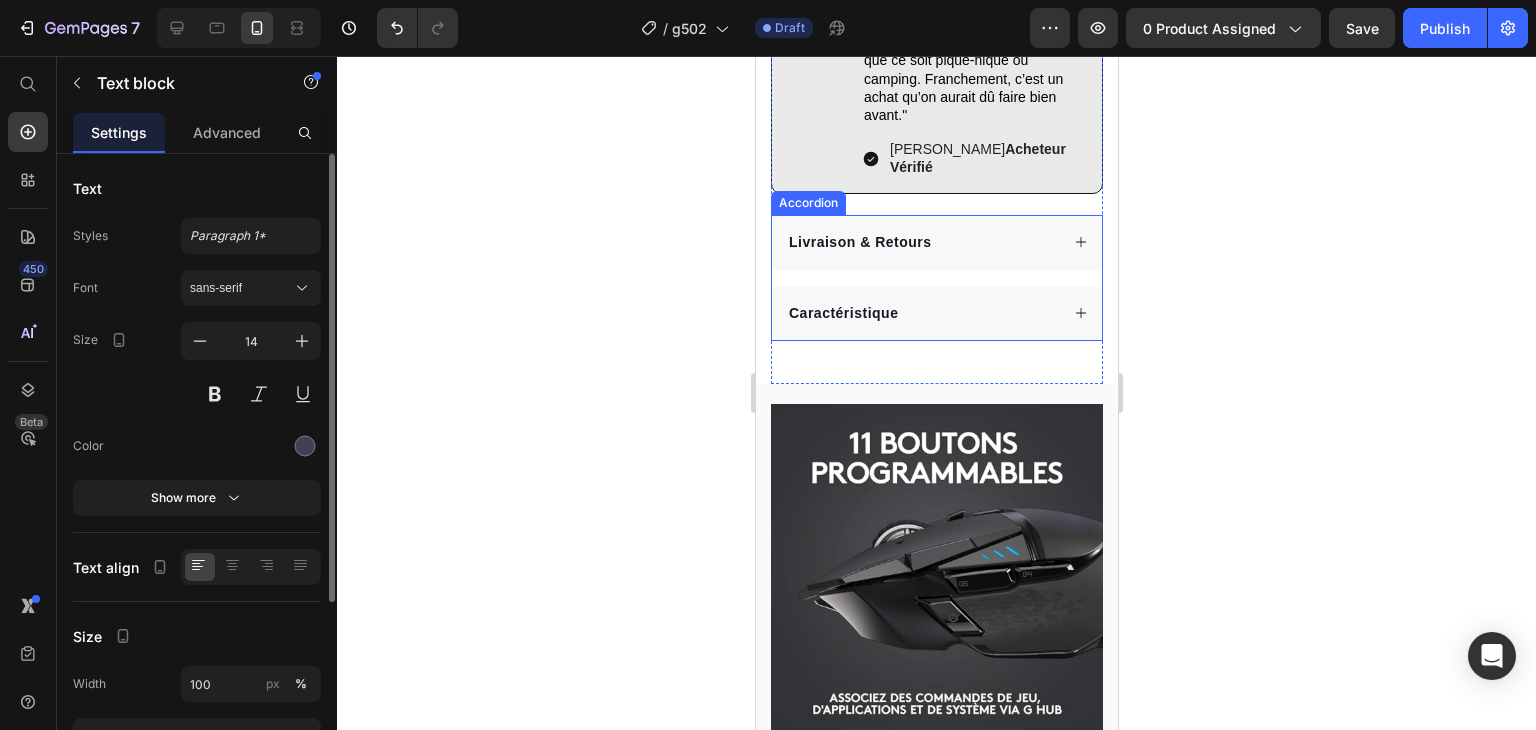 click on "Caractéristique" at bounding box center (921, 313) 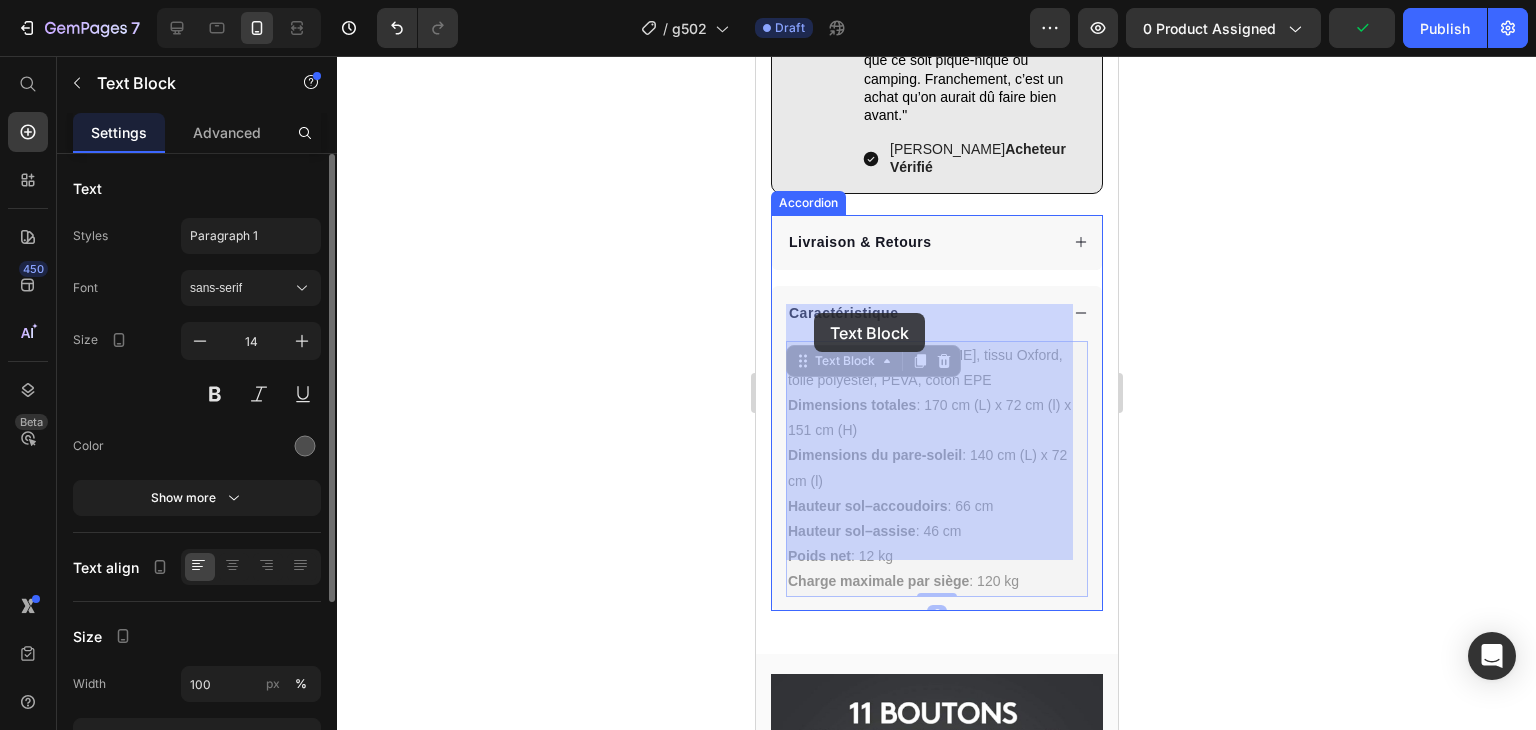drag, startPoint x: 1027, startPoint y: 544, endPoint x: 899, endPoint y: 411, distance: 184.58873 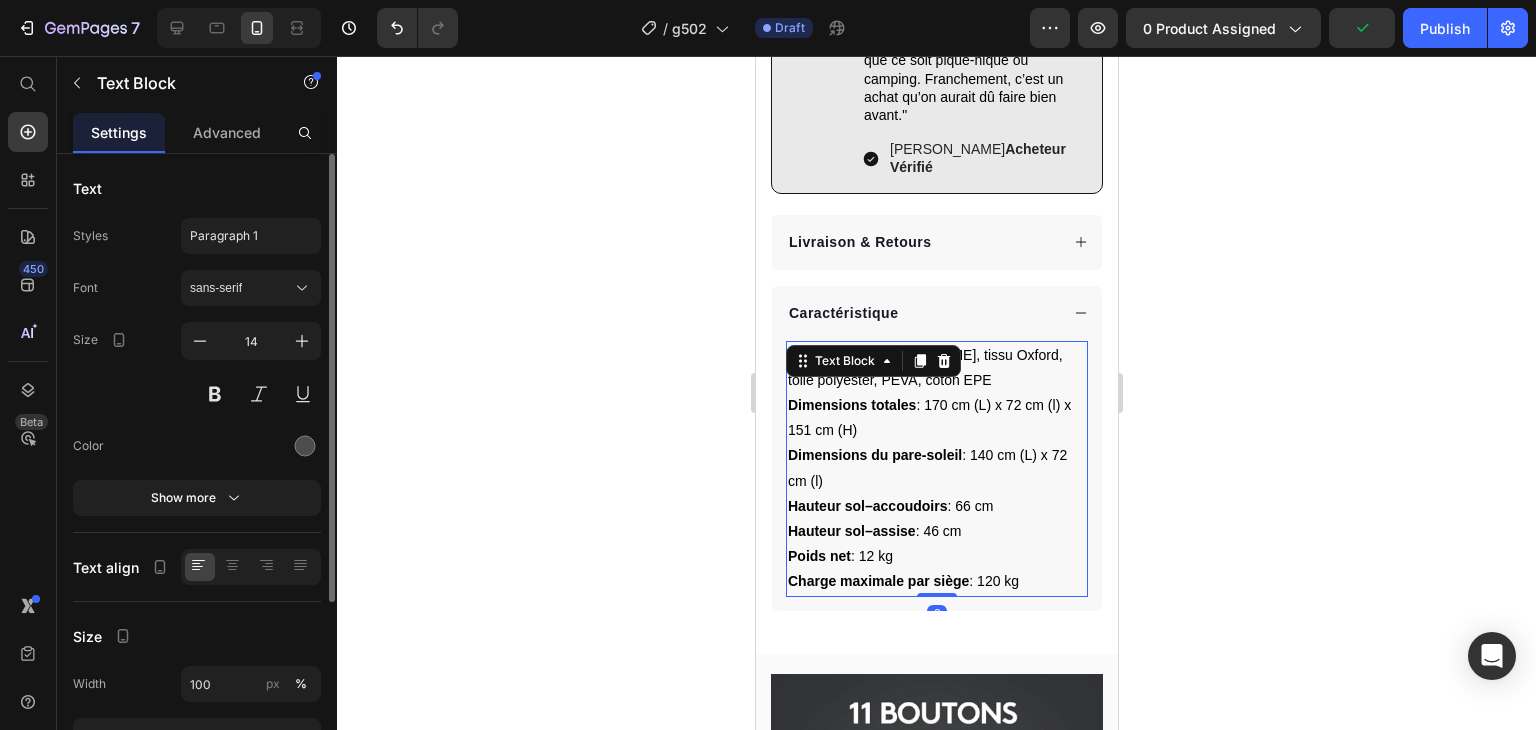 click on "Charge maximale par siège  : 120 kg" at bounding box center [902, 581] 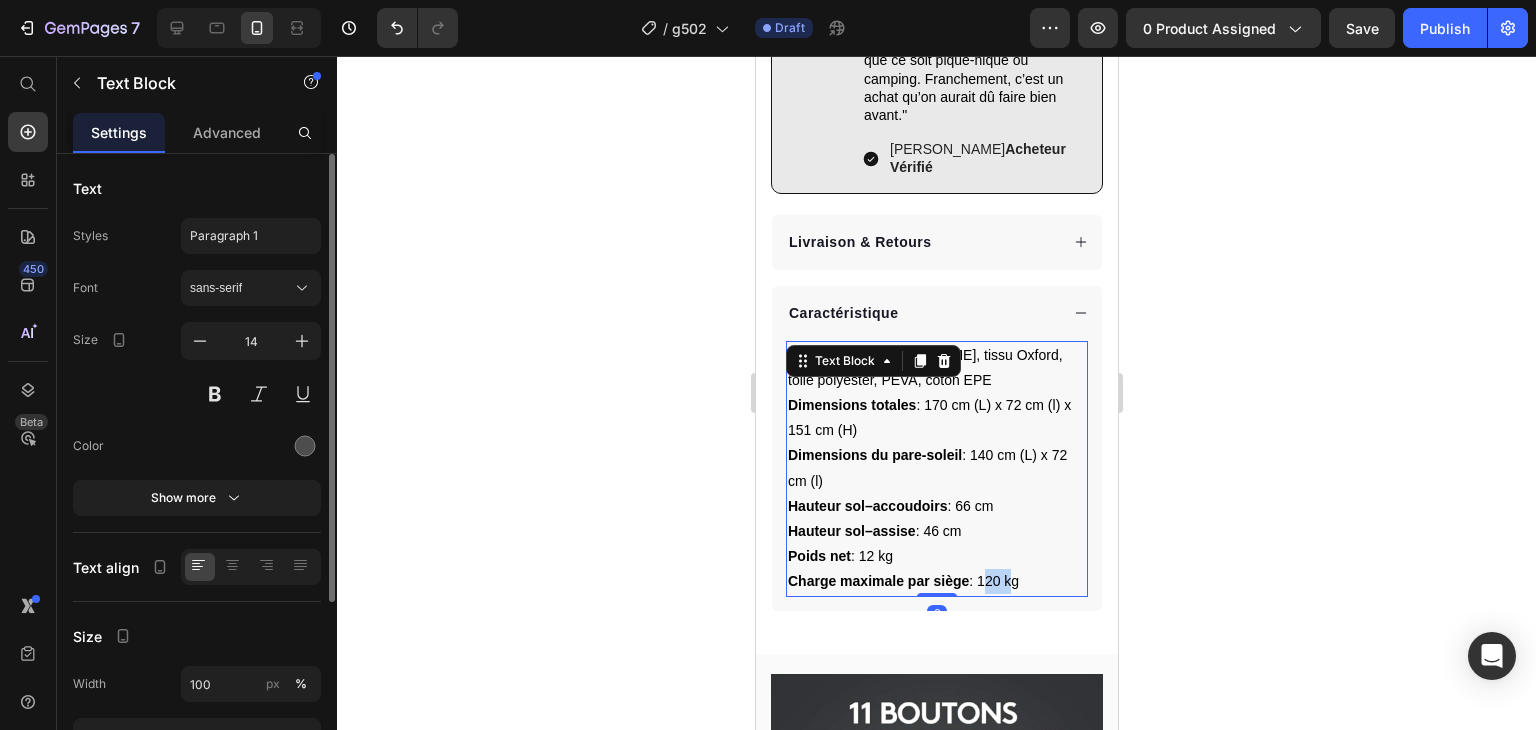 click on "Charge maximale par siège  : 120 kg" at bounding box center [902, 581] 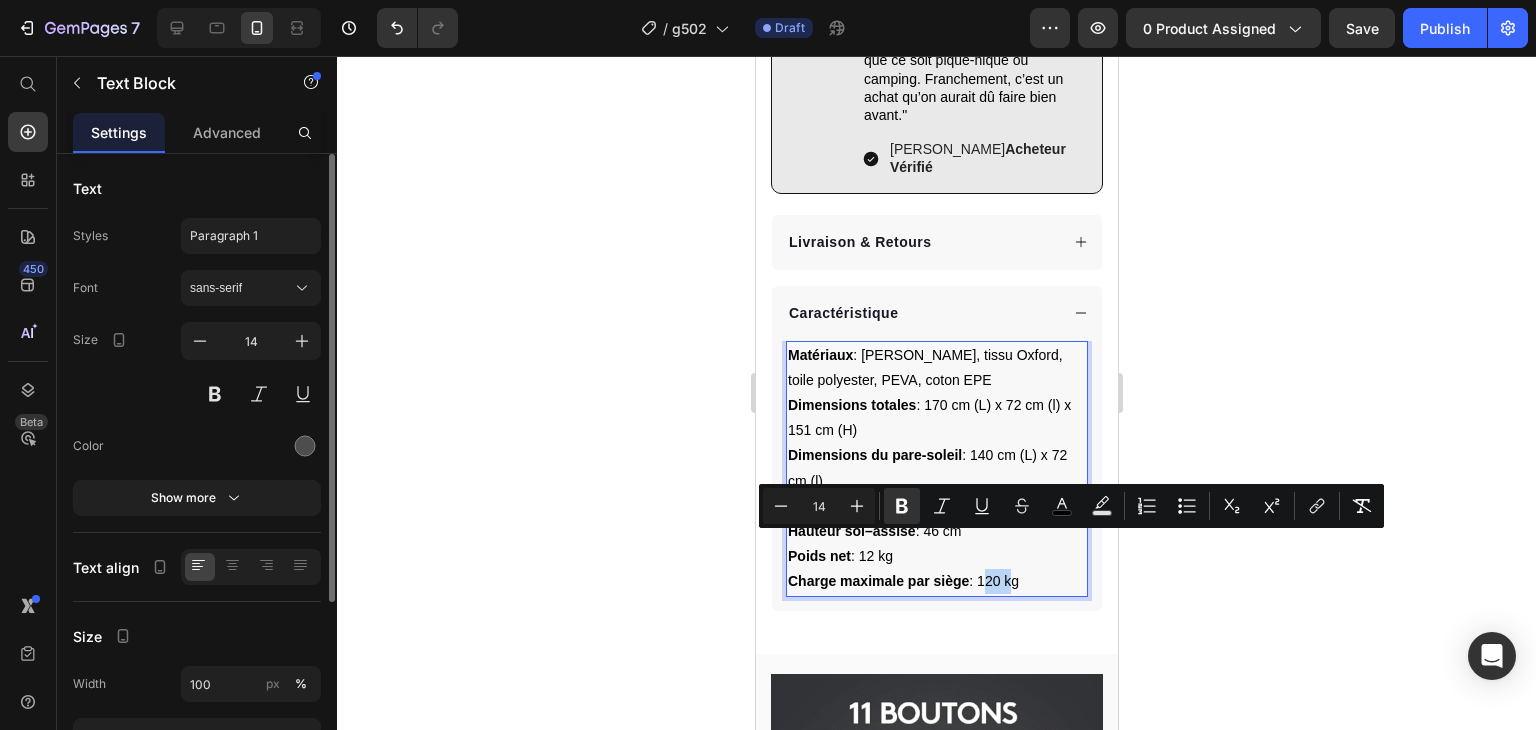 click on "Charge maximale par siège  : 120 kg" at bounding box center [902, 581] 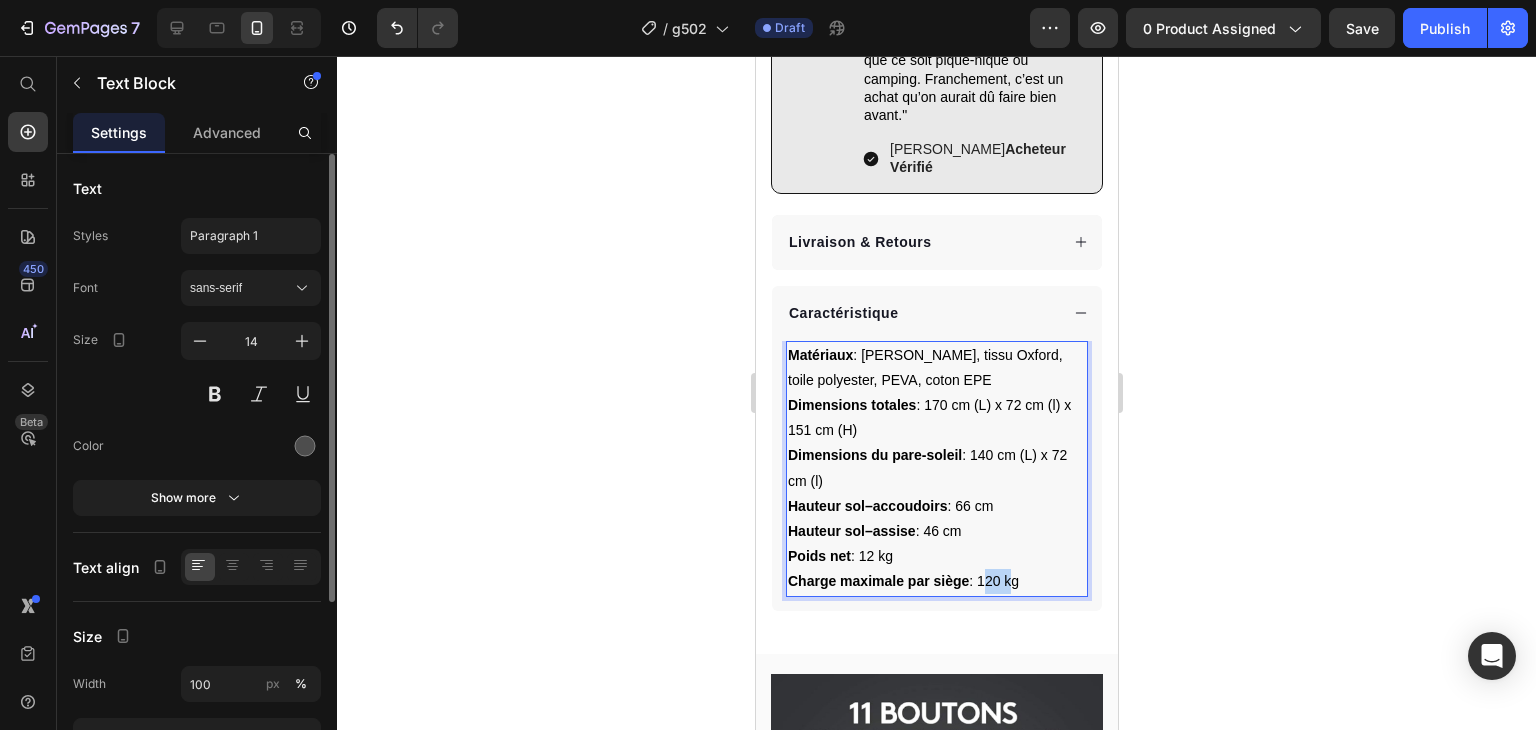 drag, startPoint x: 1021, startPoint y: 545, endPoint x: 786, endPoint y: 324, distance: 322.59262 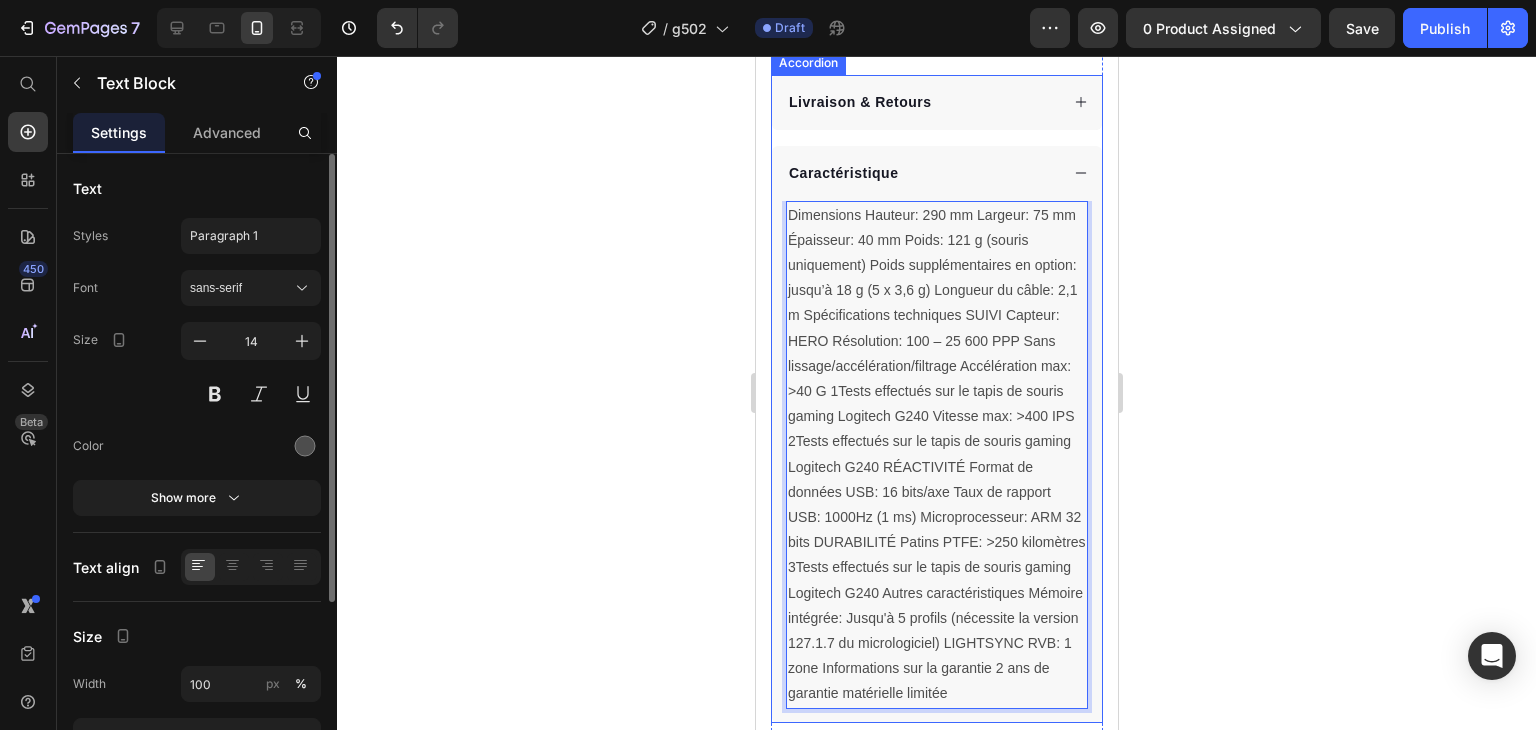 scroll, scrollTop: 1288, scrollLeft: 0, axis: vertical 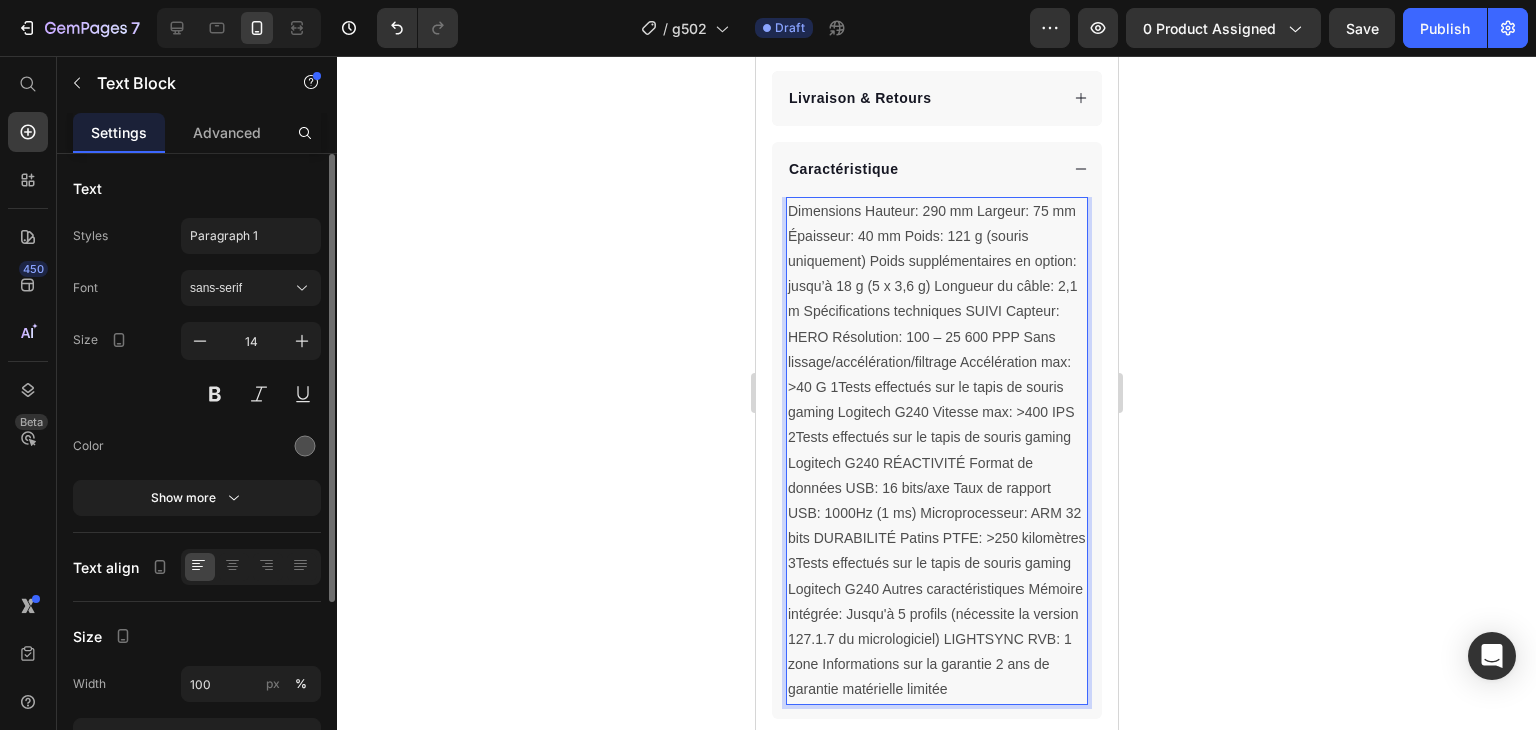 click on "Dimensions Hauteur: 290 mm Largeur: 75 mm Épaisseur: 40 mm Poids: 121 g (souris uniquement) Poids supplémentaires en option: jusqu’à 18 g (5 x 3,6 g) Longueur du câble: 2,1 m Spécifications techniques SUIVI Capteur: HERO Résolution: 100 – 25 600 PPP Sans lissage/accélération/filtrage Accélération max: >40 G 1Tests effectués sur le tapis de souris gaming Logitech G240 Vitesse max: >400 IPS 2Tests effectués sur le tapis de souris gaming Logitech G240 RÉACTIVITÉ Format de données USB: 16 bits/axe Taux de rapport USB: 1000Hz (1 ms) Microprocesseur: ARM 32 bits DURABILITÉ Patins PTFE: >250 kilomètres 3Tests effectués sur le tapis de souris gaming Logitech G240 Autres caractéristiques Mémoire intégrée: Jusqu'à 5 profils (nécessite la version 127.1.7 du micrologiciel) LIGHTSYNC RVB: 1 zone Informations sur la garantie 2 ans de garantie matérielle limitée" at bounding box center (936, 451) 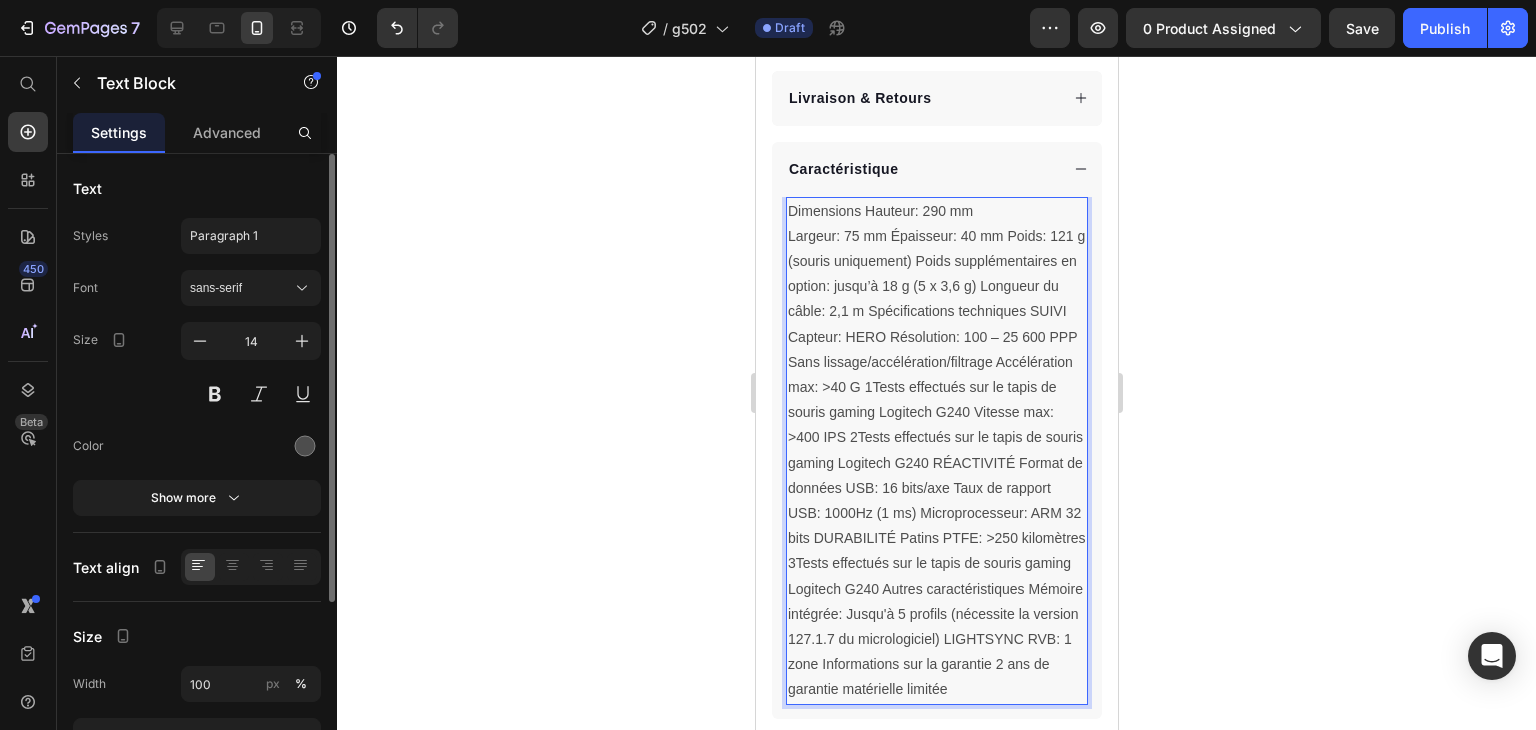 click on "Largeur: 75 mm Épaisseur: 40 mm Poids: 121 g (souris uniquement) Poids supplémentaires en option: jusqu’à 18 g (5 x 3,6 g) Longueur du câble: 2,1 m Spécifications techniques SUIVI Capteur: HERO Résolution: 100 – 25 600 PPP Sans lissage/accélération/filtrage Accélération max: >40 G 1Tests effectués sur le tapis de souris gaming Logitech G240 Vitesse max: >400 IPS 2Tests effectués sur le tapis de souris gaming Logitech G240 RÉACTIVITÉ Format de données USB: 16 bits/axe Taux de rapport USB: 1000Hz (1 ms) Microprocesseur: ARM 32 bits DURABILITÉ Patins PTFE: >250 kilomètres 3Tests effectués sur le tapis de souris gaming Logitech G240 Autres caractéristiques Mémoire intégrée: Jusqu'à 5 profils (nécessite la version 127.1.7 du micrologiciel) LIGHTSYNC RVB: 1 zone Informations sur la garantie 2 ans de garantie matérielle limitée" at bounding box center [936, 463] 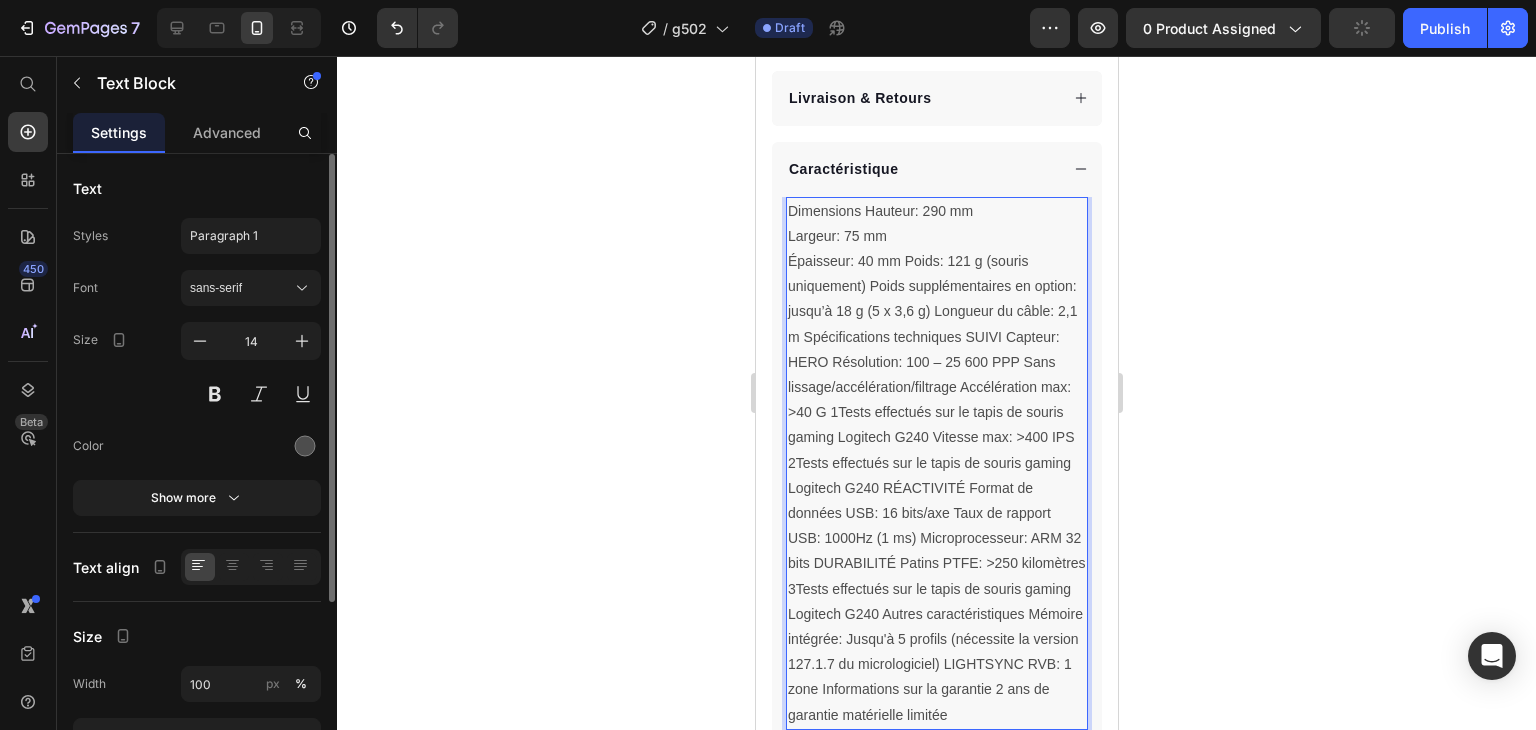 click on "Épaisseur: 40 mm Poids: 121 g (souris uniquement) Poids supplémentaires en option: jusqu’à 18 g (5 x 3,6 g) Longueur du câble: 2,1 m Spécifications techniques SUIVI Capteur: HERO Résolution: 100 – 25 600 PPP Sans lissage/accélération/filtrage Accélération max: >40 G 1Tests effectués sur le tapis de souris gaming Logitech G240 Vitesse max: >400 IPS 2Tests effectués sur le tapis de souris gaming Logitech G240 RÉACTIVITÉ Format de données USB: 16 bits/axe Taux de rapport USB: 1000Hz (1 ms) Microprocesseur: ARM 32 bits DURABILITÉ Patins PTFE: >250 kilomètres 3Tests effectués sur le tapis de souris gaming Logitech G240 Autres caractéristiques Mémoire intégrée: Jusqu'à 5 profils (nécessite la version 127.1.7 du micrologiciel) LIGHTSYNC RVB: 1 zone Informations sur la garantie 2 ans de garantie matérielle limitée" at bounding box center (936, 488) 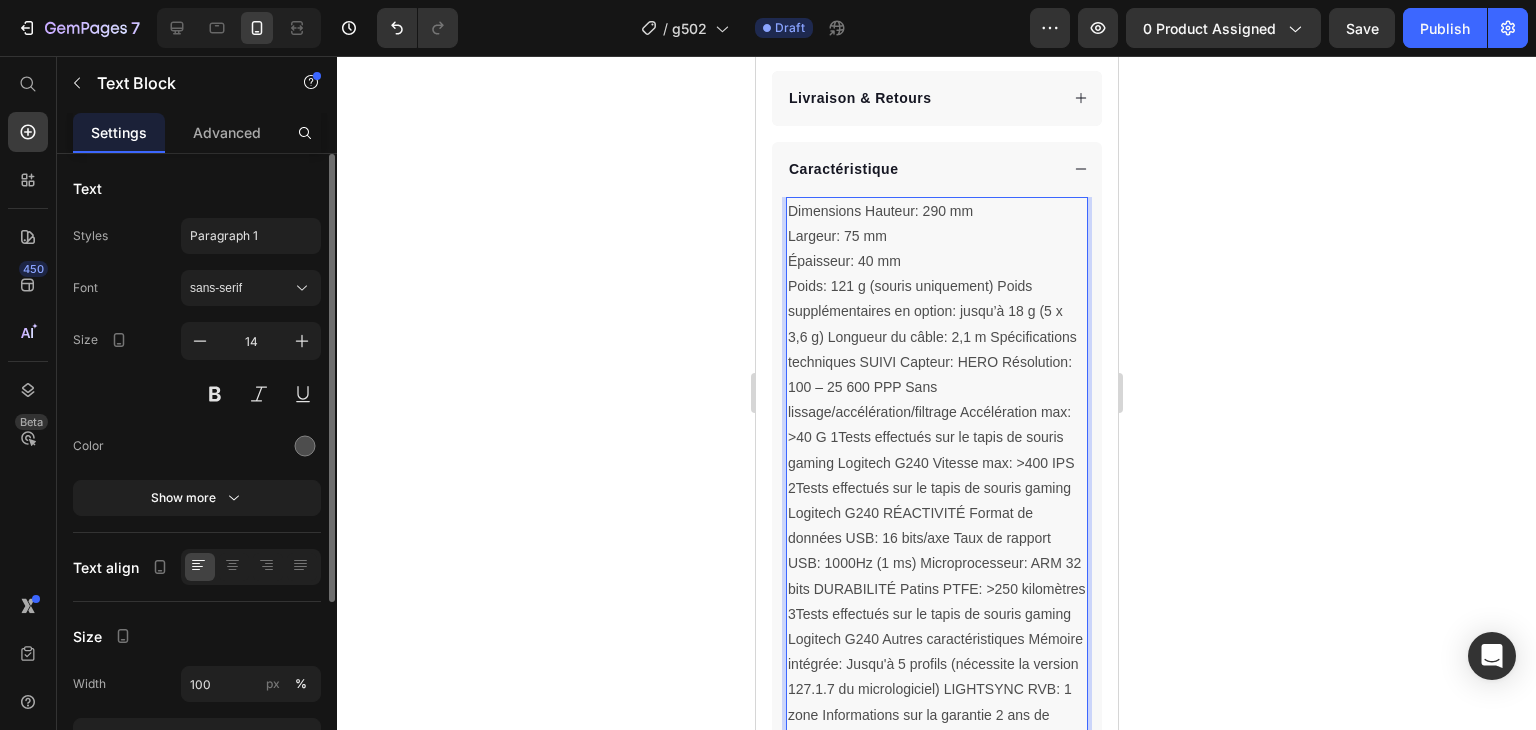 click on "Poids: 121 g (souris uniquement) Poids supplémentaires en option: jusqu’à 18 g (5 x 3,6 g) Longueur du câble: 2,1 m Spécifications techniques SUIVI Capteur: HERO Résolution: 100 – 25 600 PPP Sans lissage/accélération/filtrage Accélération max: >40 G 1Tests effectués sur le tapis de souris gaming Logitech G240 Vitesse max: >400 IPS 2Tests effectués sur le tapis de souris gaming Logitech G240 RÉACTIVITÉ Format de données USB: 16 bits/axe Taux de rapport USB: 1000Hz (1 ms) Microprocesseur: ARM 32 bits DURABILITÉ Patins PTFE: >250 kilomètres 3Tests effectués sur le tapis de souris gaming Logitech G240 Autres caractéristiques Mémoire intégrée: Jusqu'à 5 profils (nécessite la version 127.1.7 du micrologiciel) LIGHTSYNC RVB: 1 zone Informations sur la garantie 2 ans de garantie matérielle limitée" at bounding box center (936, 513) 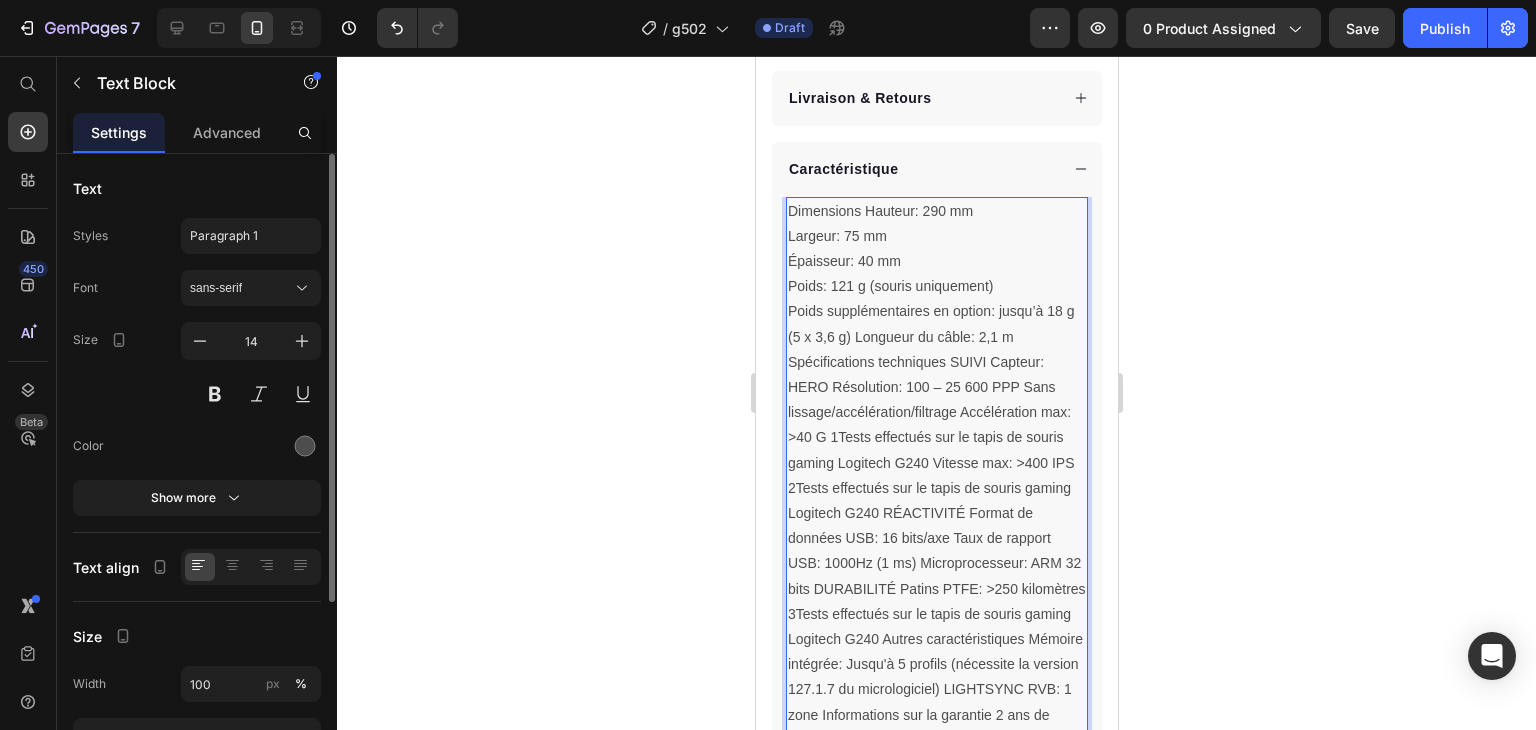 click on "Poids supplémentaires en option: jusqu’à 18 g (5 x 3,6 g) Longueur du câble: 2,1 m Spécifications techniques SUIVI Capteur: HERO Résolution: 100 – 25 600 PPP Sans lissage/accélération/filtrage Accélération max: >40 G 1Tests effectués sur le tapis de souris gaming Logitech G240 Vitesse max: >400 IPS 2Tests effectués sur le tapis de souris gaming Logitech G240 RÉACTIVITÉ Format de données USB: 16 bits/axe Taux de rapport USB: 1000Hz (1 ms) Microprocesseur: ARM 32 bits DURABILITÉ Patins PTFE: >250 kilomètres 3Tests effectués sur le tapis de souris gaming Logitech G240 Autres caractéristiques Mémoire intégrée: Jusqu'à 5 profils (nécessite la version 127.1.7 du micrologiciel) LIGHTSYNC RVB: 1 zone Informations sur la garantie 2 ans de garantie matérielle limitée" at bounding box center [936, 526] 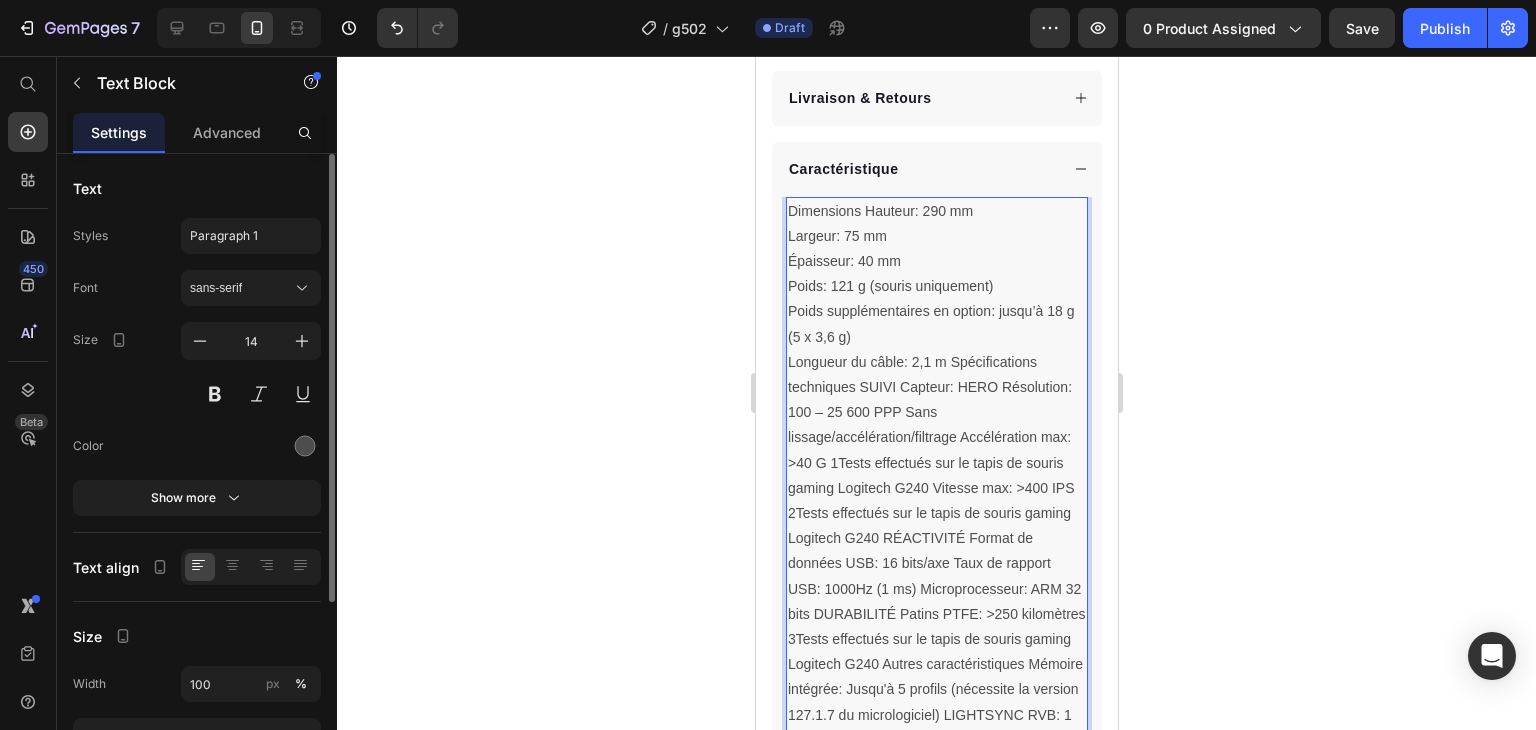 click on "Longueur du câble: 2,1 m Spécifications techniques SUIVI Capteur: HERO Résolution: 100 – 25 600 PPP Sans lissage/accélération/filtrage Accélération max: >40 G 1Tests effectués sur le tapis de souris gaming Logitech G240 Vitesse max: >400 IPS 2Tests effectués sur le tapis de souris gaming Logitech G240 RÉACTIVITÉ Format de données USB: 16 bits/axe Taux de rapport USB: 1000Hz (1 ms) Microprocesseur: ARM 32 bits DURABILITÉ Patins PTFE: >250 kilomètres 3Tests effectués sur le tapis de souris gaming Logitech G240 Autres caractéristiques Mémoire intégrée: Jusqu'à 5 profils (nécessite la version 127.1.7 du micrologiciel) LIGHTSYNC RVB: 1 zone Informations sur la garantie 2 ans de garantie matérielle limitée" at bounding box center (936, 564) 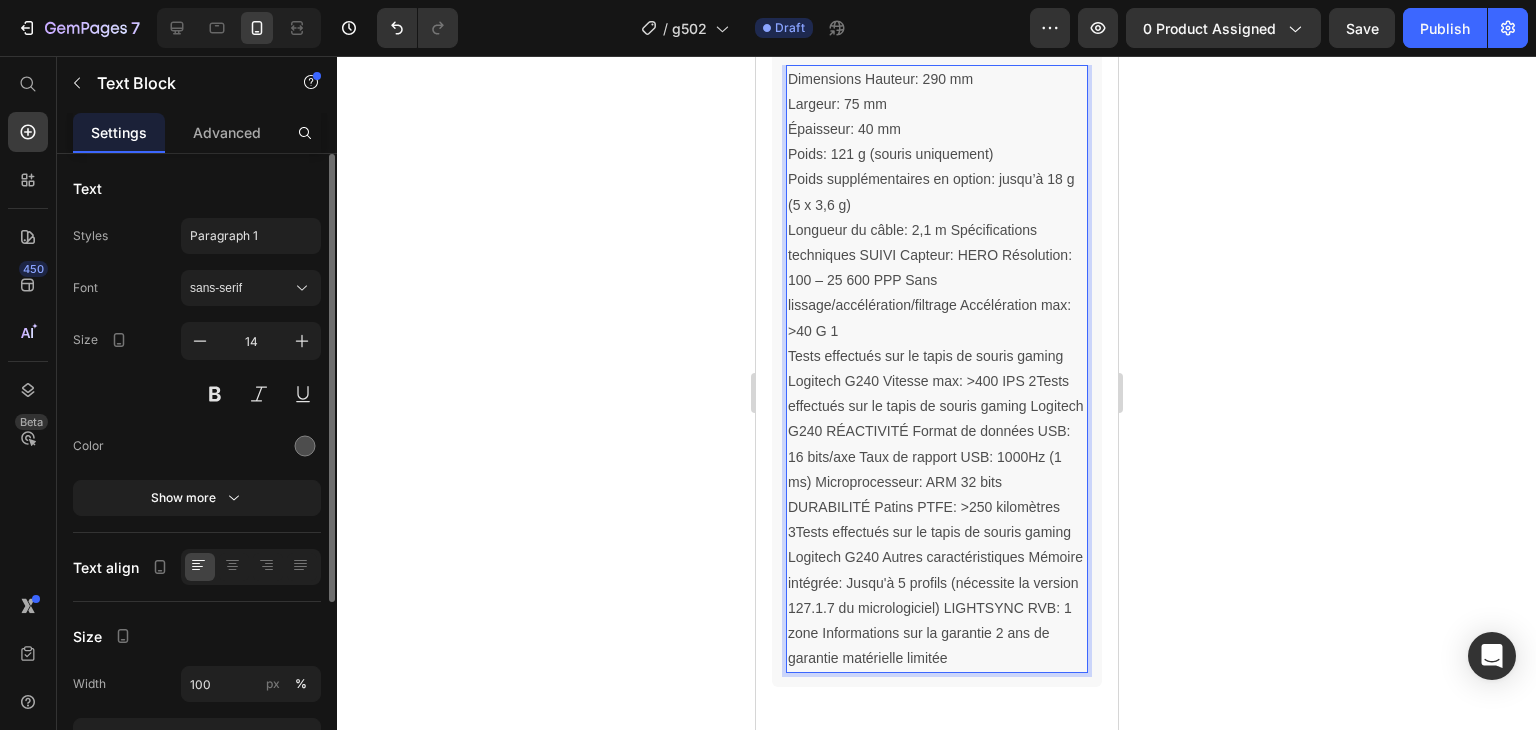 scroll, scrollTop: 1419, scrollLeft: 0, axis: vertical 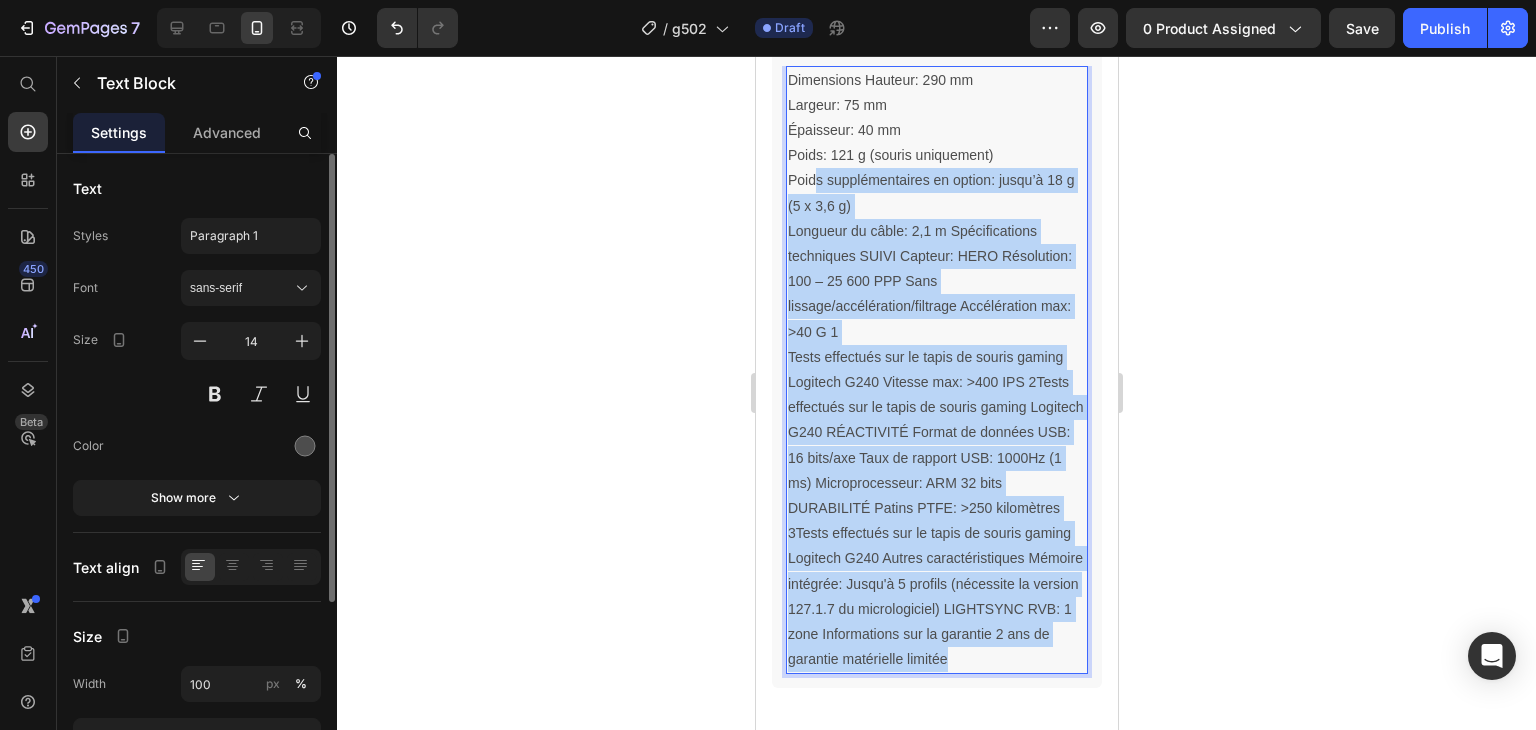 drag, startPoint x: 916, startPoint y: 647, endPoint x: 812, endPoint y: 138, distance: 519.5161 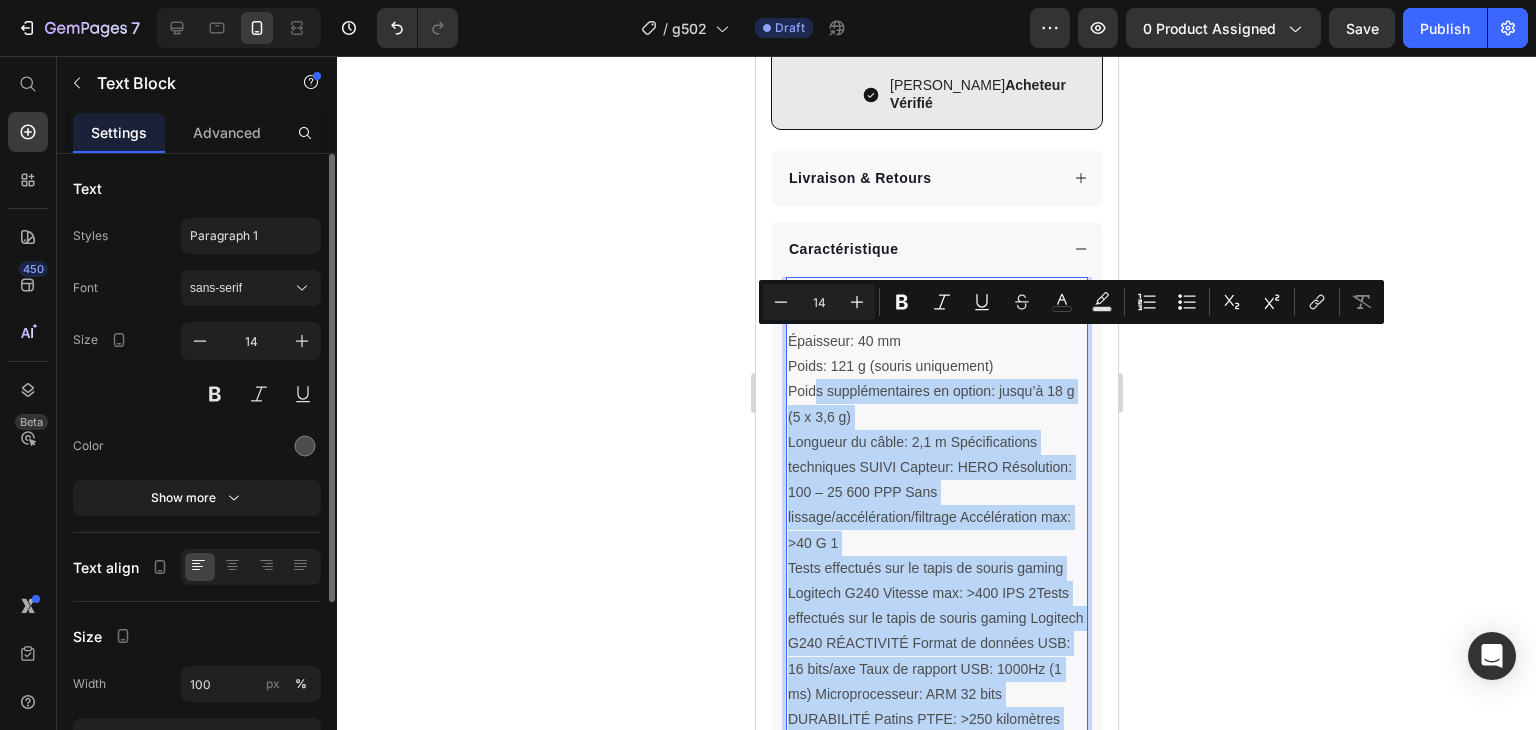 scroll, scrollTop: 1175, scrollLeft: 0, axis: vertical 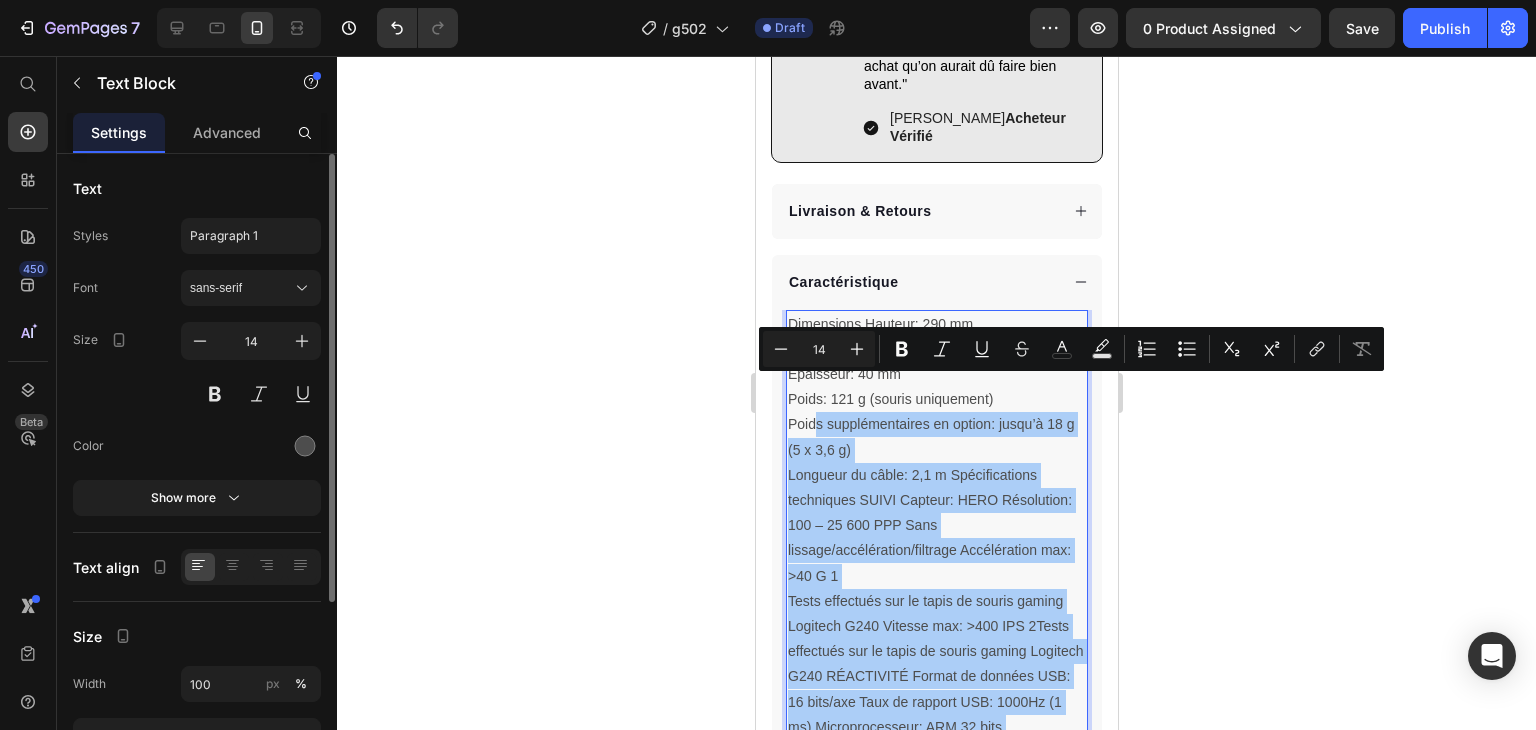 click 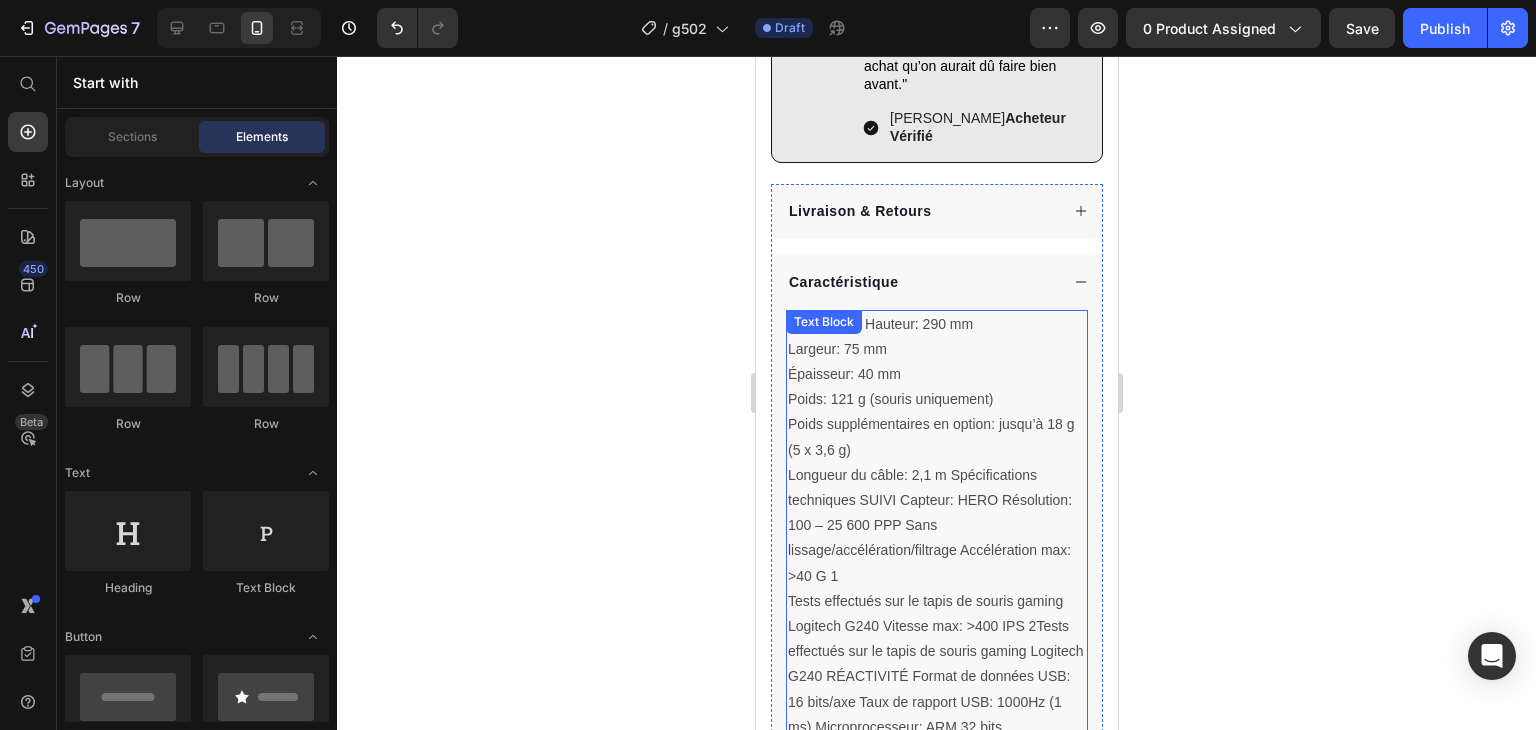 click on "Largeur: 75 mm" at bounding box center (936, 349) 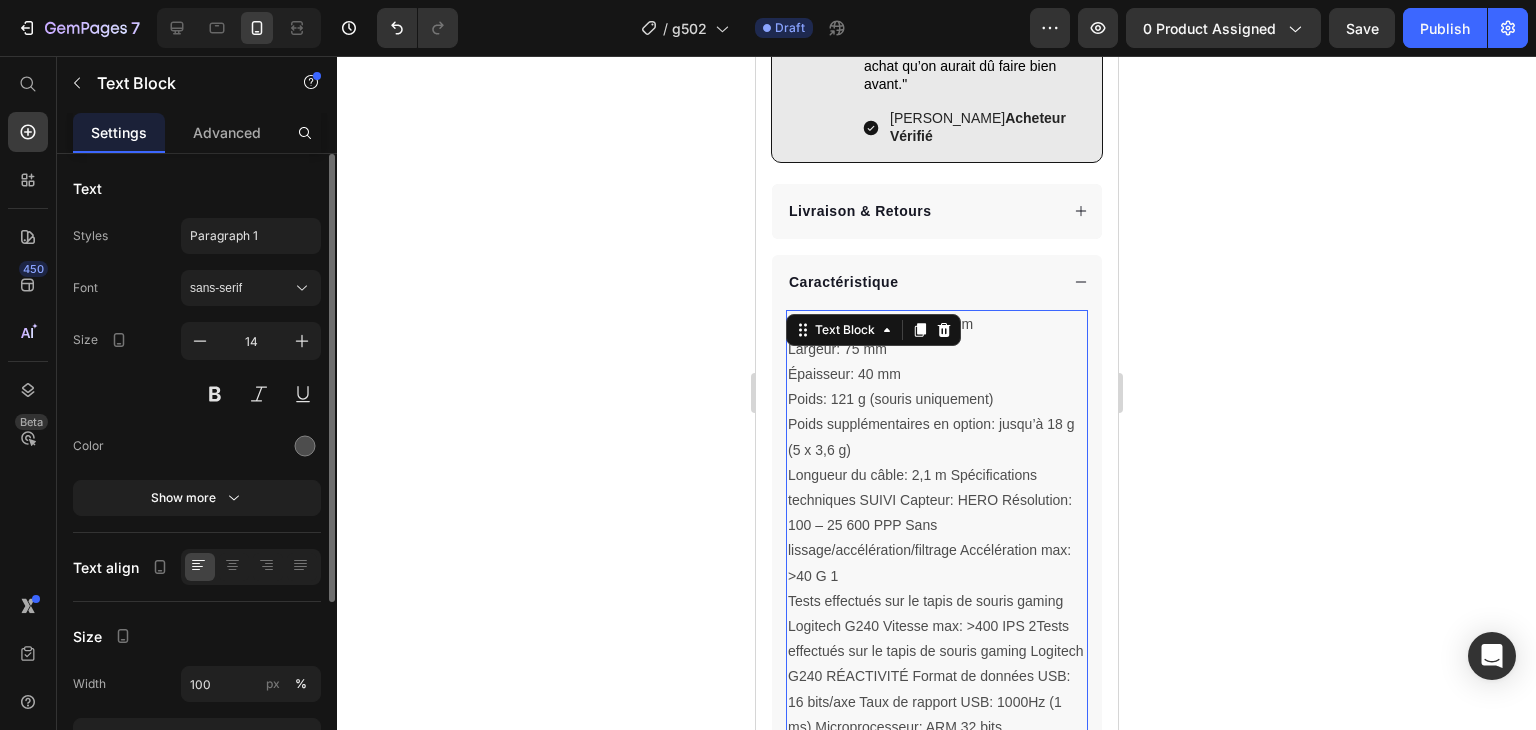 click on "Poids: 121 g (souris uniquement)" at bounding box center [936, 399] 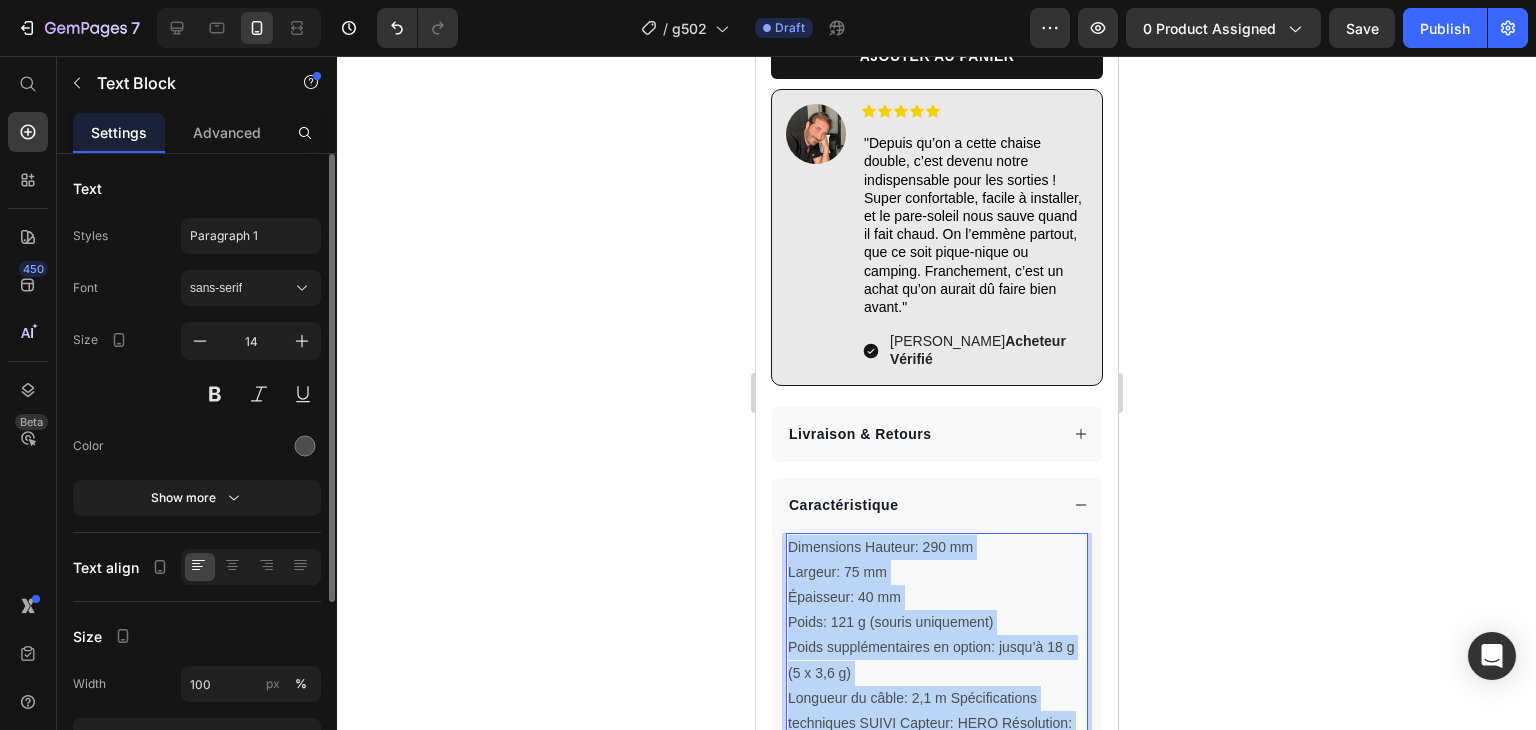 scroll, scrollTop: 907, scrollLeft: 0, axis: vertical 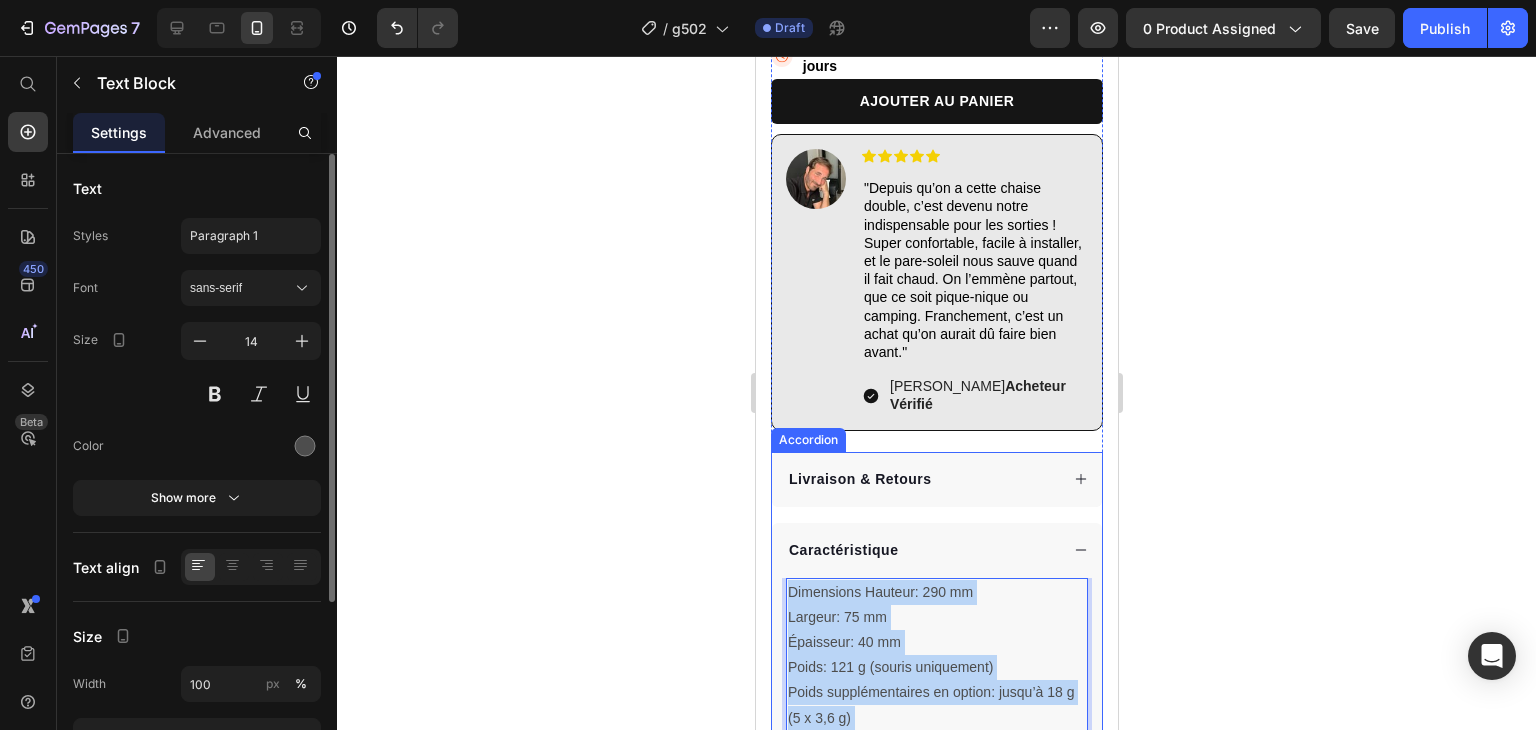 drag, startPoint x: 903, startPoint y: 408, endPoint x: 783, endPoint y: 494, distance: 147.63469 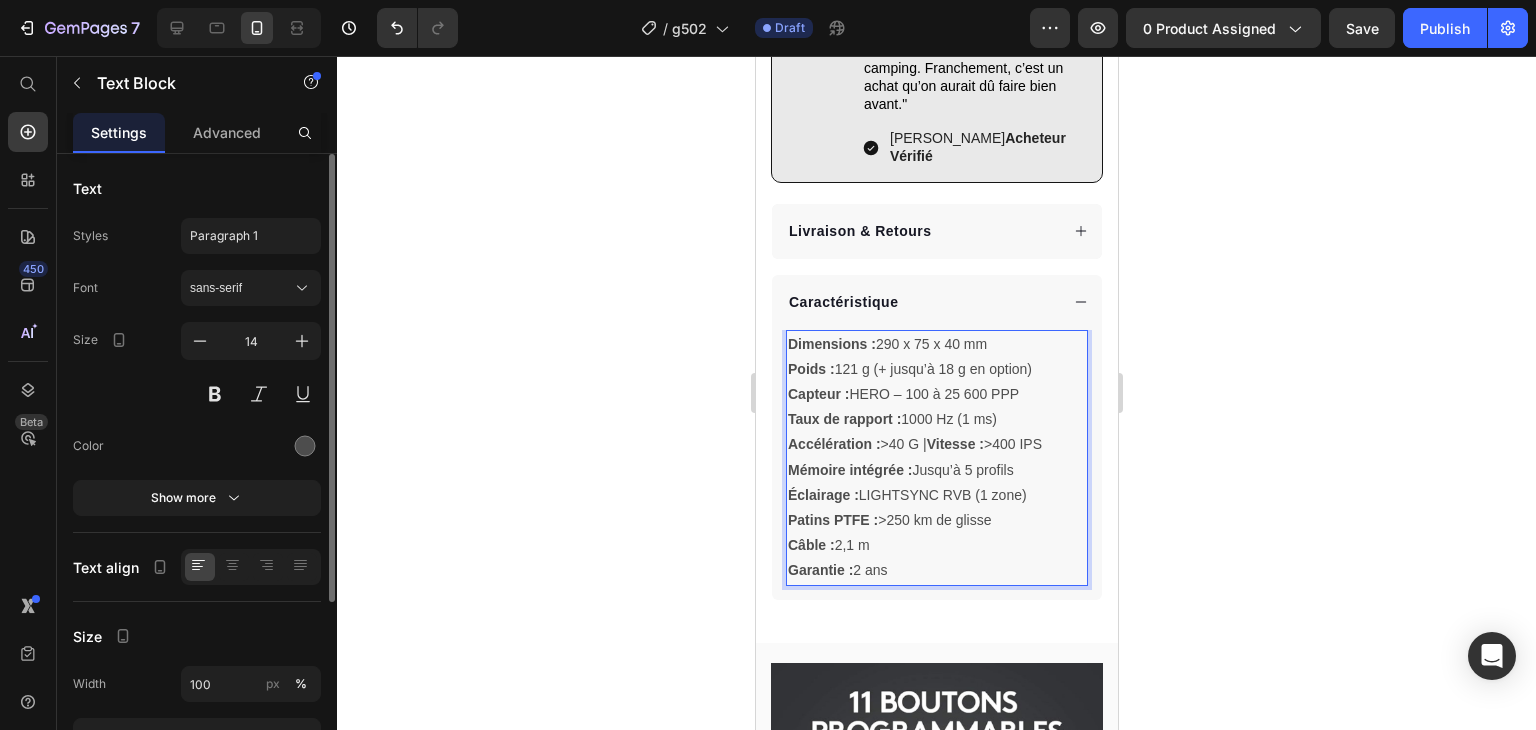scroll, scrollTop: 1151, scrollLeft: 0, axis: vertical 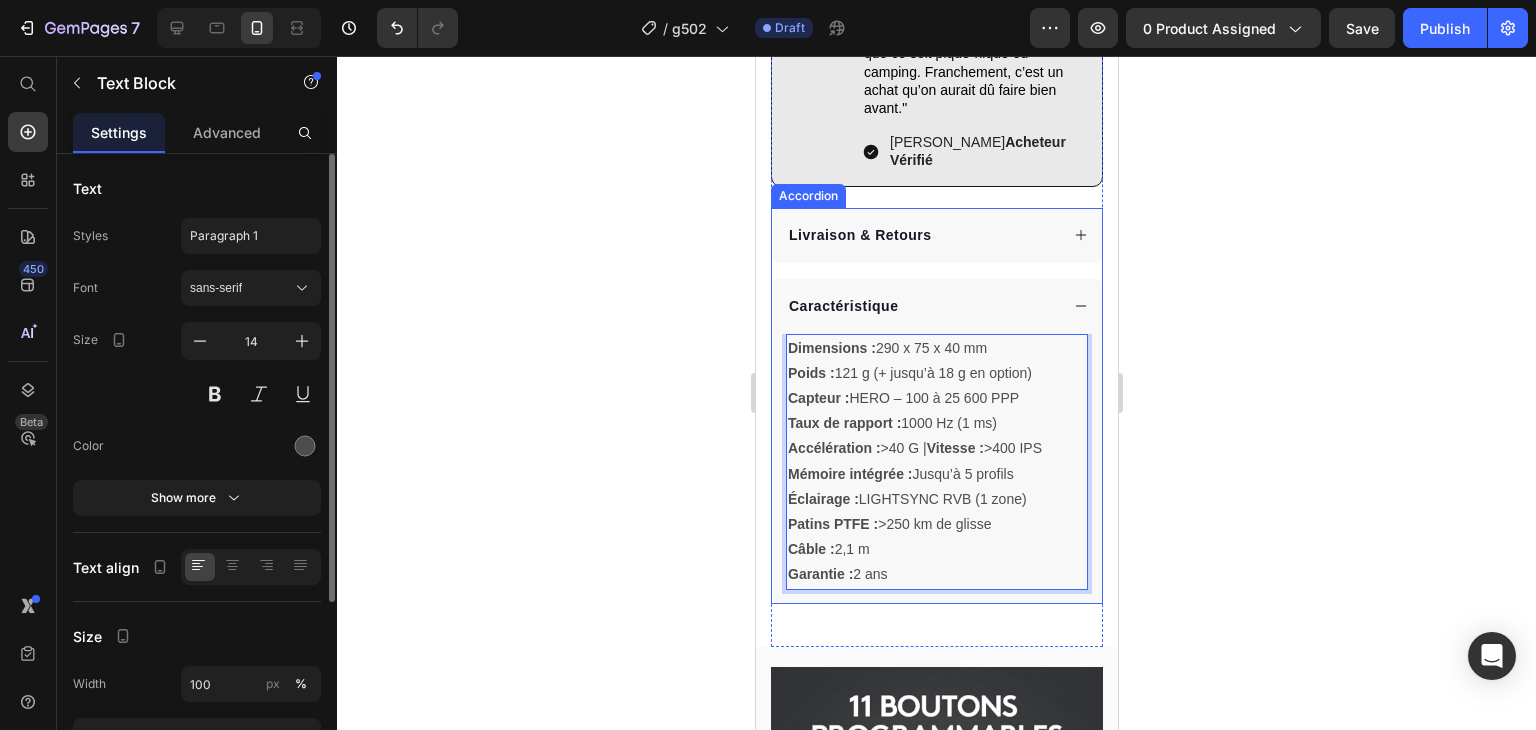 click on "Caractéristique" at bounding box center (921, 306) 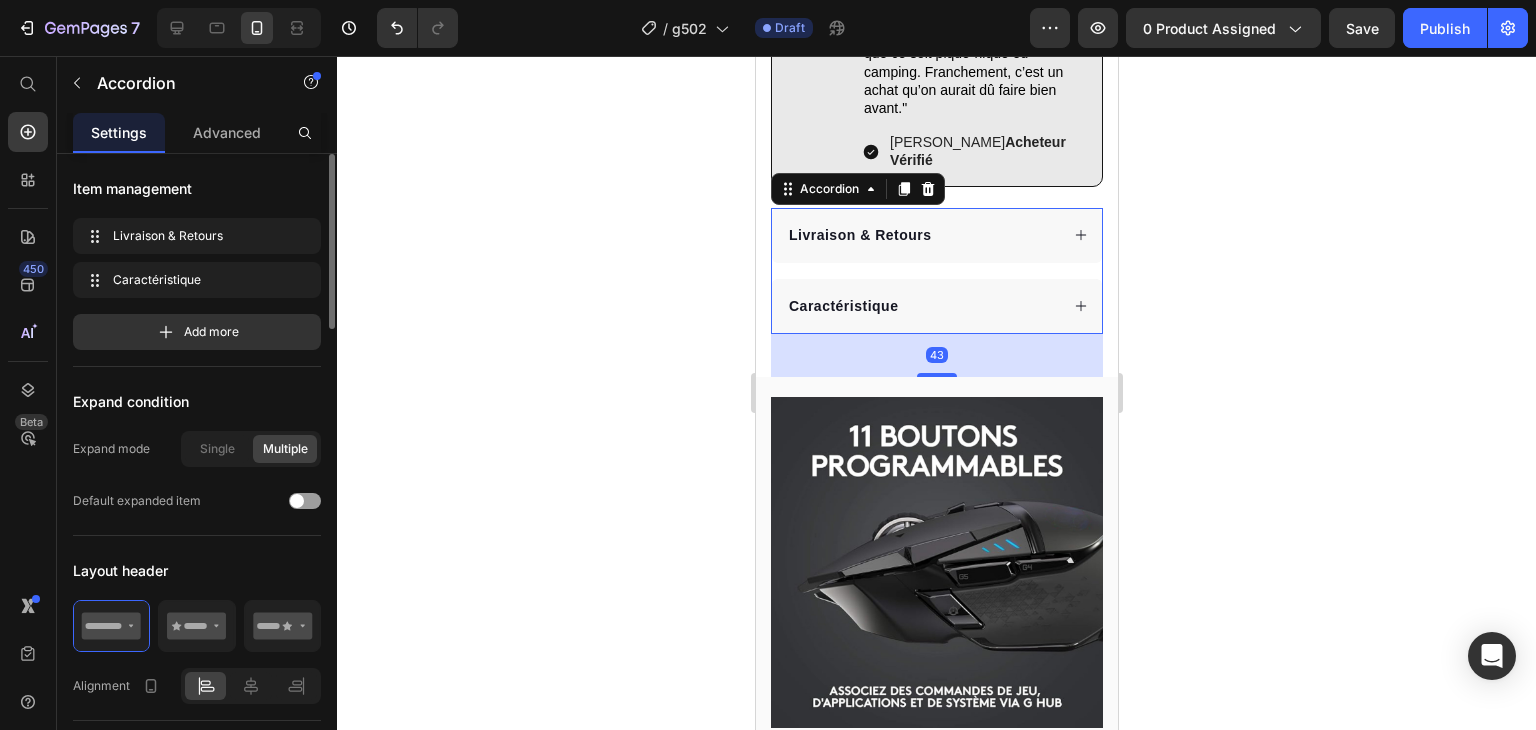 scroll, scrollTop: 0, scrollLeft: 0, axis: both 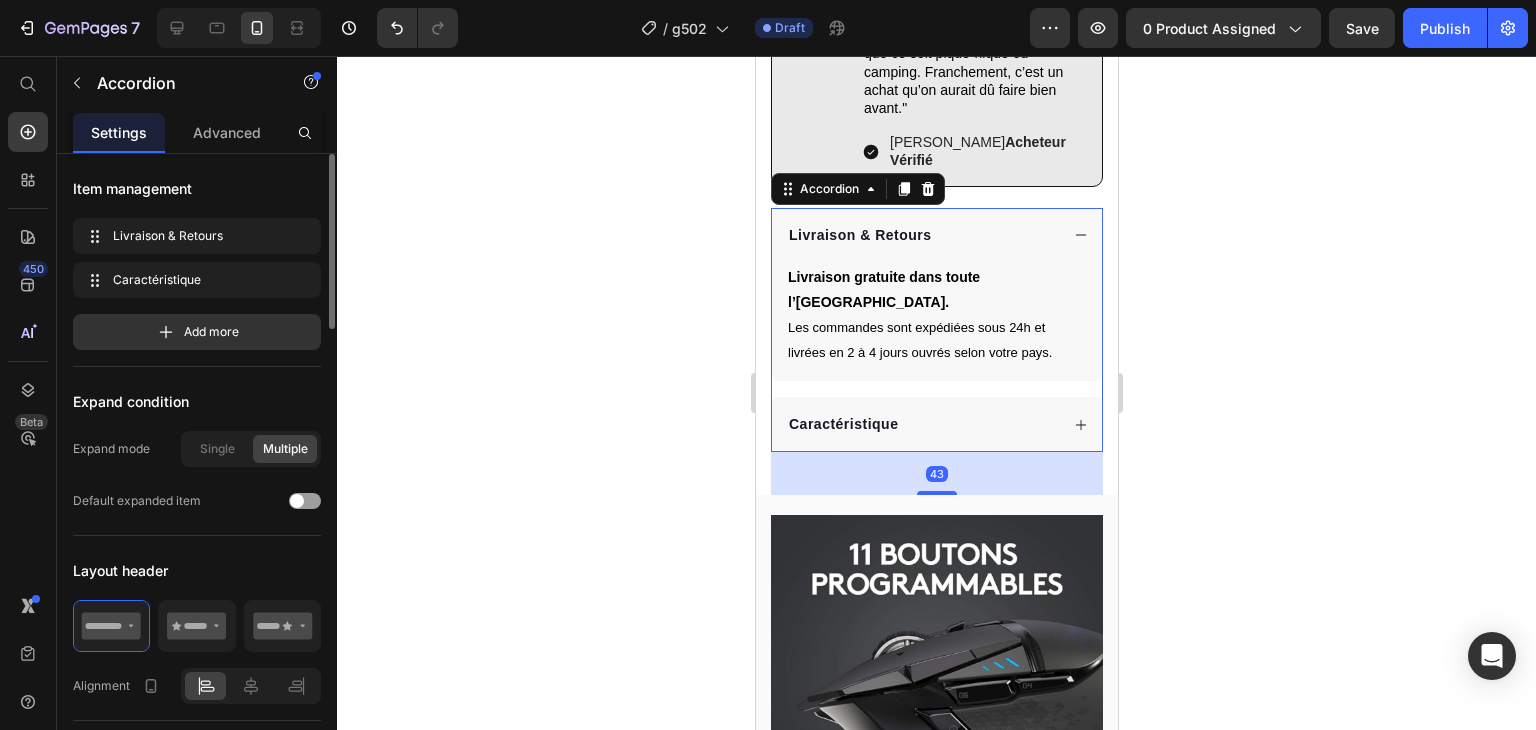 click on "Livraison & Retours" at bounding box center [936, 235] 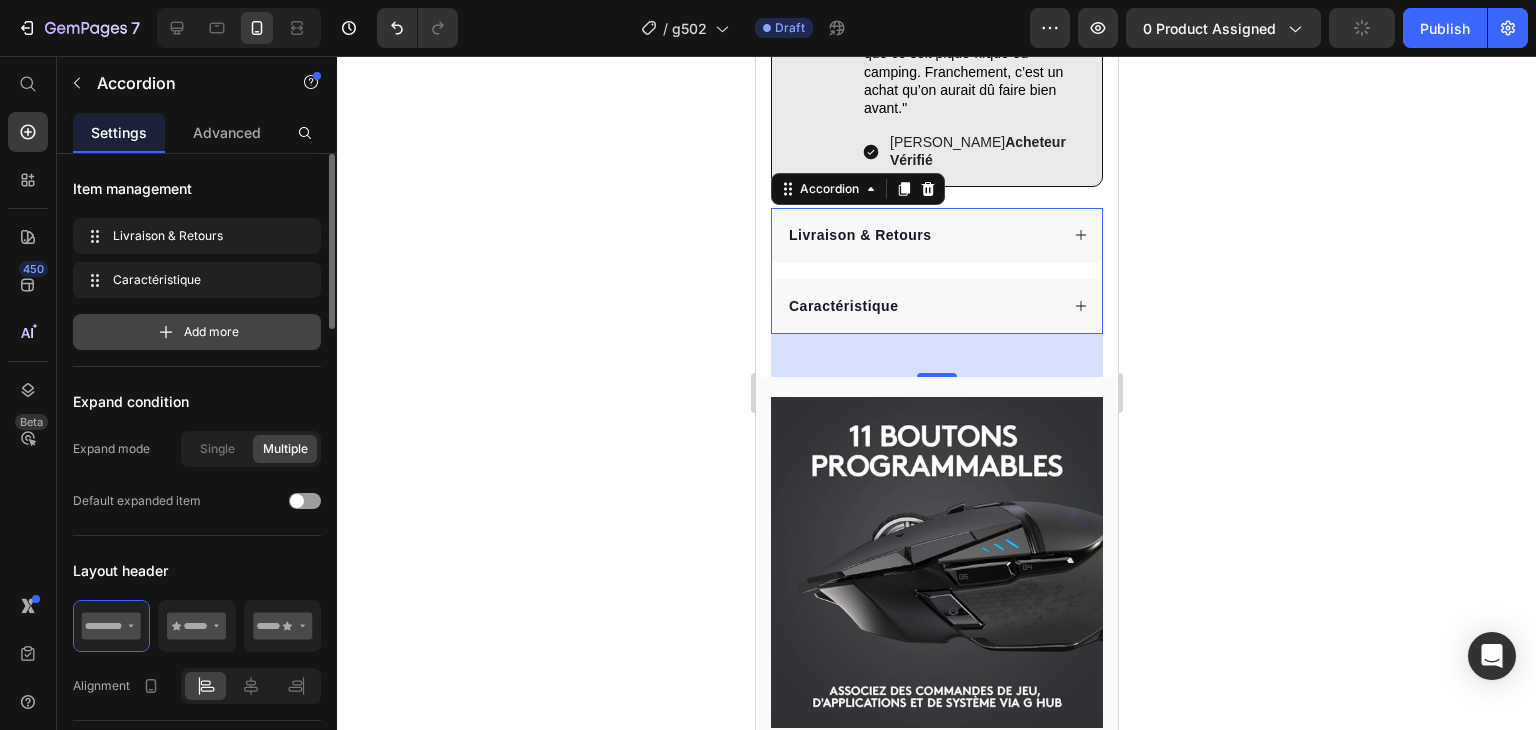 click on "Add more" at bounding box center [197, 332] 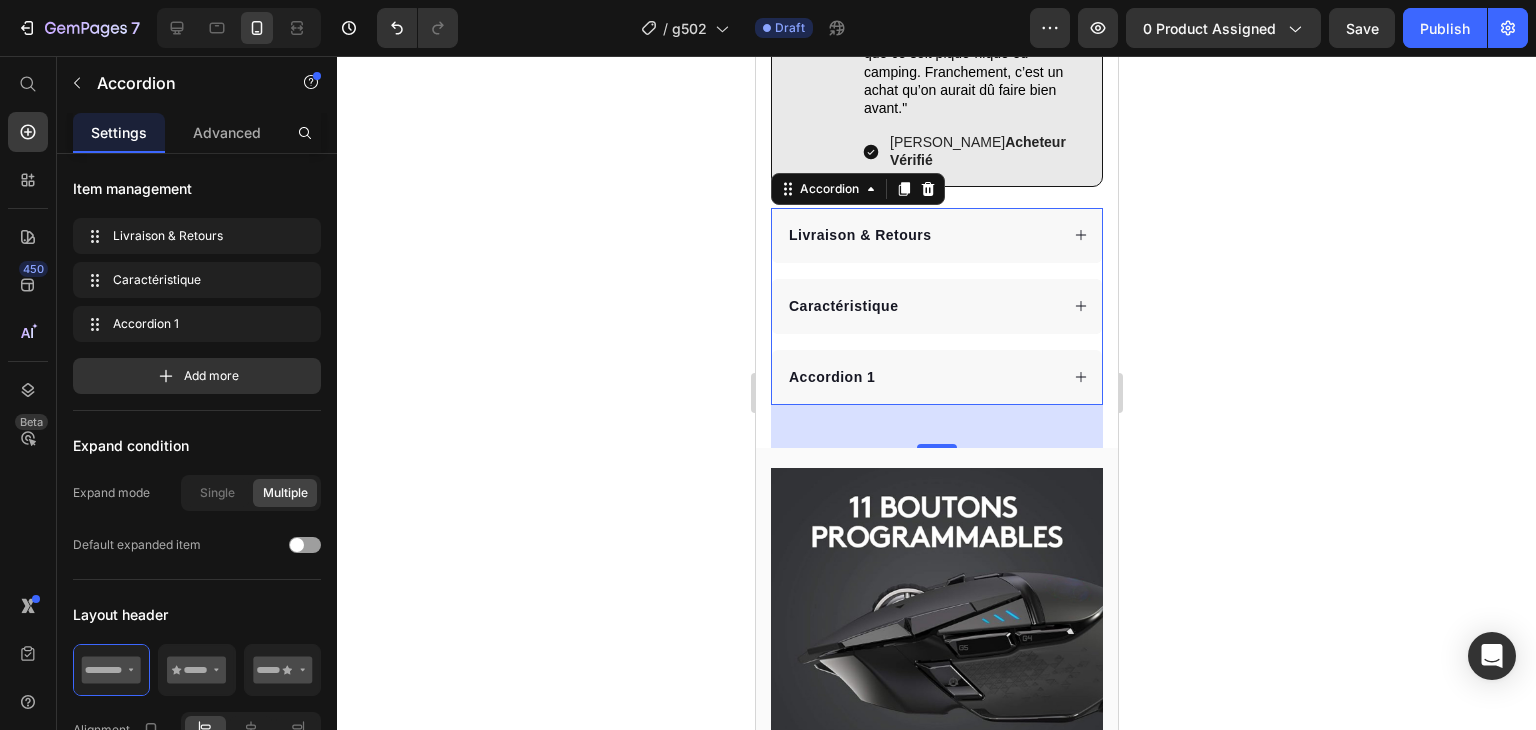 click on "Accordion 1" at bounding box center [831, 377] 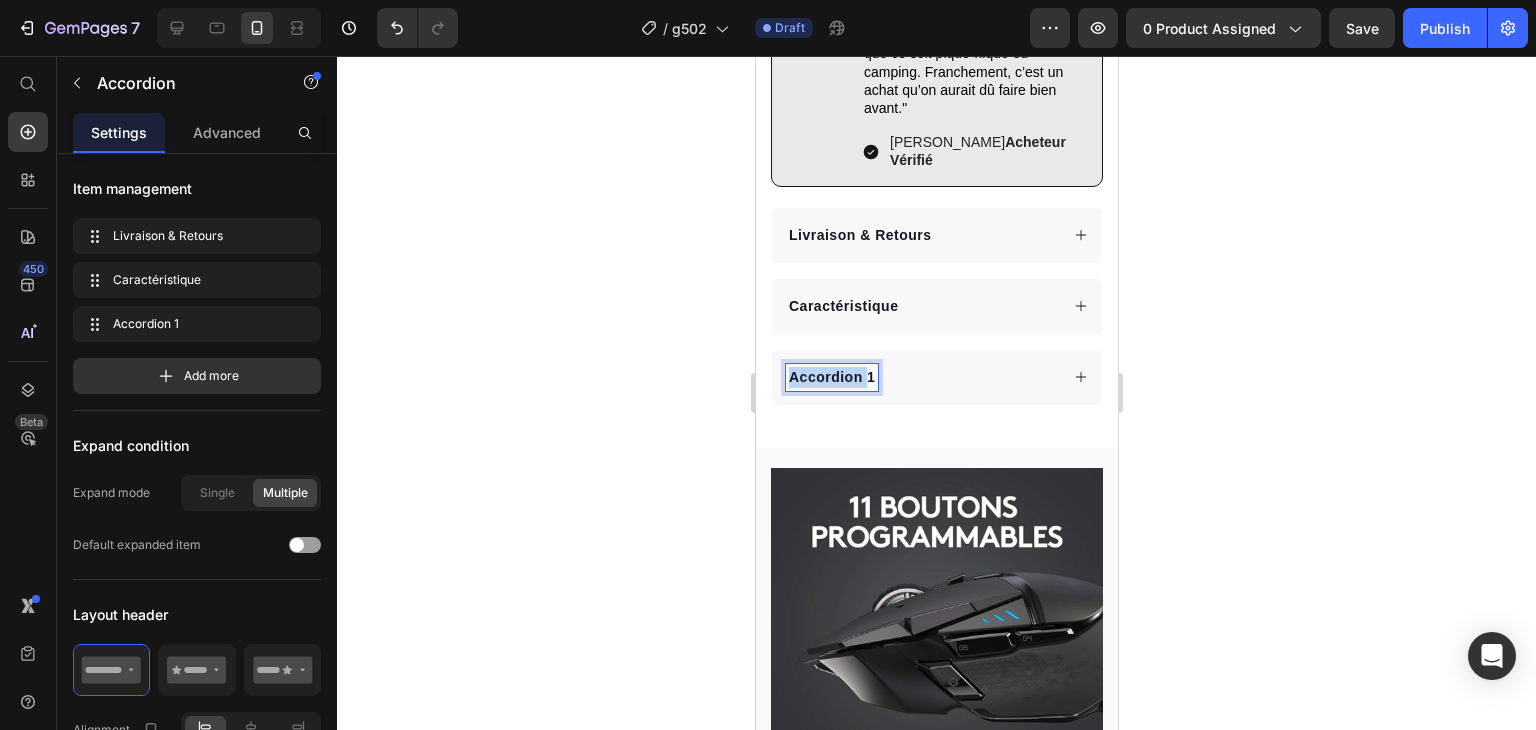 click on "Accordion 1" at bounding box center [831, 377] 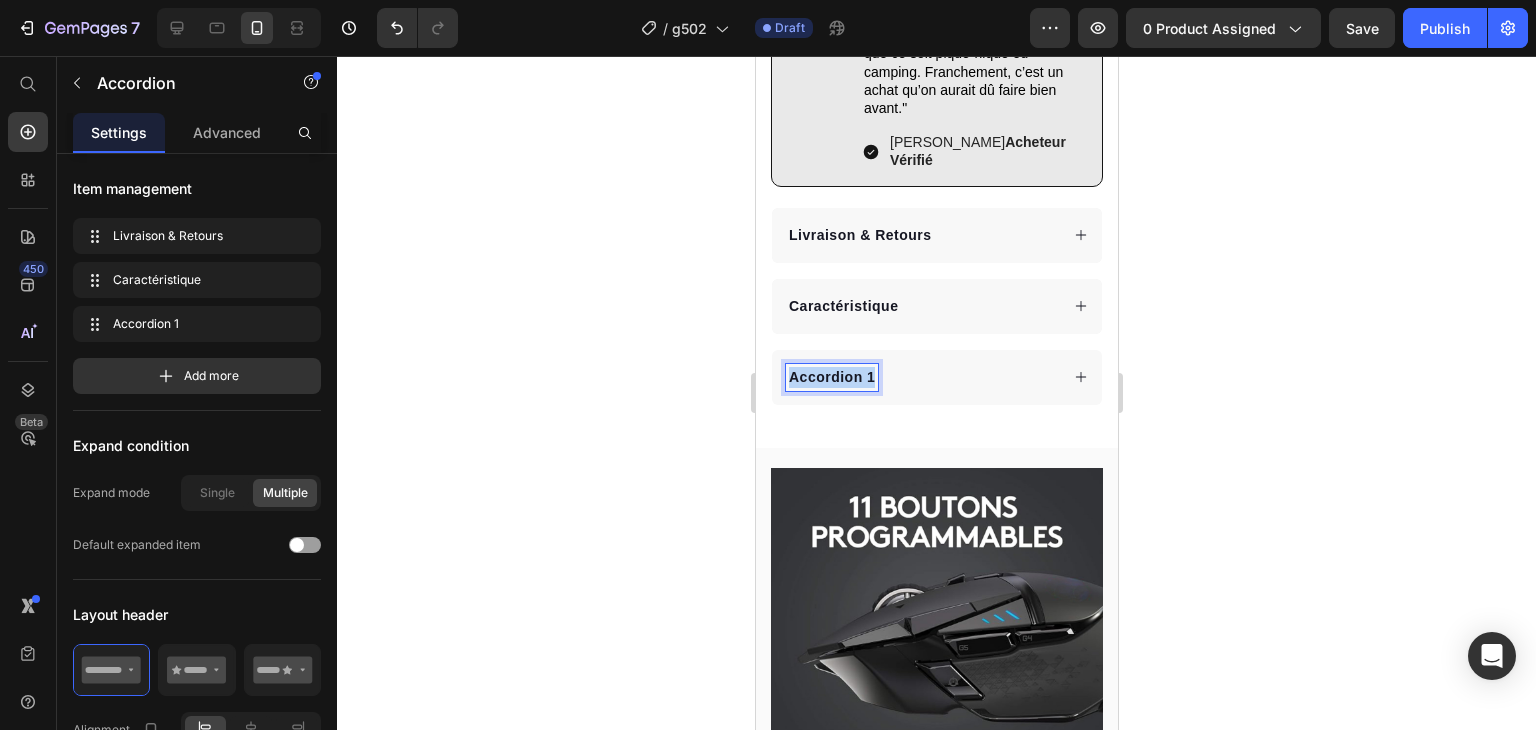 click on "Accordion 1" at bounding box center (831, 377) 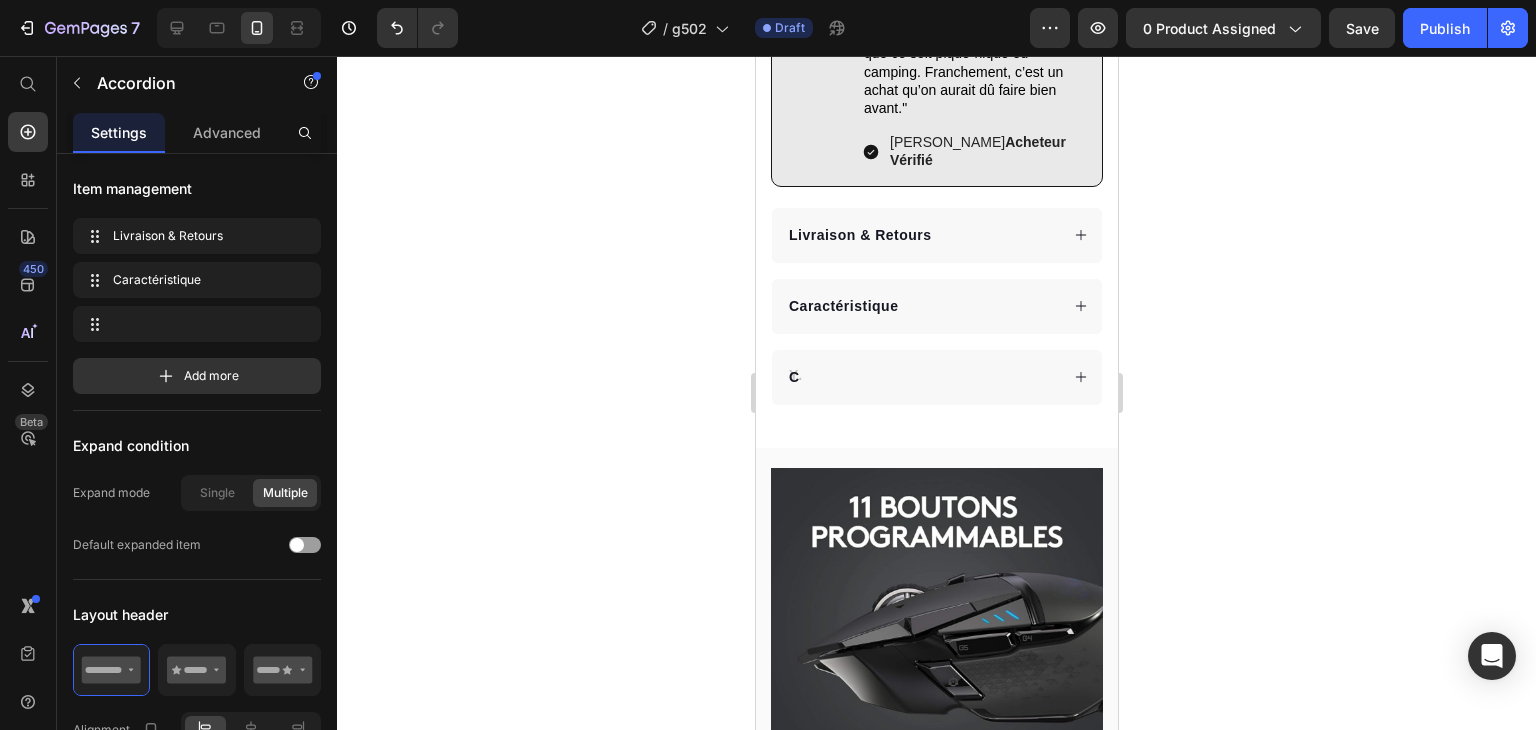 scroll, scrollTop: 1147, scrollLeft: 0, axis: vertical 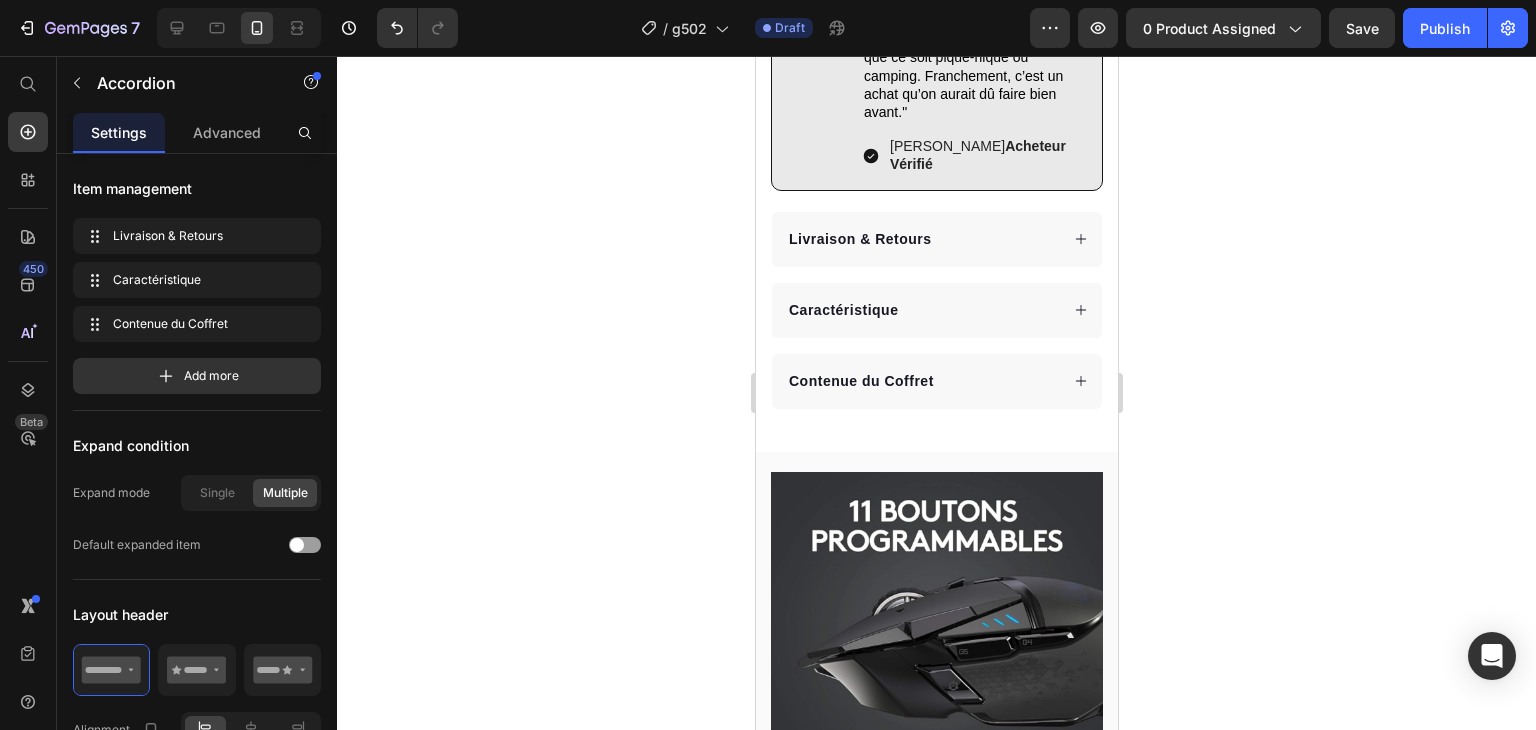 click on "Contenue du Coffret" at bounding box center [921, 381] 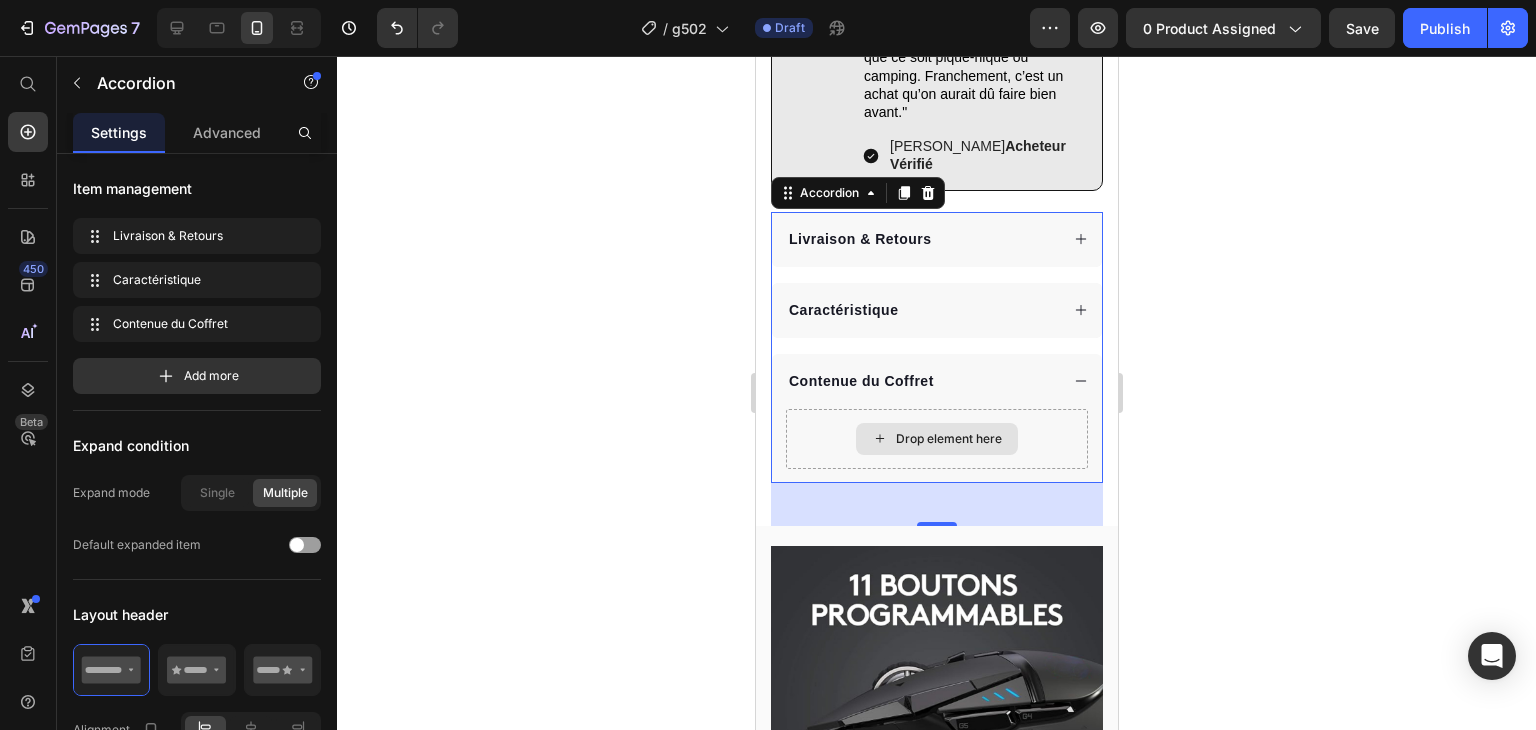 click on "Drop element here" at bounding box center (948, 439) 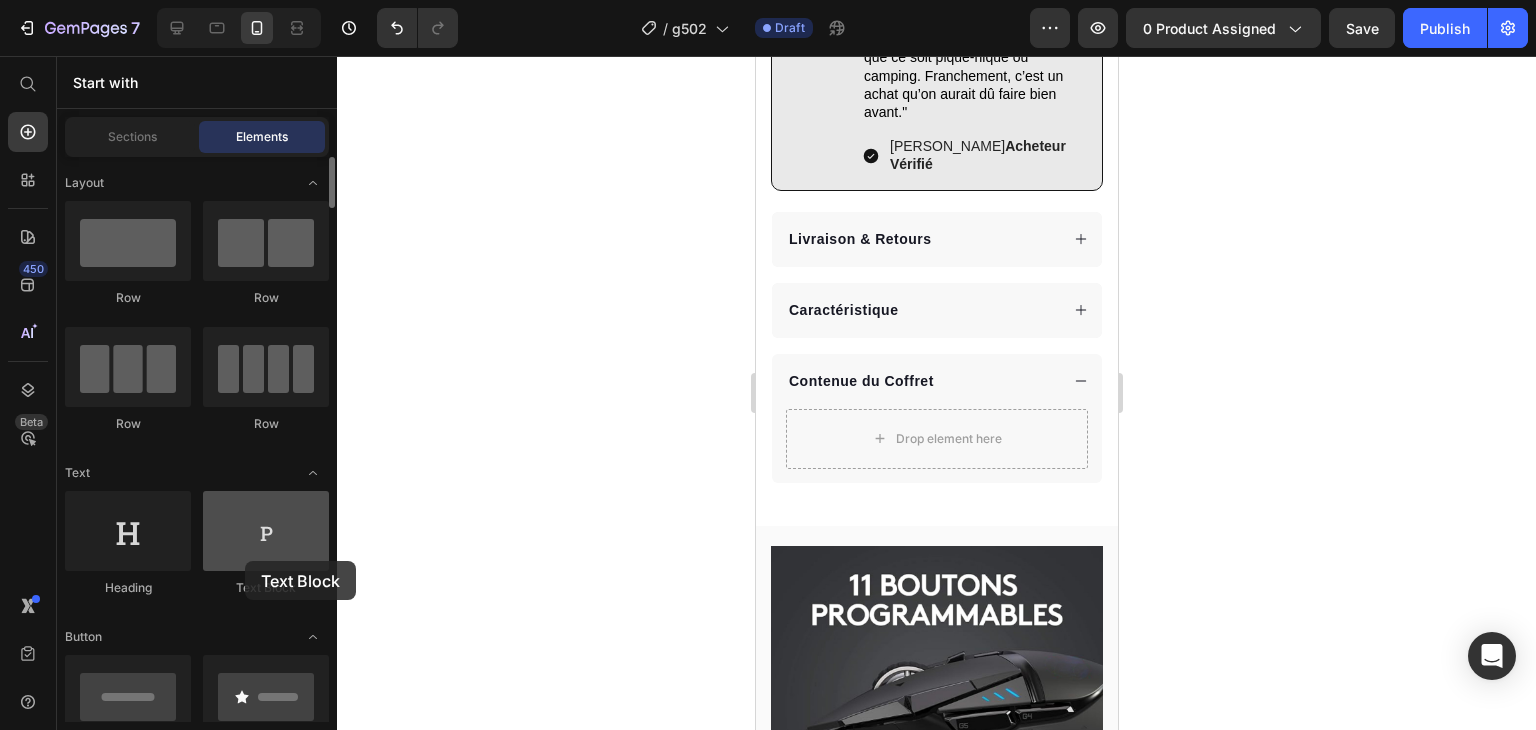 click at bounding box center (266, 531) 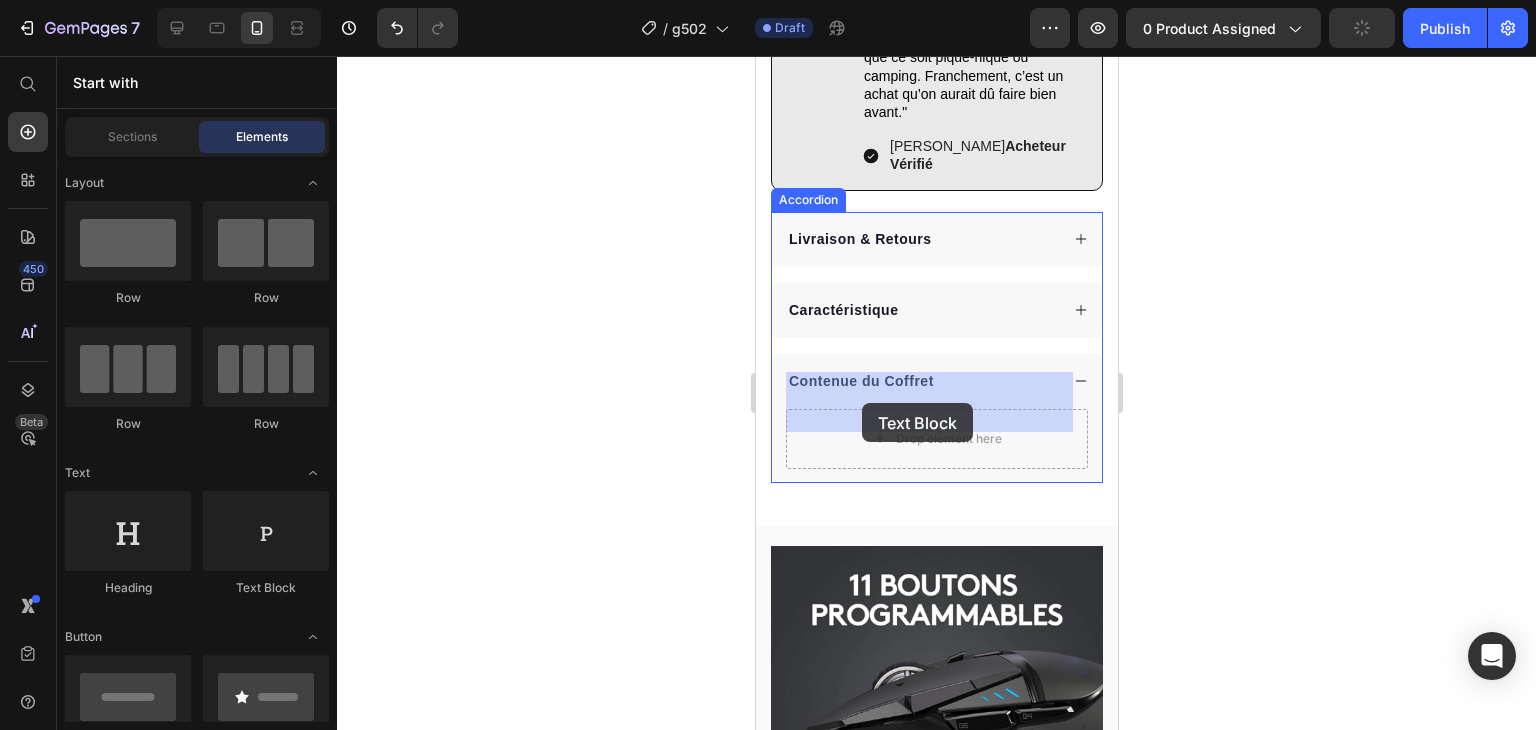 drag, startPoint x: 1025, startPoint y: 615, endPoint x: 822, endPoint y: 431, distance: 273.97992 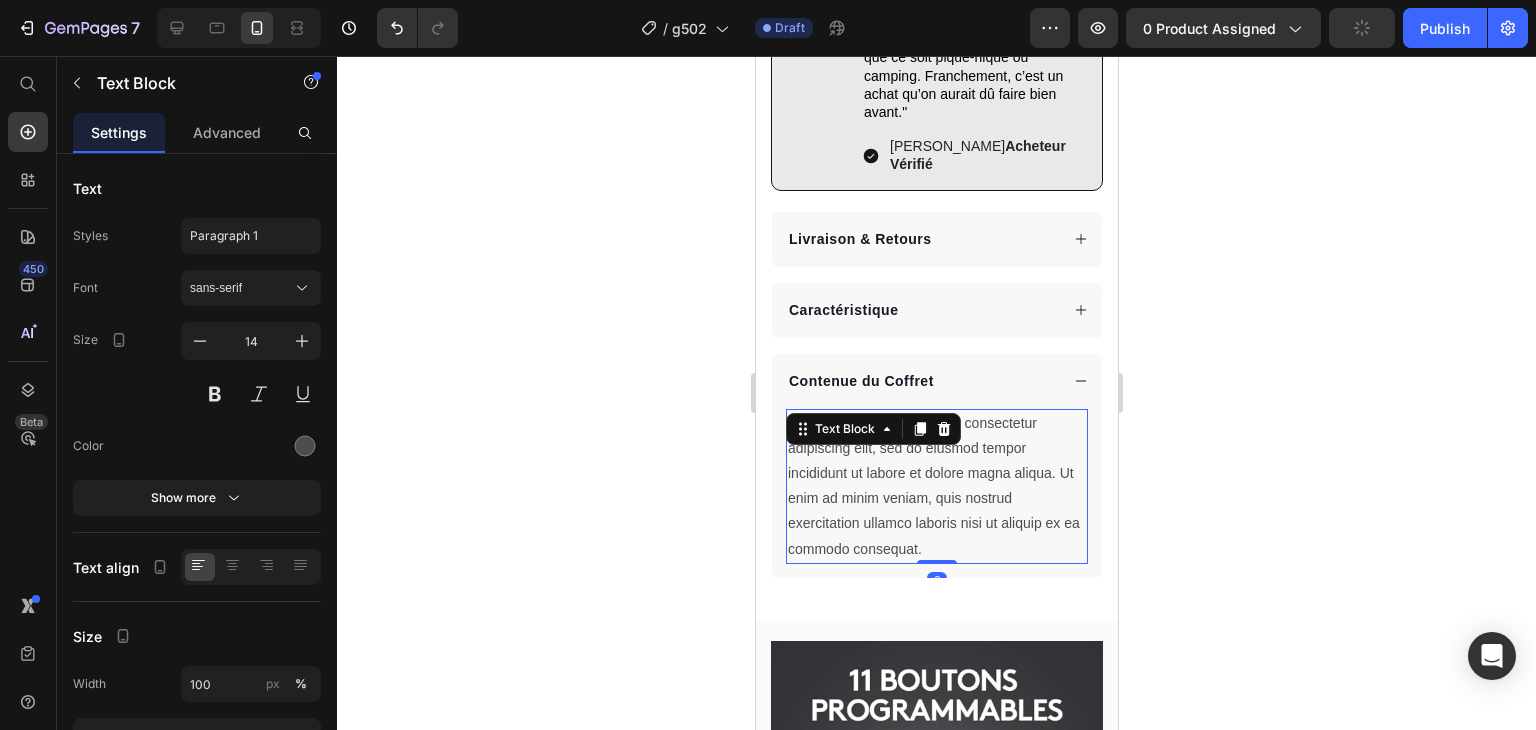 click on "Lorem ipsum dolor sit amet, consectetur adipiscing elit, sed do eiusmod tempor incididunt ut labore et dolore magna aliqua. Ut enim ad minim veniam, quis nostrud exercitation ullamco laboris nisi ut aliquip ex ea commodo consequat." at bounding box center (936, 486) 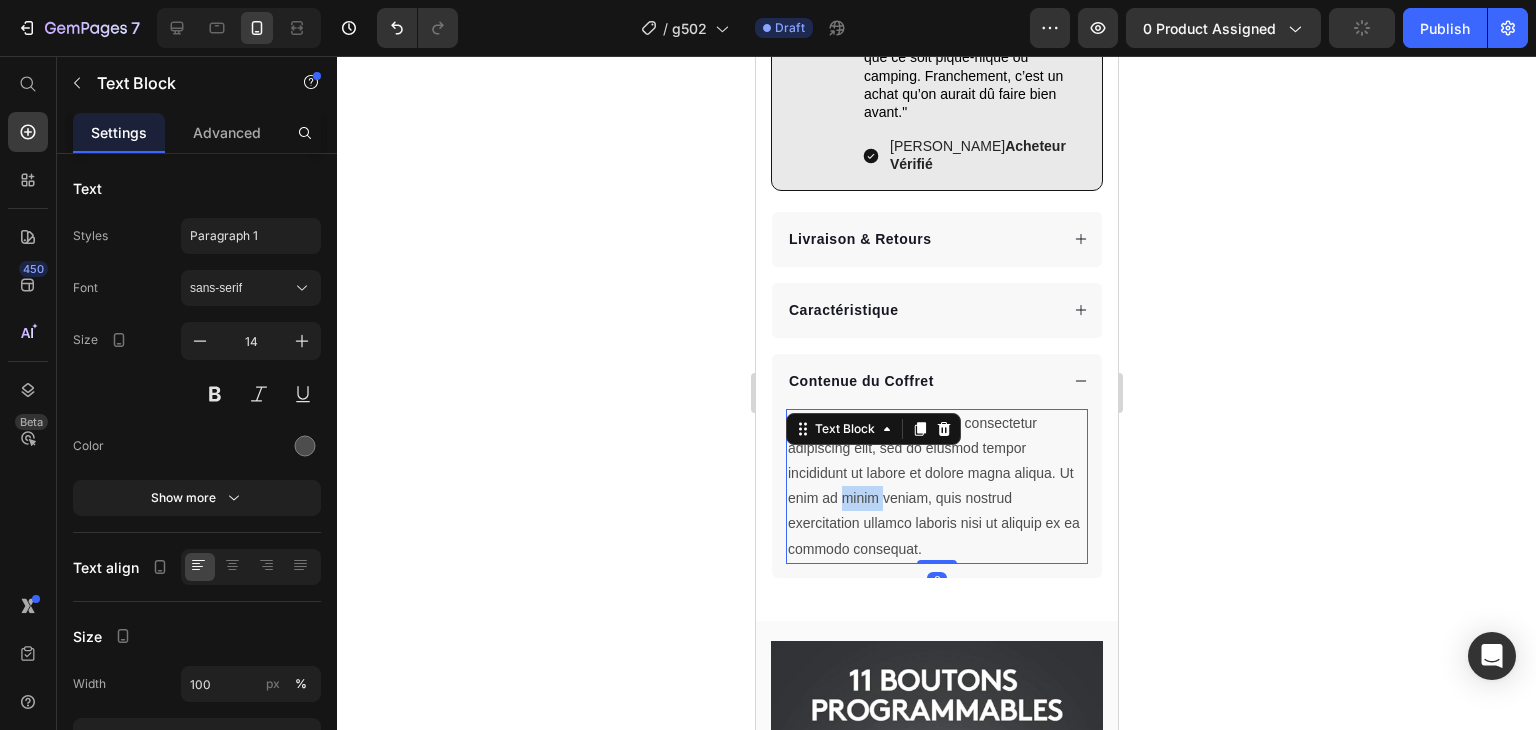 click on "Lorem ipsum dolor sit amet, consectetur adipiscing elit, sed do eiusmod tempor incididunt ut labore et dolore magna aliqua. Ut enim ad minim veniam, quis nostrud exercitation ullamco laboris nisi ut aliquip ex ea commodo consequat." at bounding box center [936, 486] 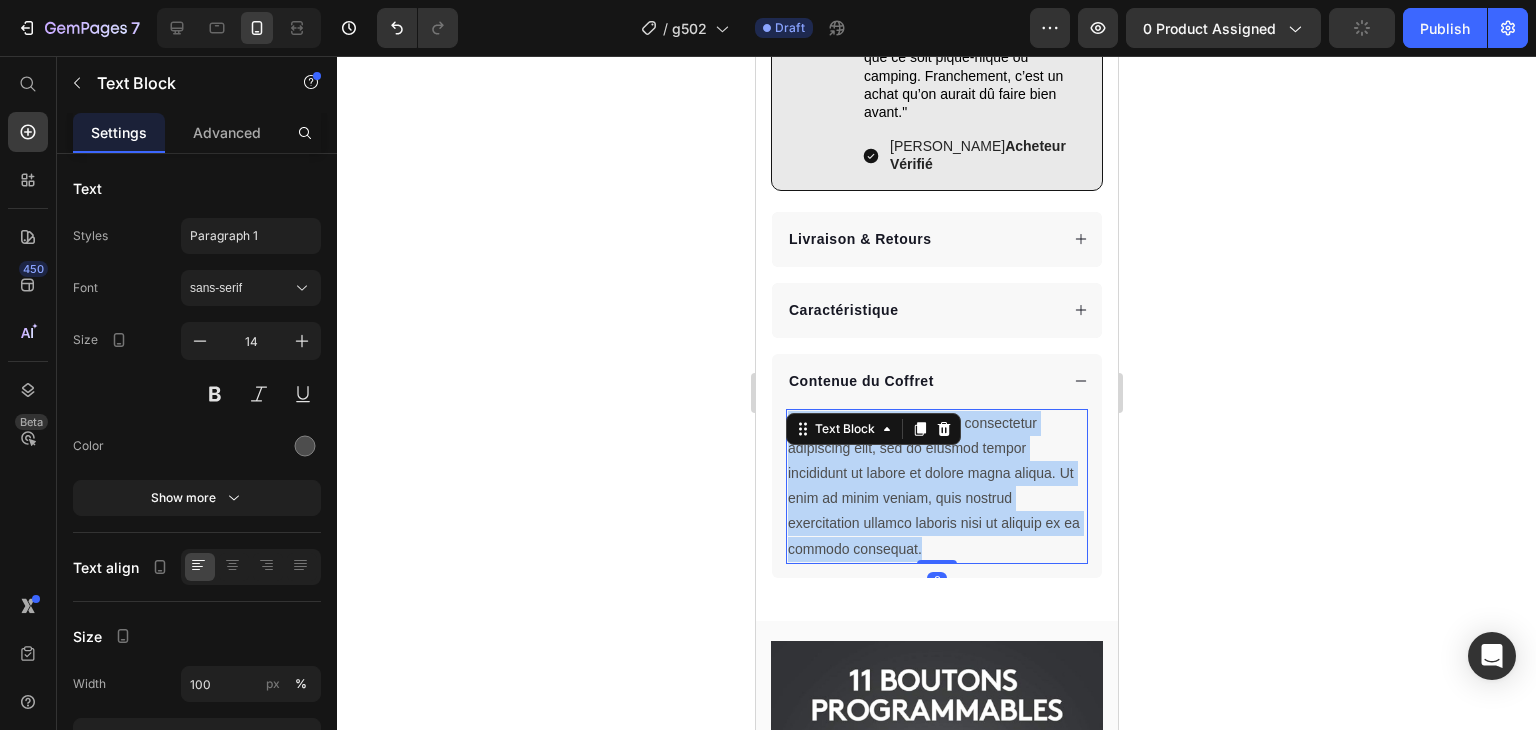 click on "Lorem ipsum dolor sit amet, consectetur adipiscing elit, sed do eiusmod tempor incididunt ut labore et dolore magna aliqua. Ut enim ad minim veniam, quis nostrud exercitation ullamco laboris nisi ut aliquip ex ea commodo consequat." at bounding box center [936, 486] 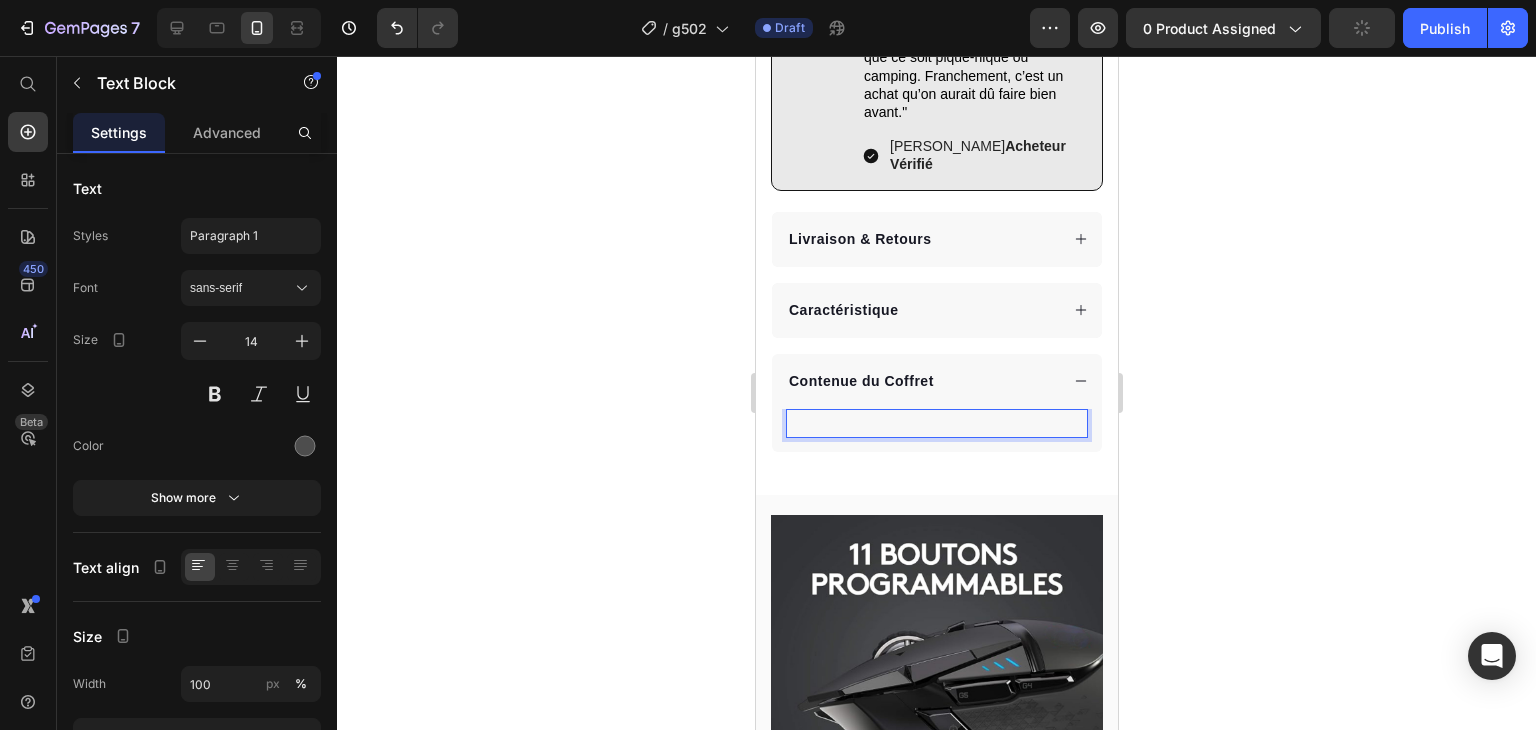 click at bounding box center (936, 423) 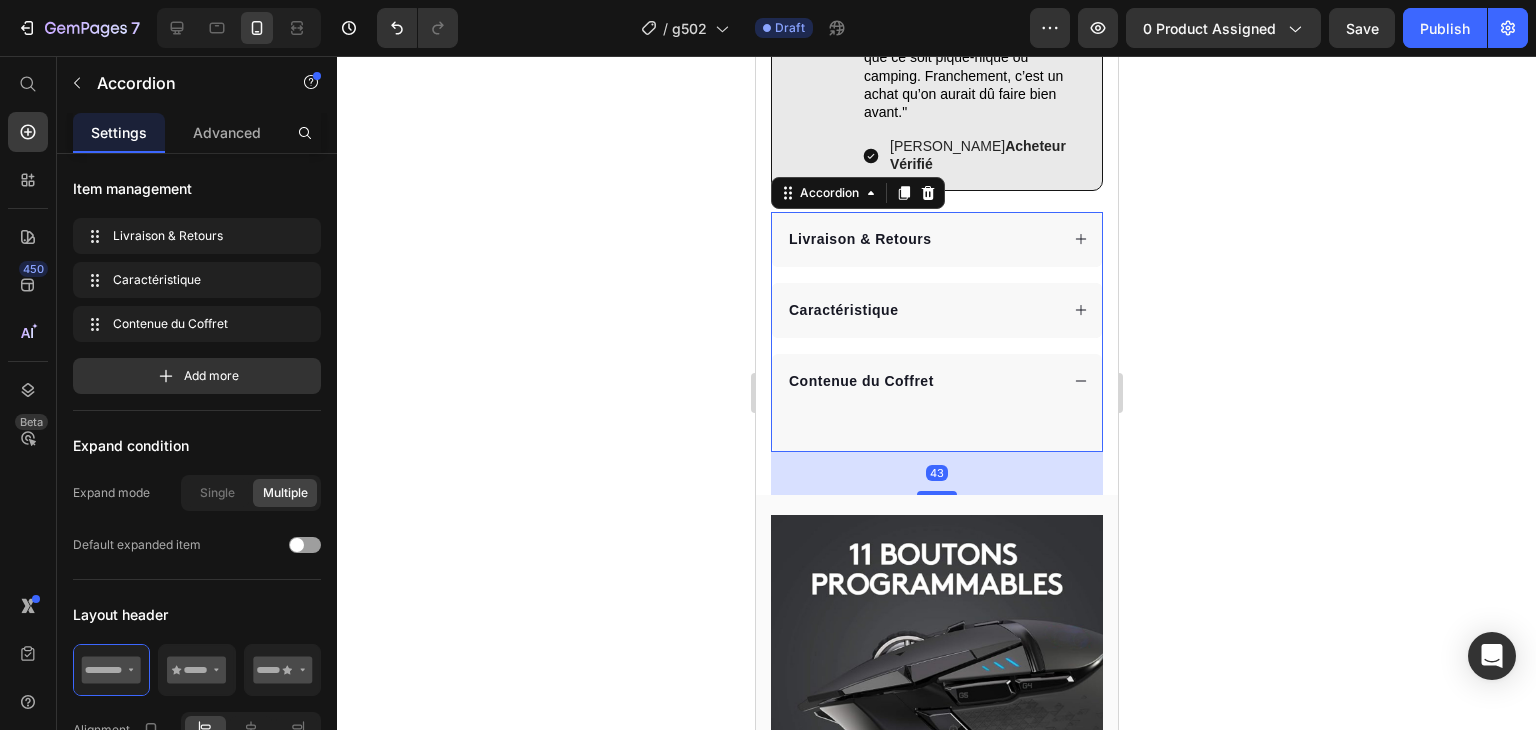 click on "Text Block" at bounding box center [936, 430] 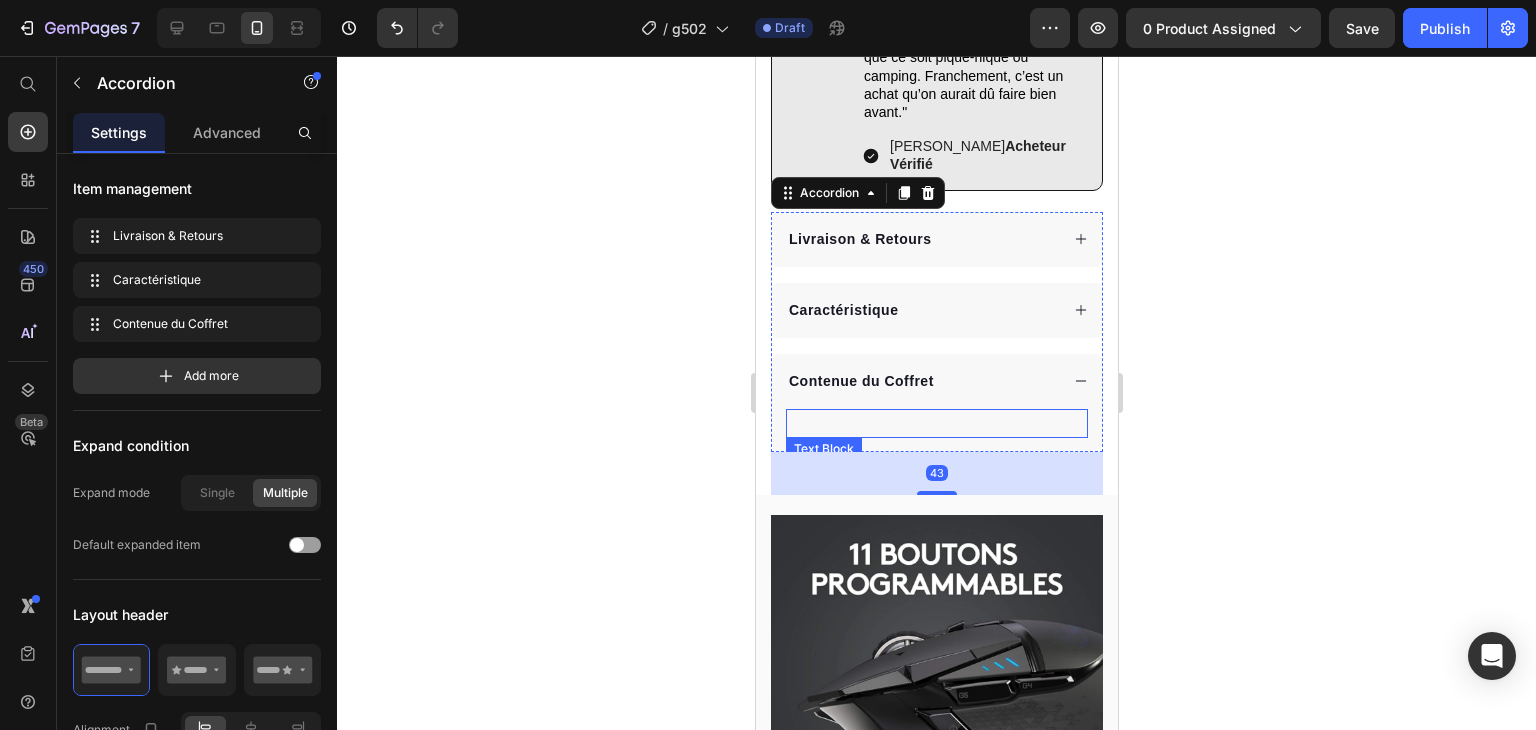 click on "Text Block" at bounding box center (936, 430) 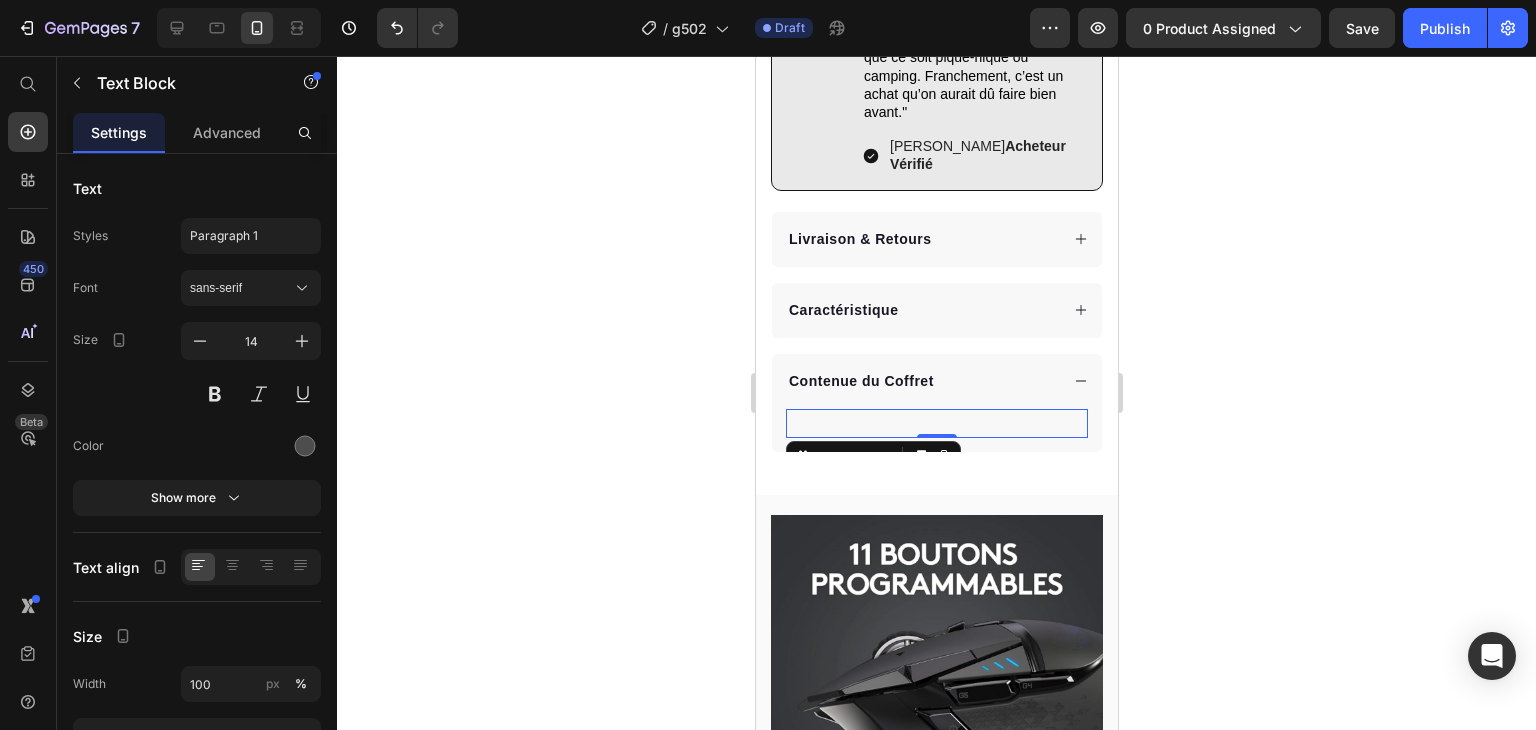 click at bounding box center [936, 423] 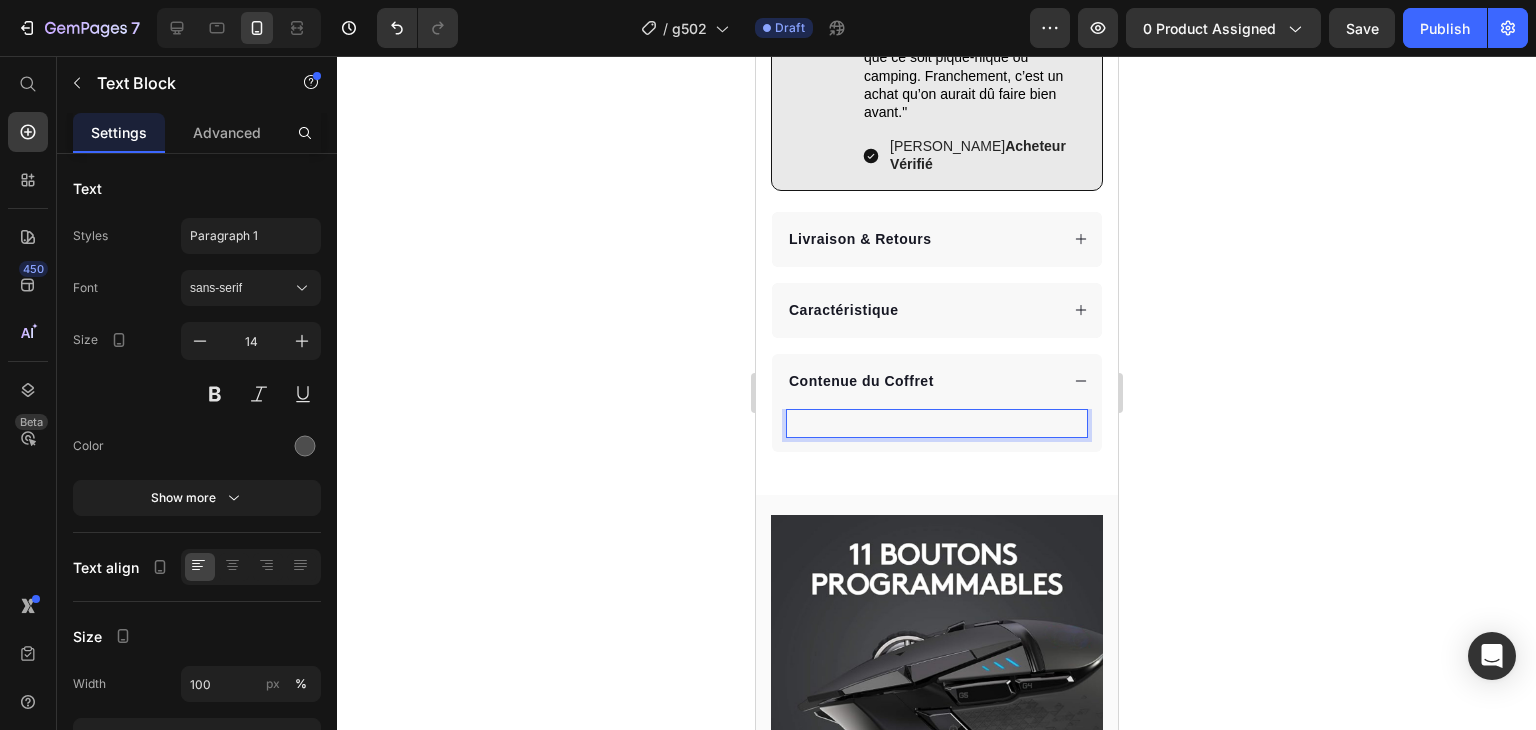 click at bounding box center [936, 423] 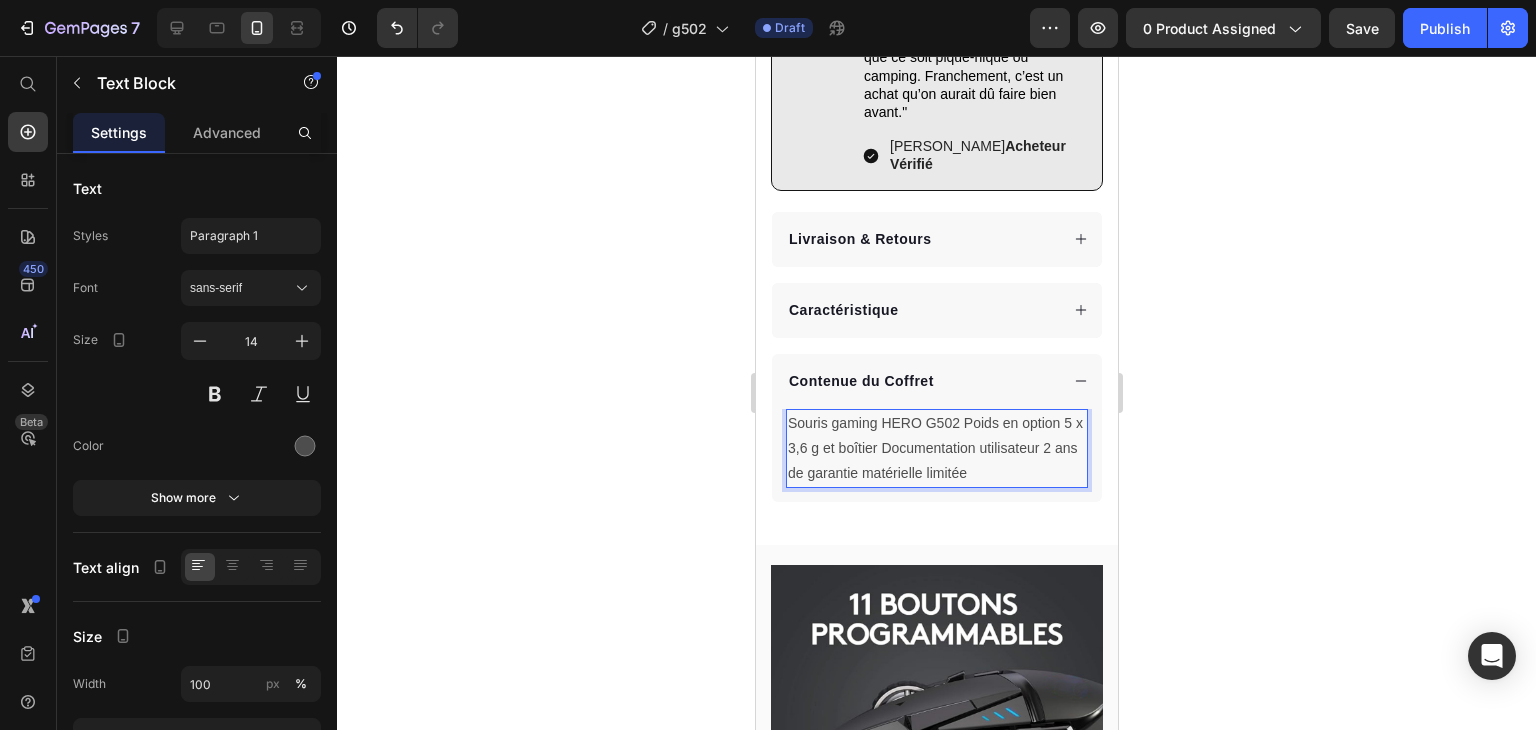 click on "Souris gaming HERO G502 Poids en option 5 x 3,6 g et boîtier Documentation utilisateur 2 ans de garantie matérielle limitée" at bounding box center [936, 449] 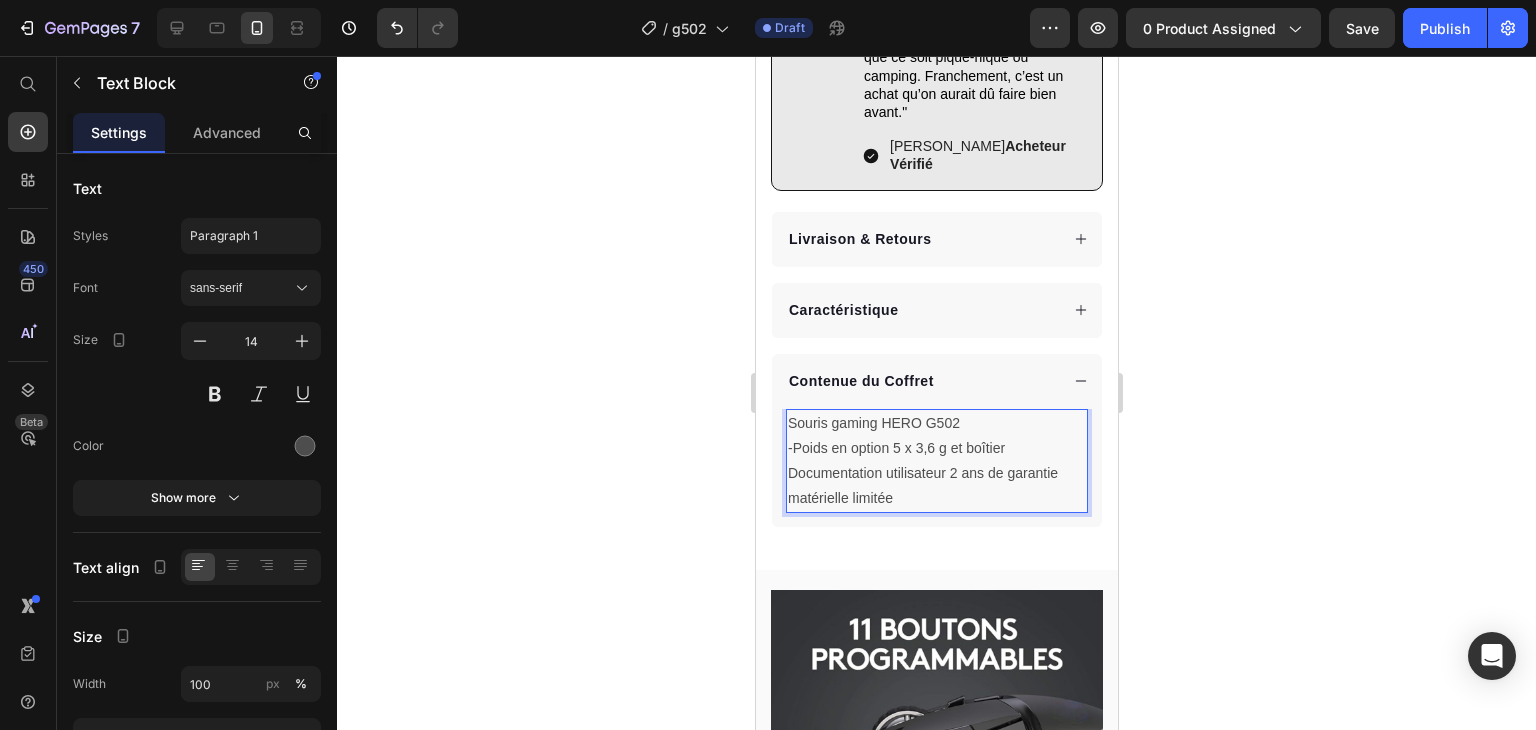 click on "Souris gaming HERO G502" at bounding box center (936, 423) 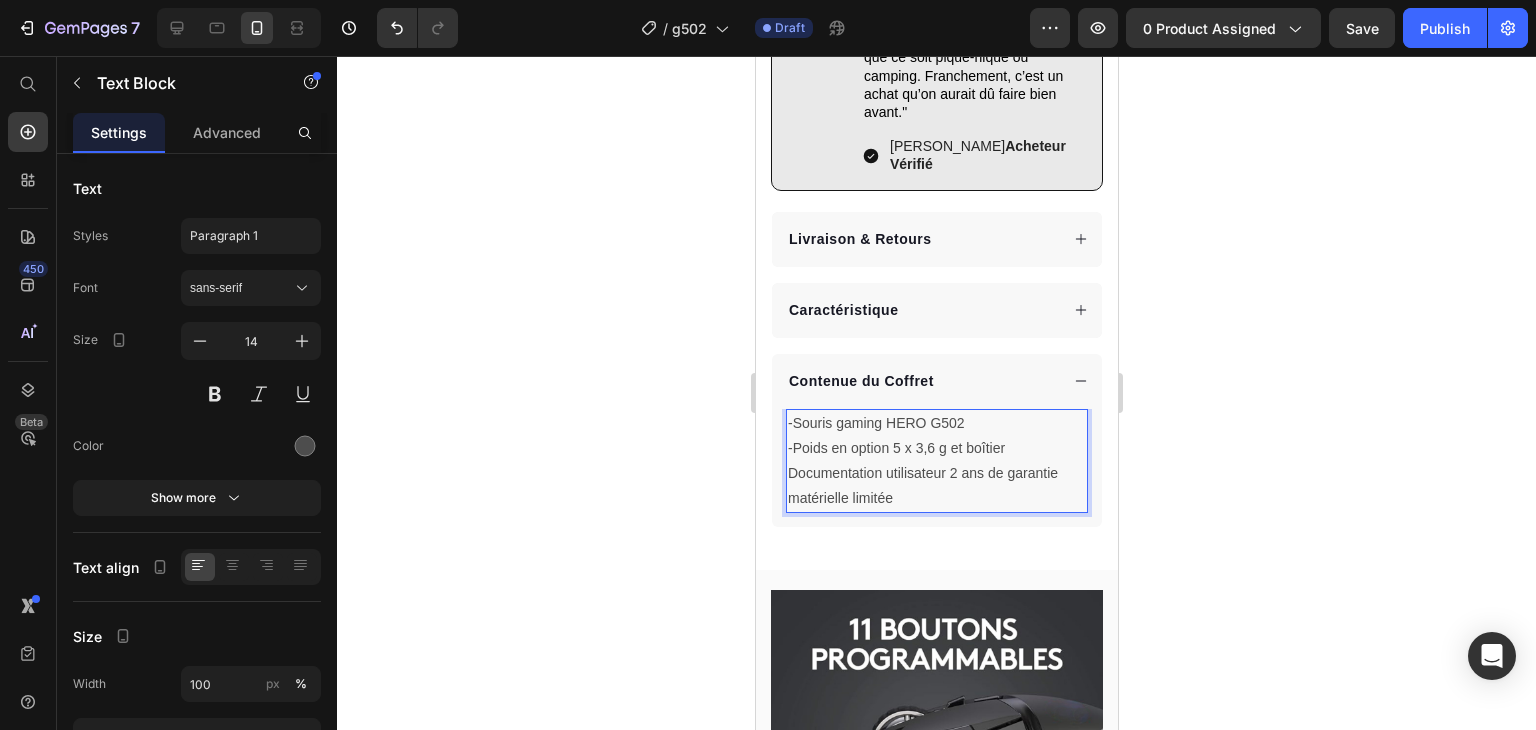 click on "-Poids en option 5 x 3,6 g et boîtier Documentation utilisateur 2 ans de garantie matérielle limitée" at bounding box center (936, 474) 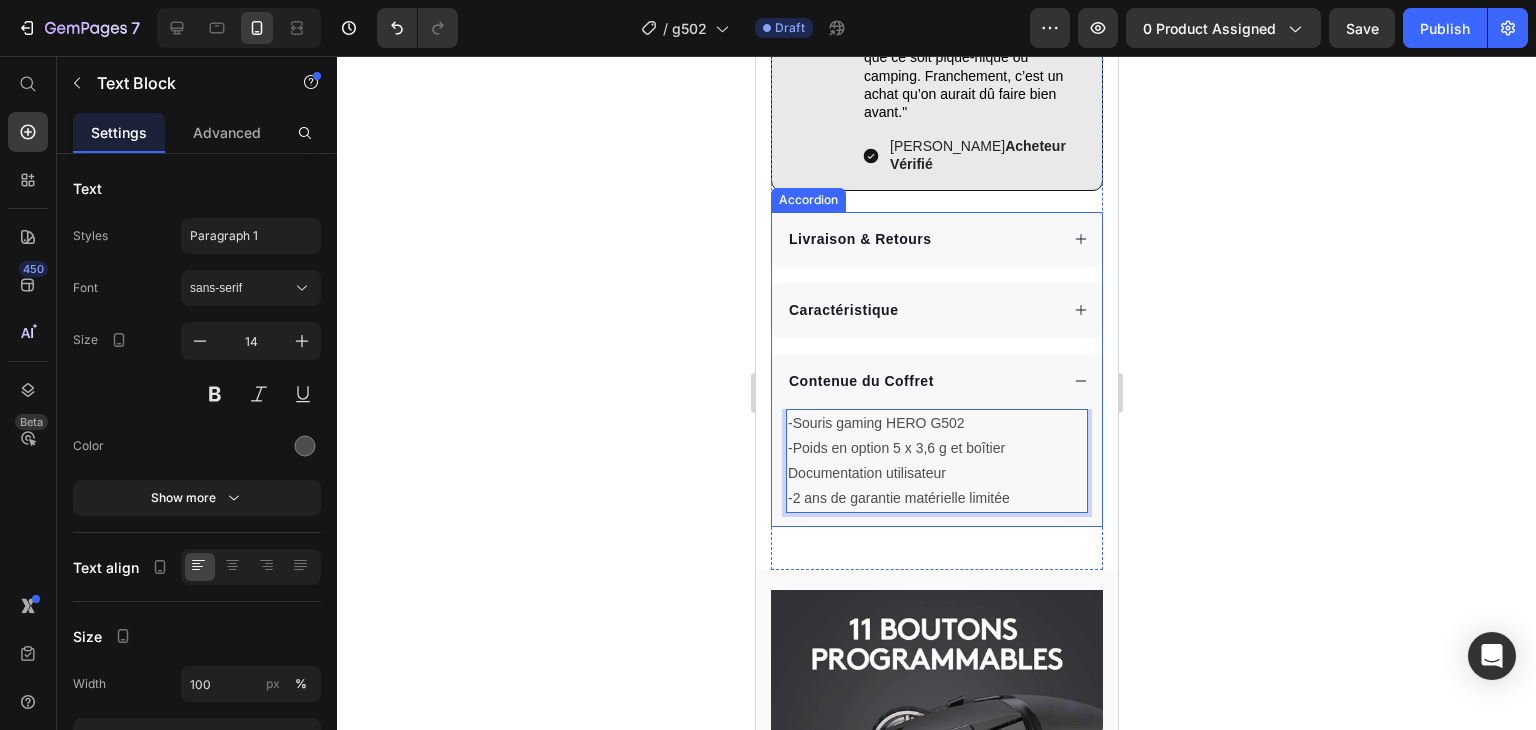 click on "Caractéristique" at bounding box center [921, 310] 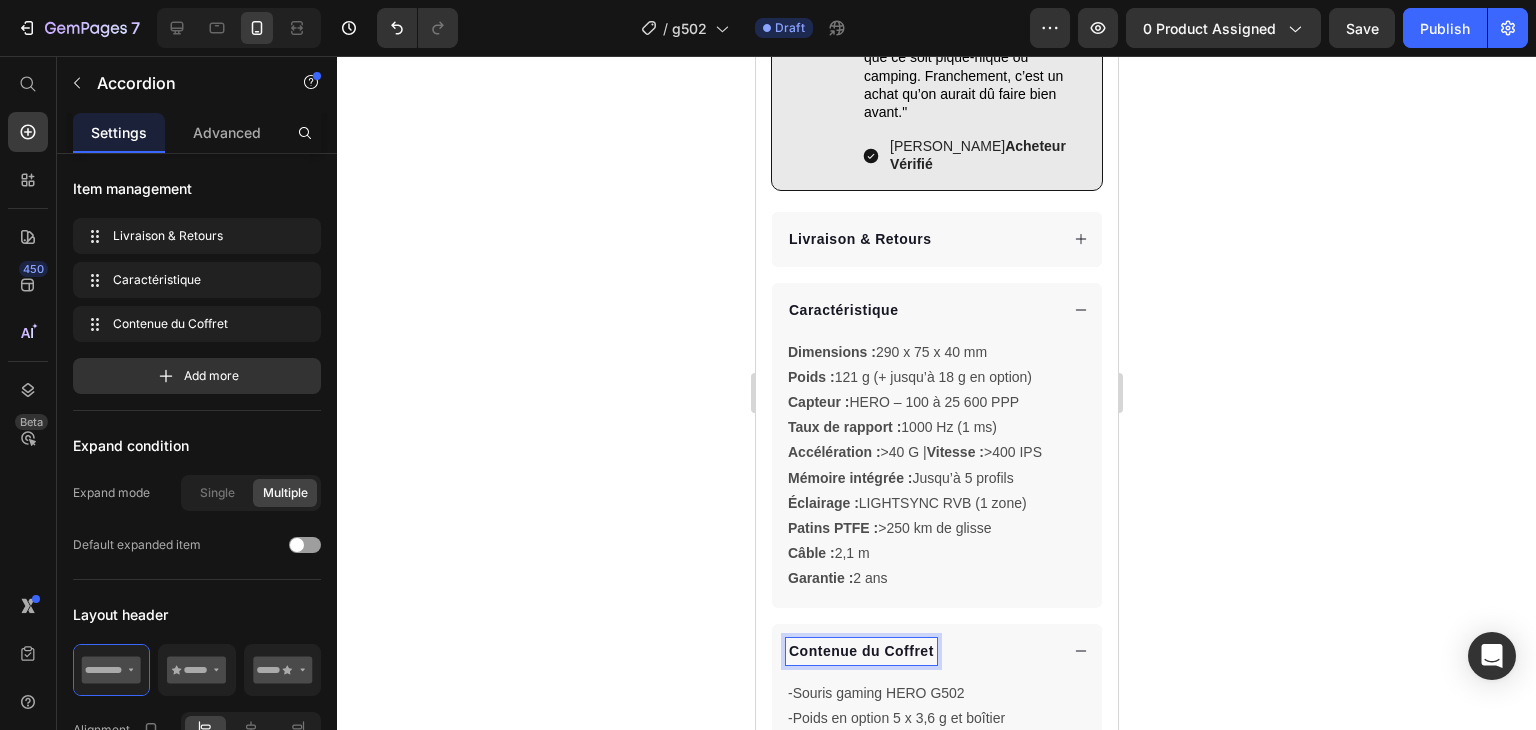click on "Contenue du Coffret" at bounding box center (860, 651) 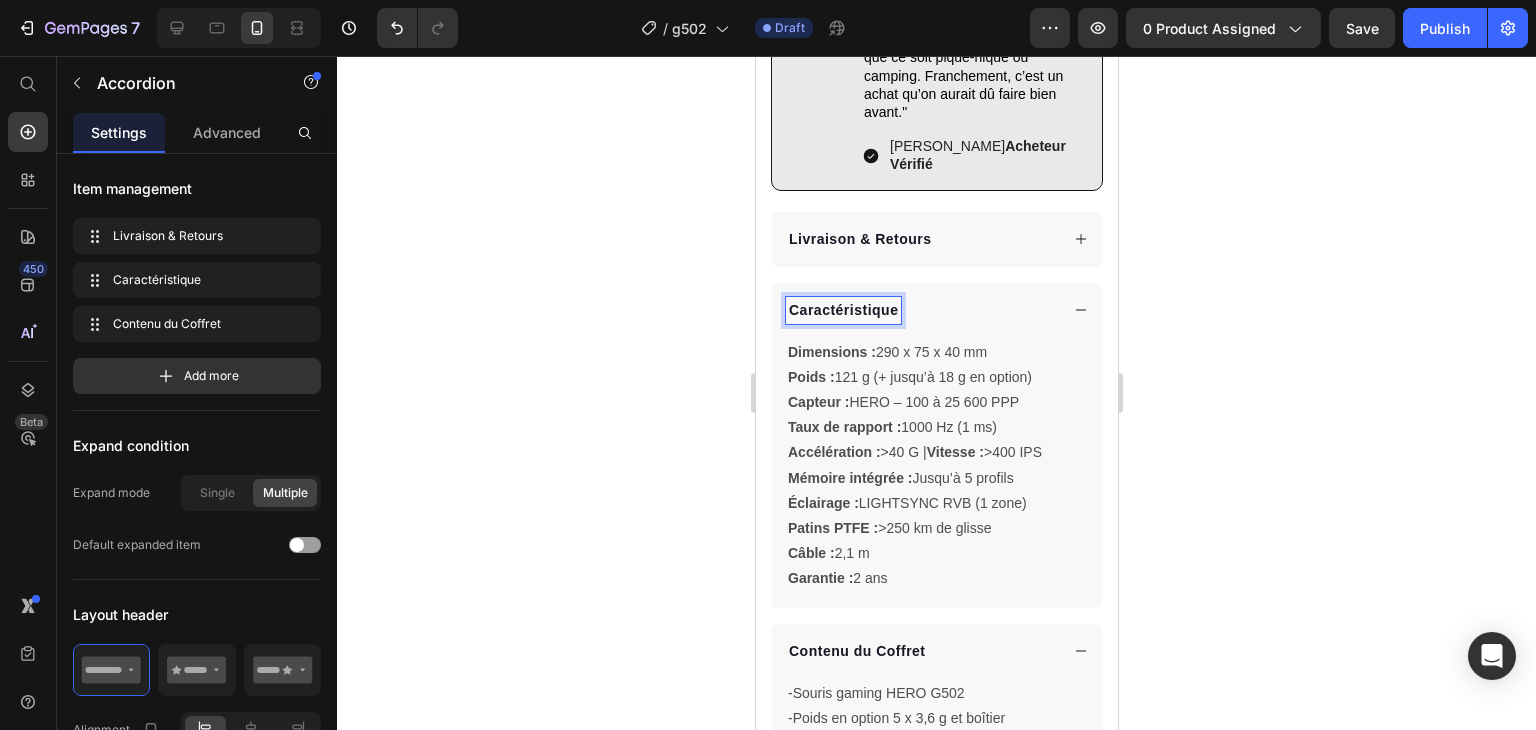 click on "Caractéristique" at bounding box center [842, 310] 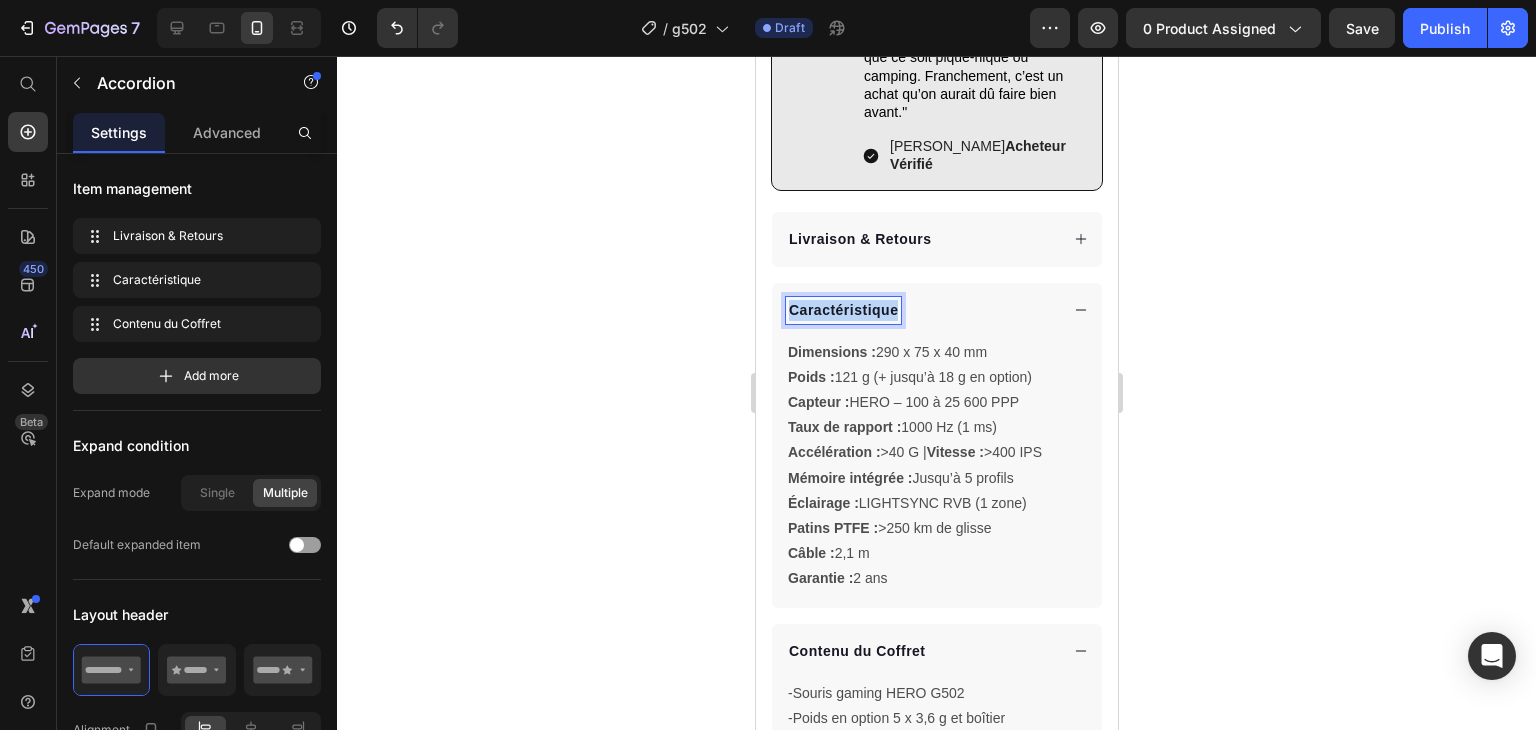 click on "Caractéristique" at bounding box center [842, 310] 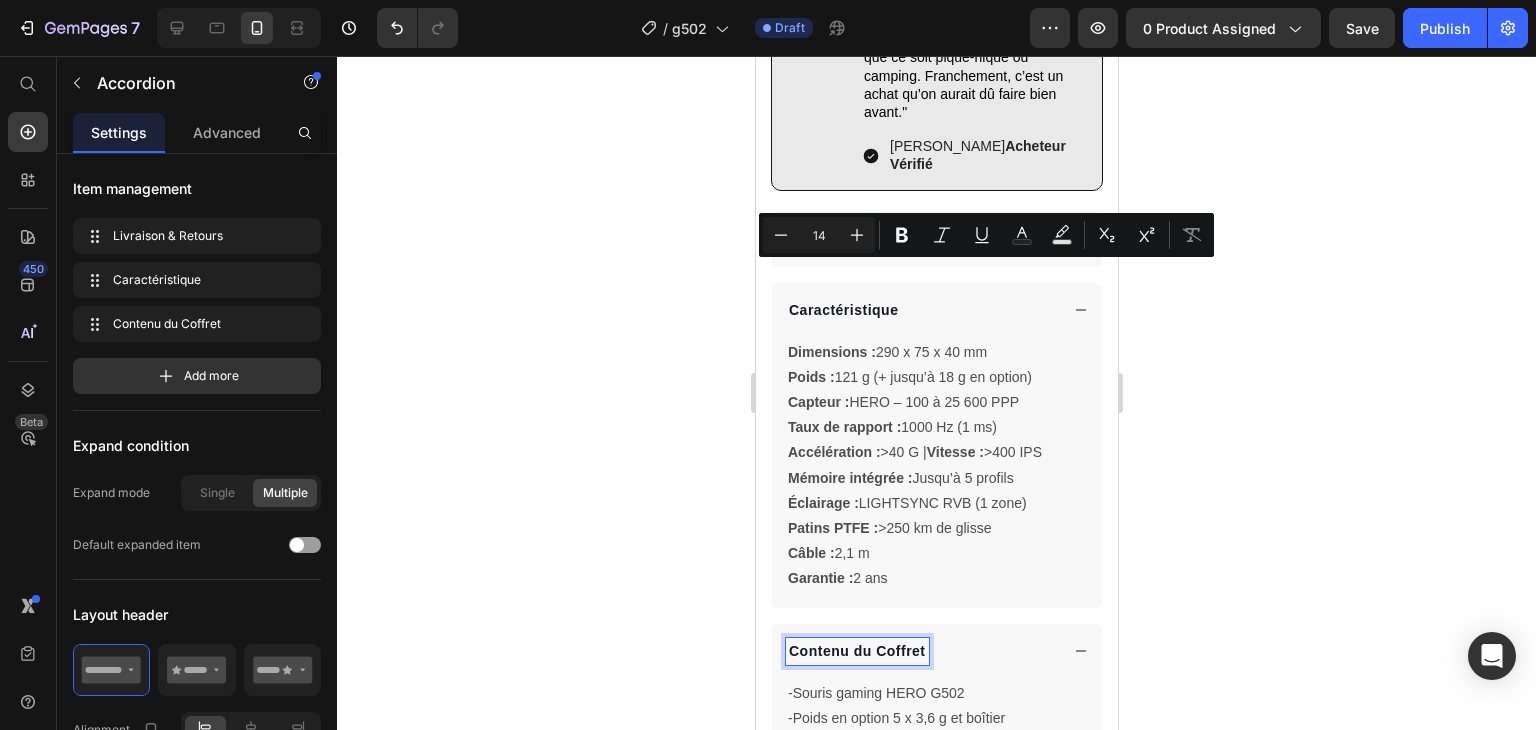 click on "Contenu du Coffret" at bounding box center [856, 651] 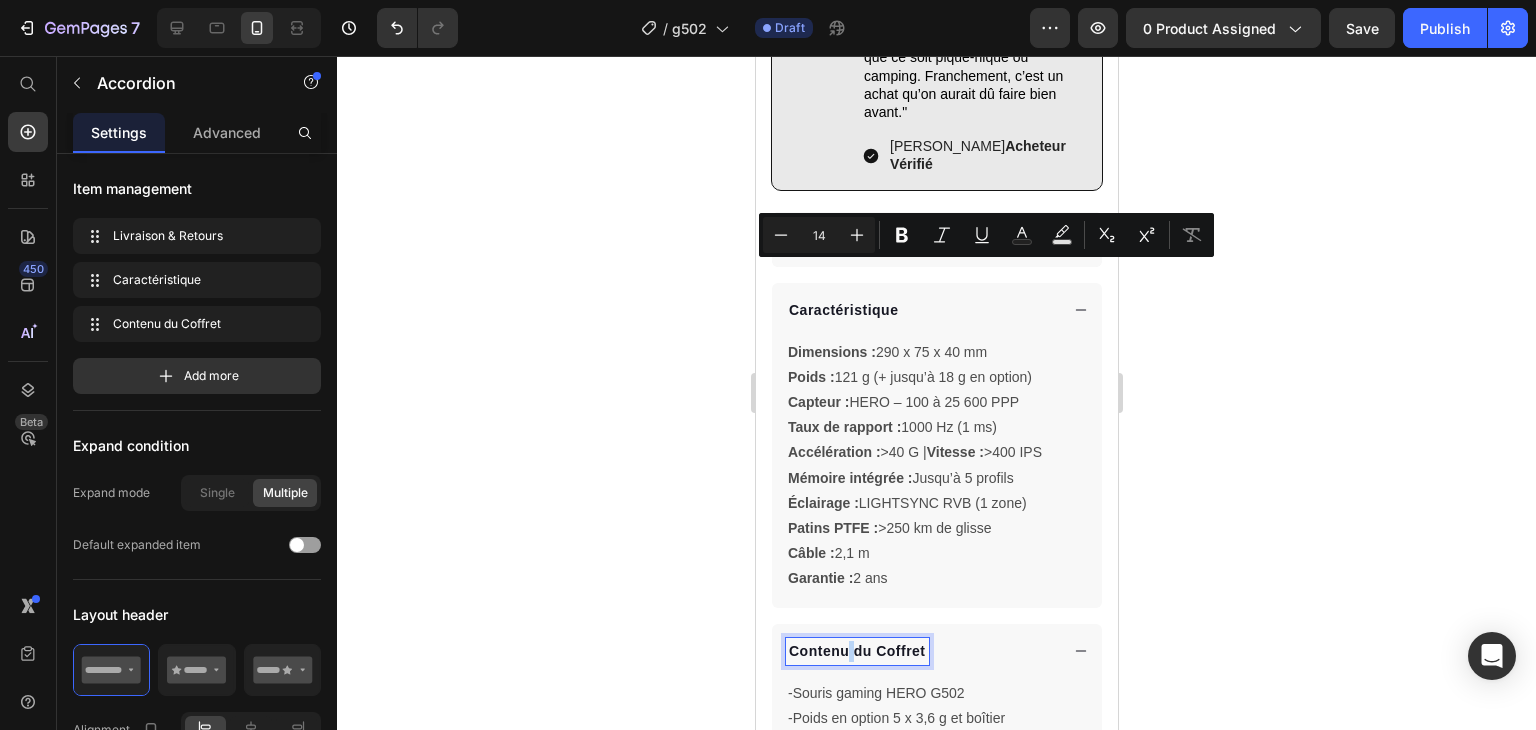 click on "Contenu du Coffret" at bounding box center (856, 651) 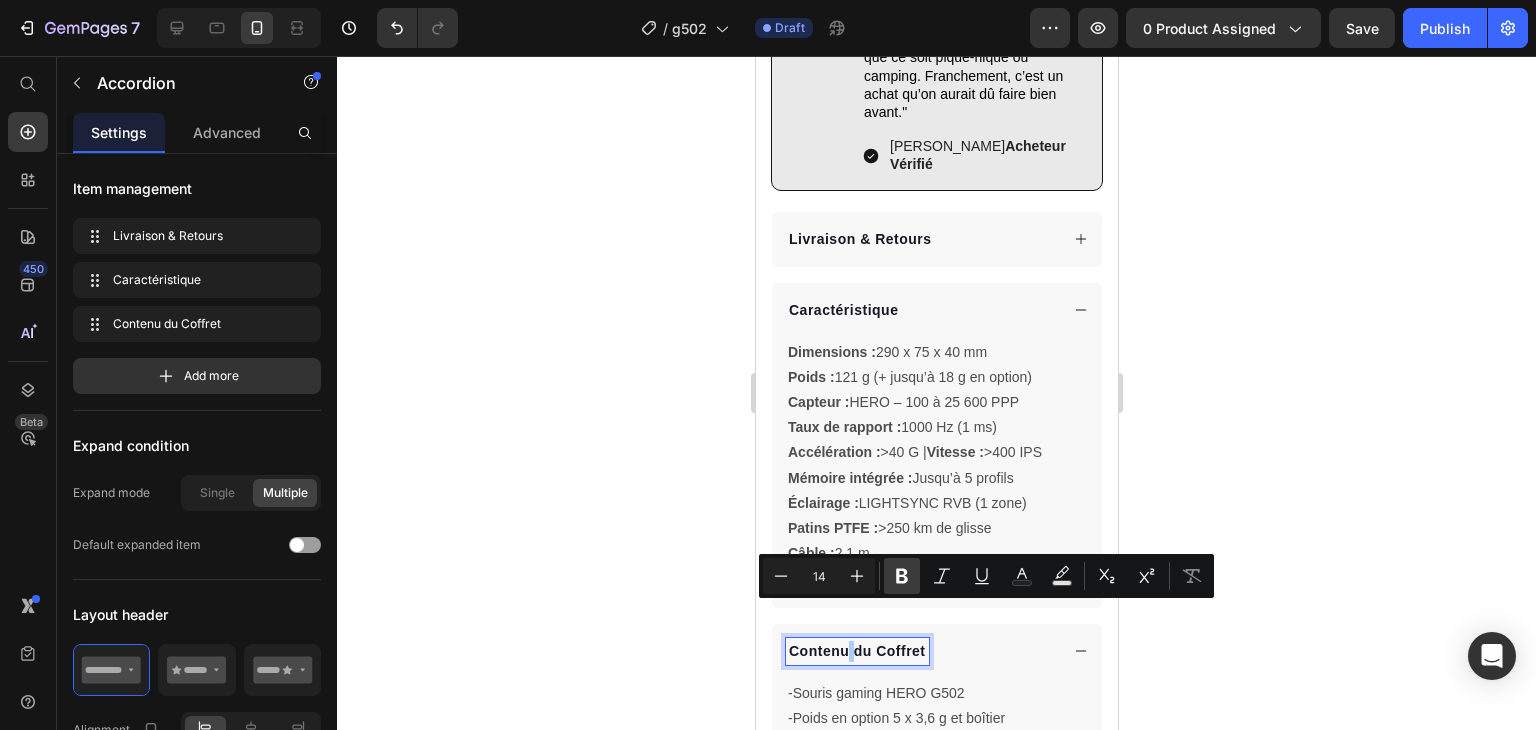 click 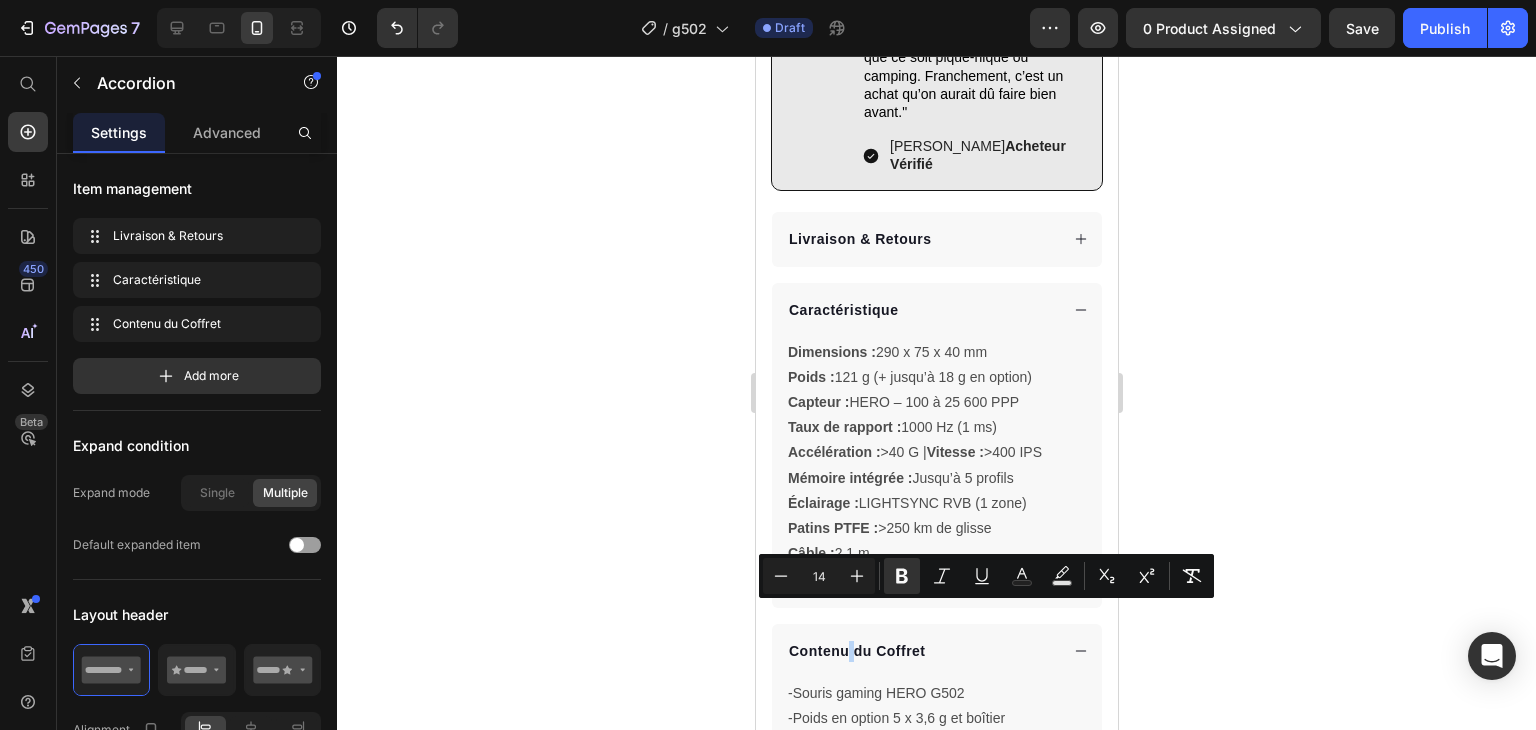 click on "Livraison & Retours" at bounding box center [921, 239] 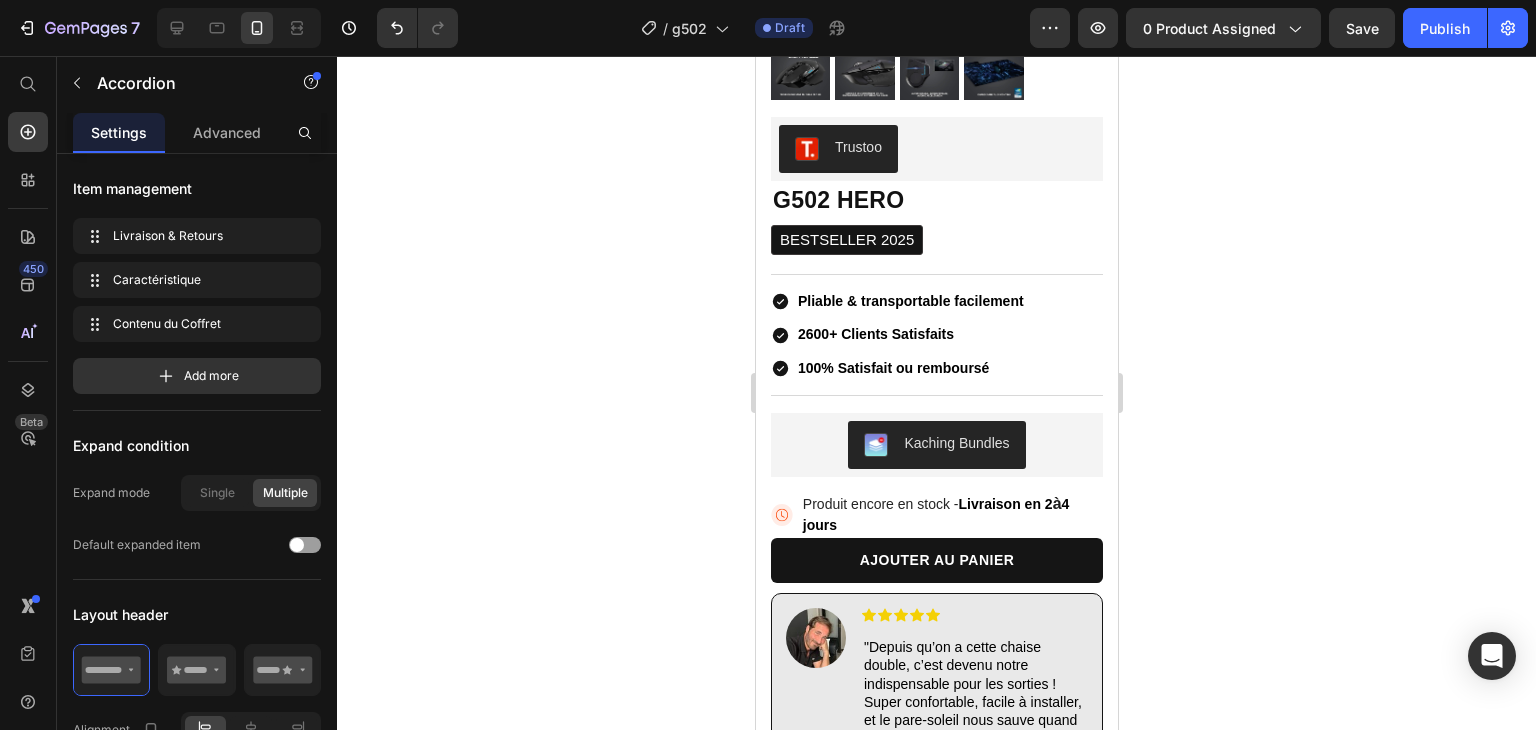 scroll, scrollTop: 449, scrollLeft: 0, axis: vertical 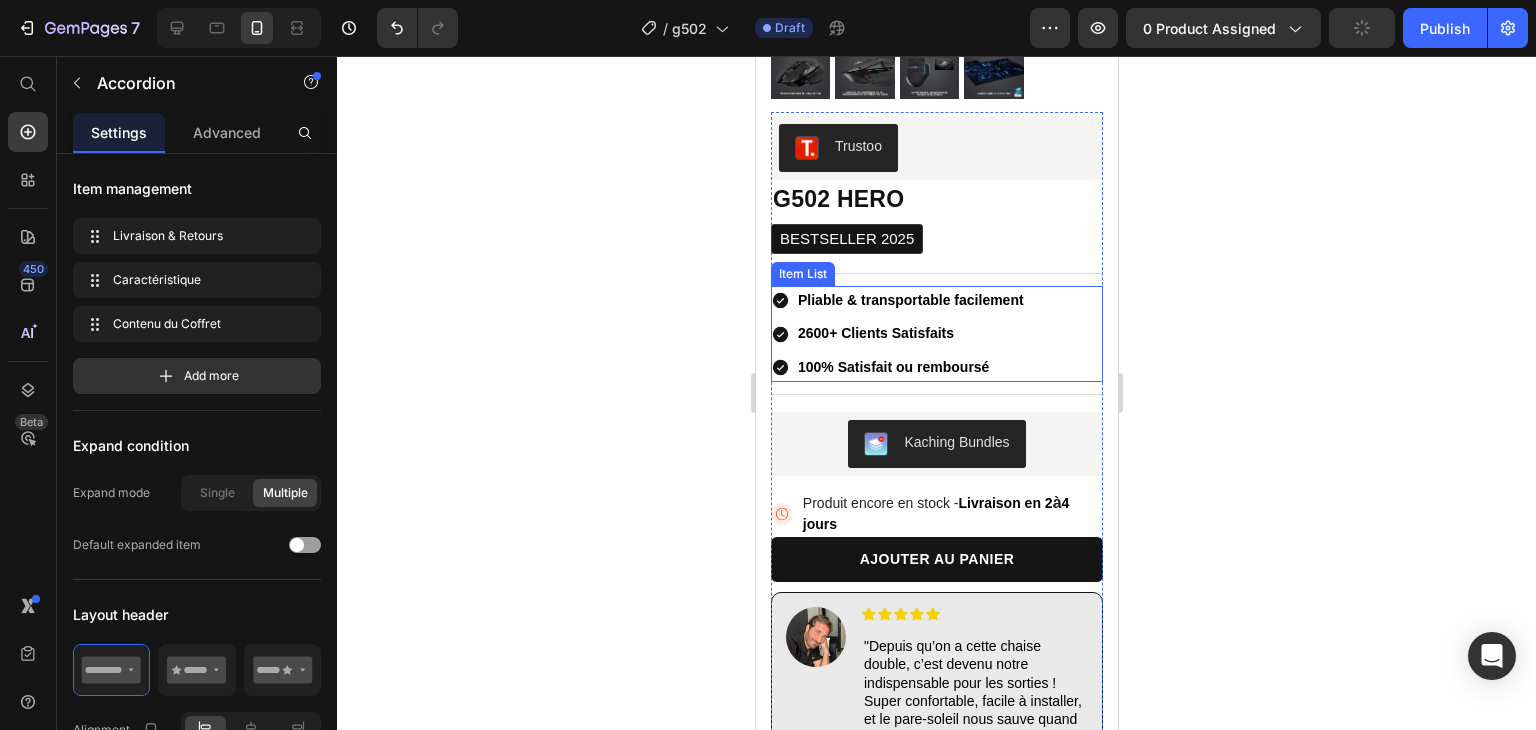 click on "Pliable & transportable facilement" at bounding box center (910, 300) 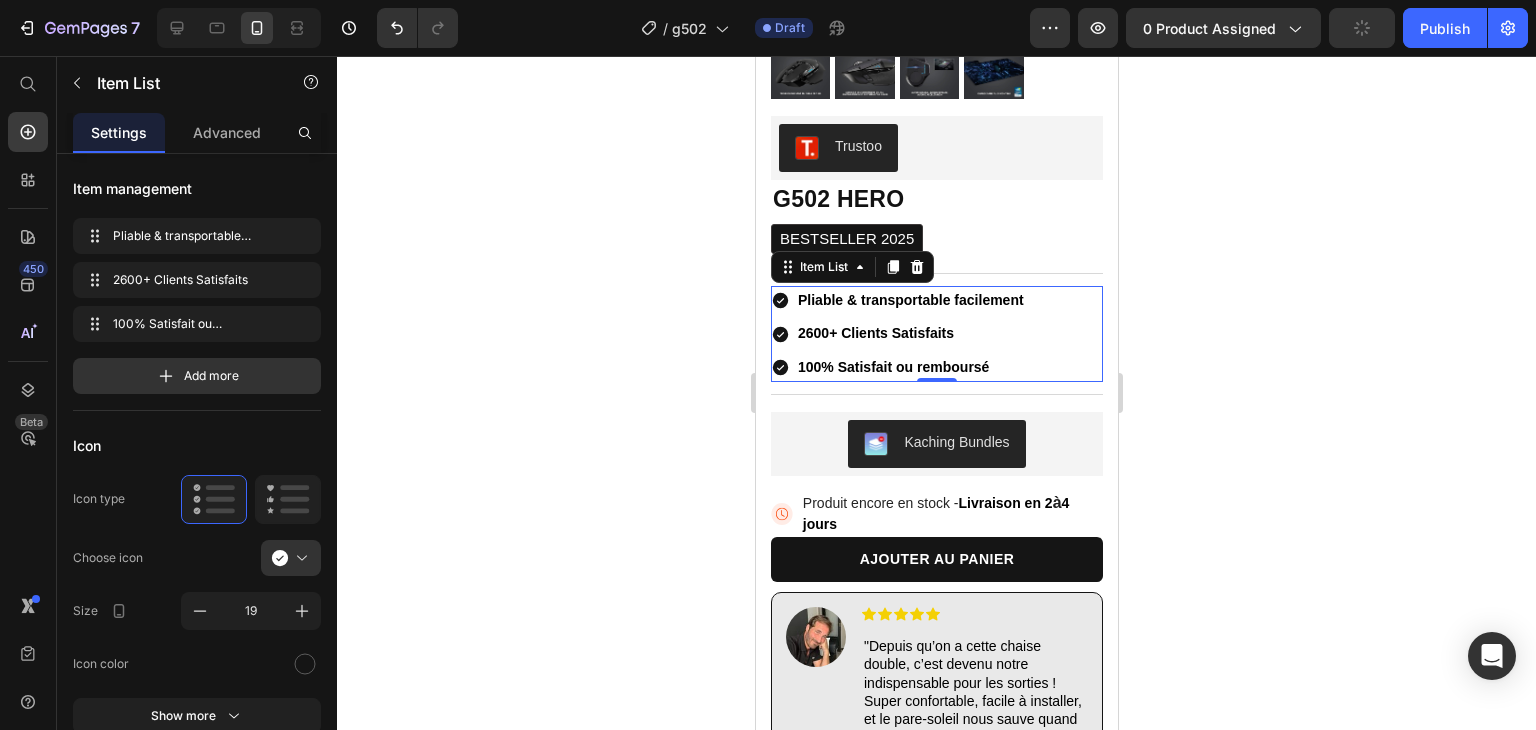 click on "Pliable & transportable facilement" at bounding box center (910, 300) 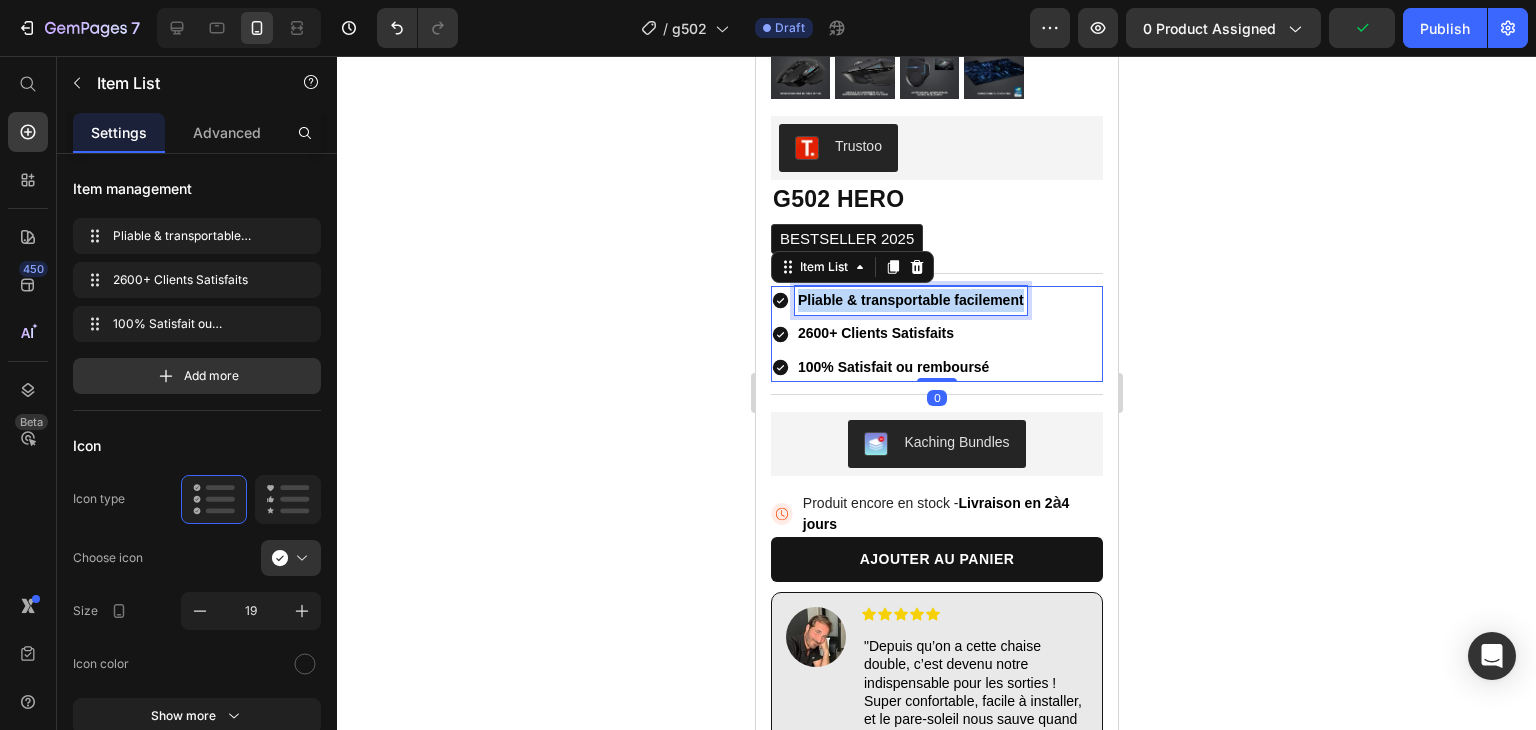 click on "Pliable & transportable facilement" at bounding box center (910, 300) 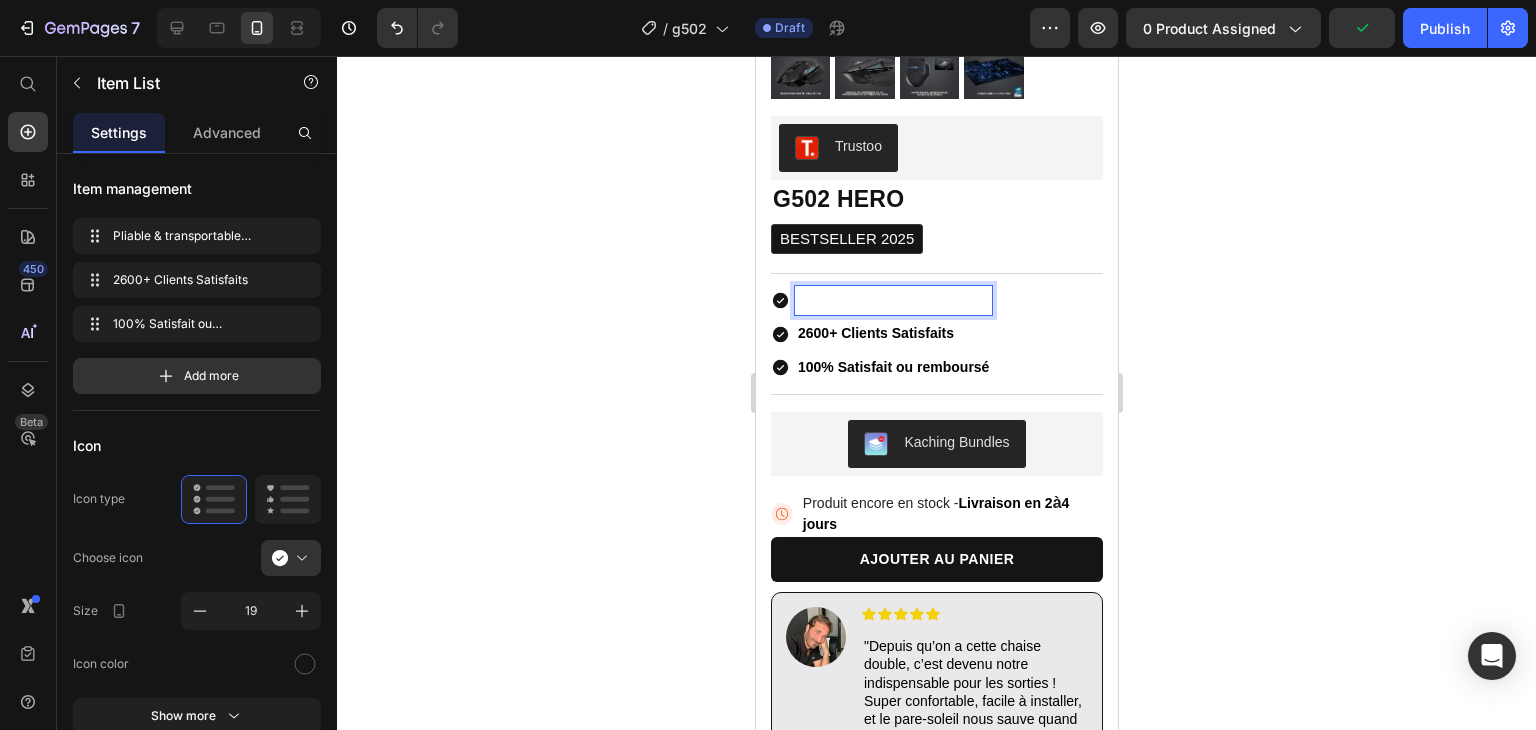 scroll, scrollTop: 443, scrollLeft: 0, axis: vertical 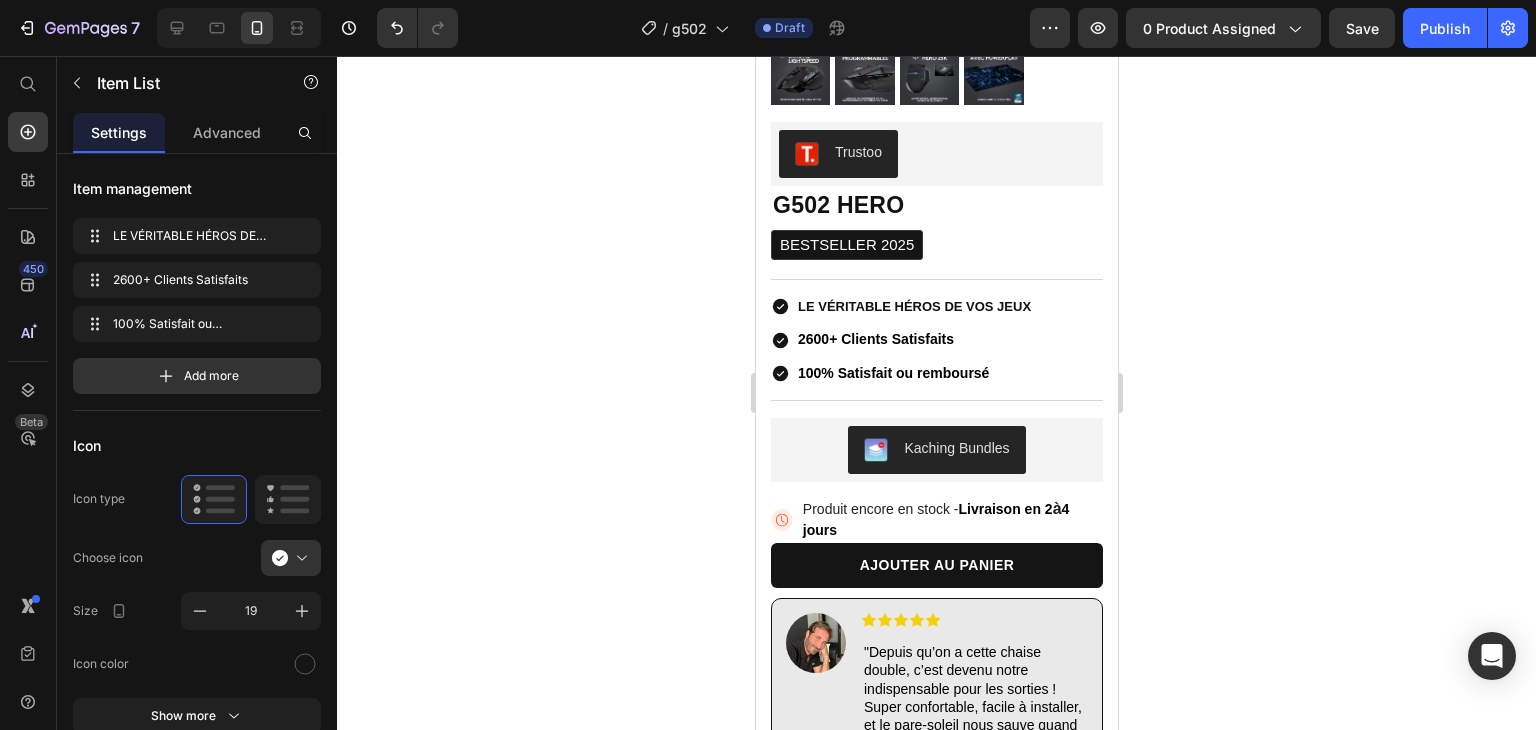 click on "LE VÉRITABLE HÉROS DE VOS JEUX" at bounding box center (913, 306) 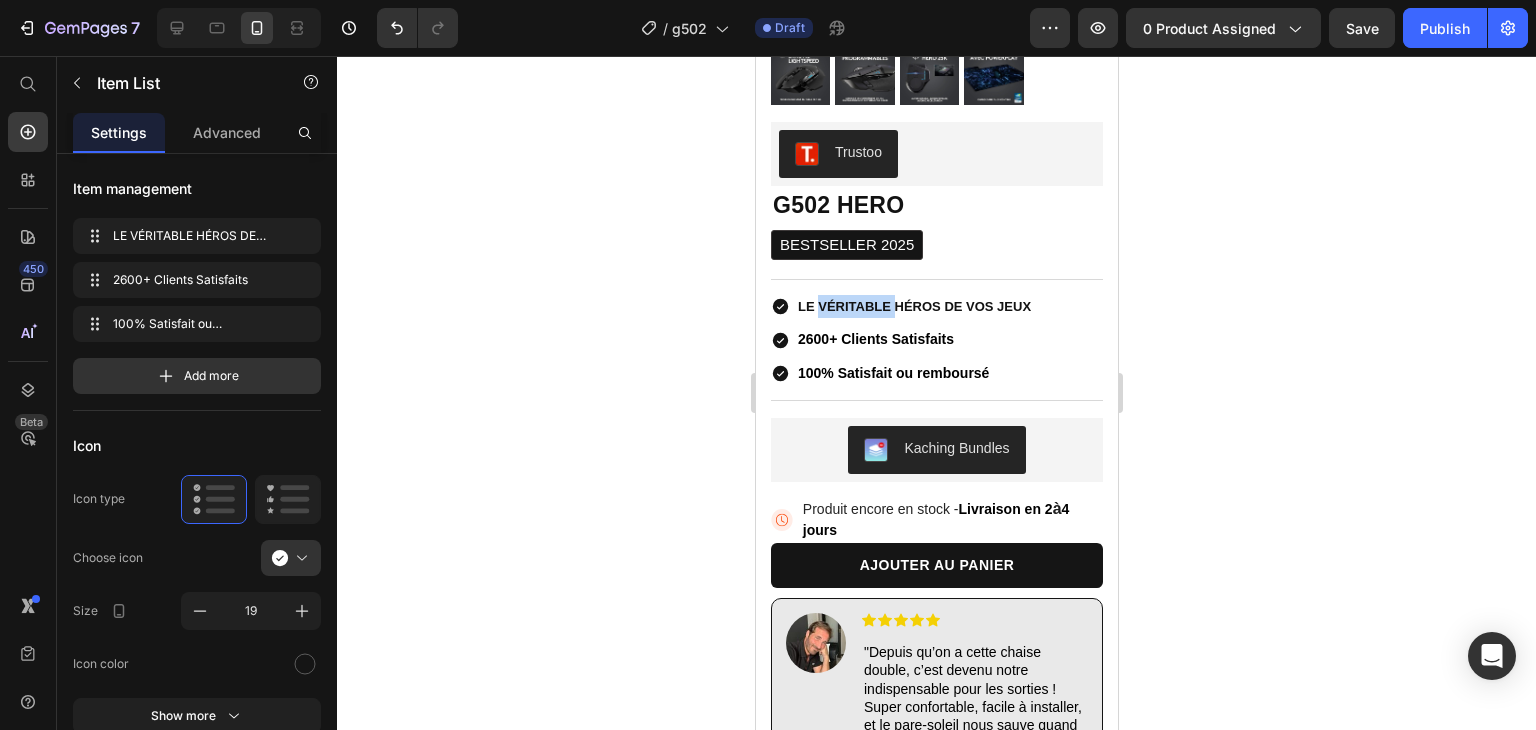 click on "LE VÉRITABLE HÉROS DE VOS JEUX" at bounding box center (913, 306) 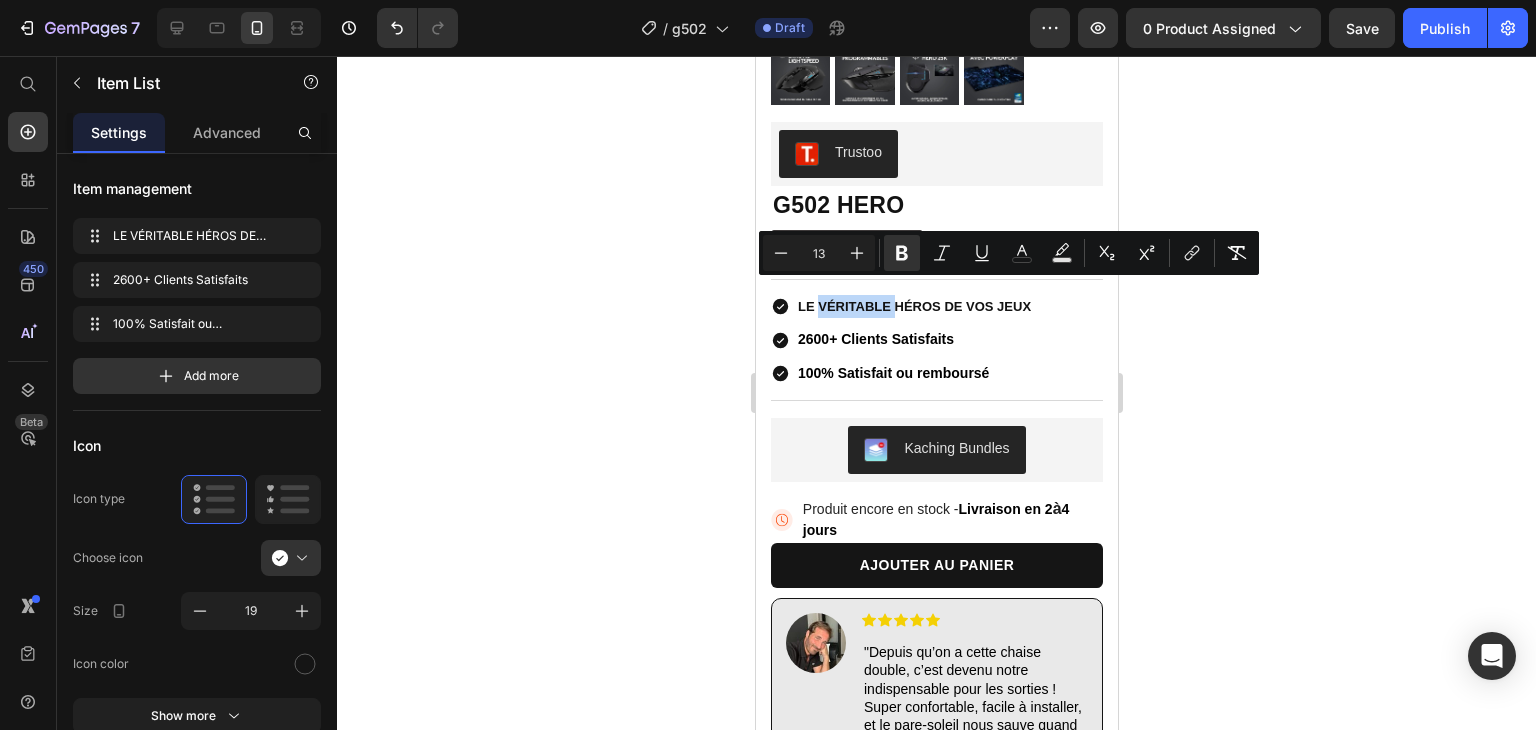 type on "14" 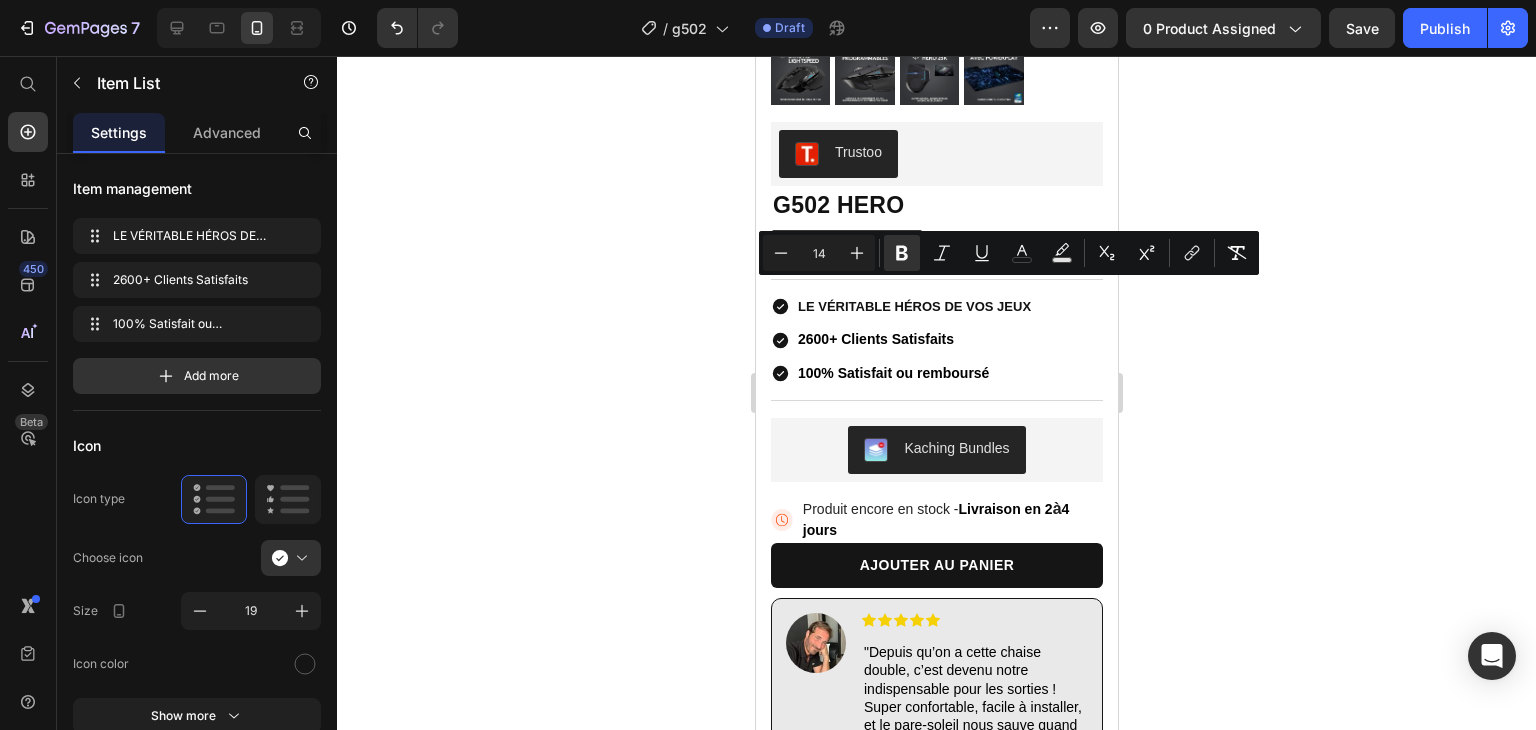 click on "2600+ Clients Satisfaits" at bounding box center [875, 339] 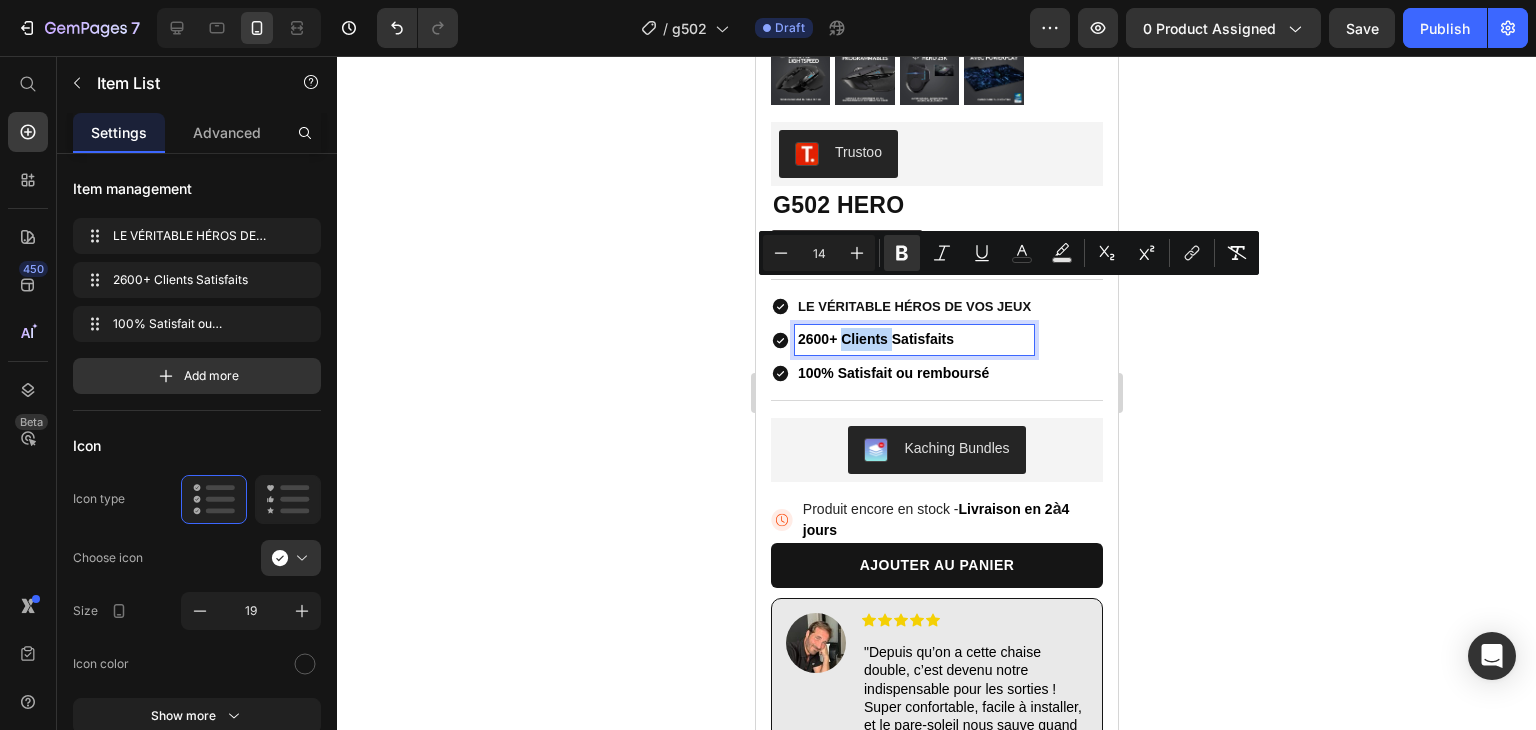 click on "2600+ Clients Satisfaits" at bounding box center (875, 339) 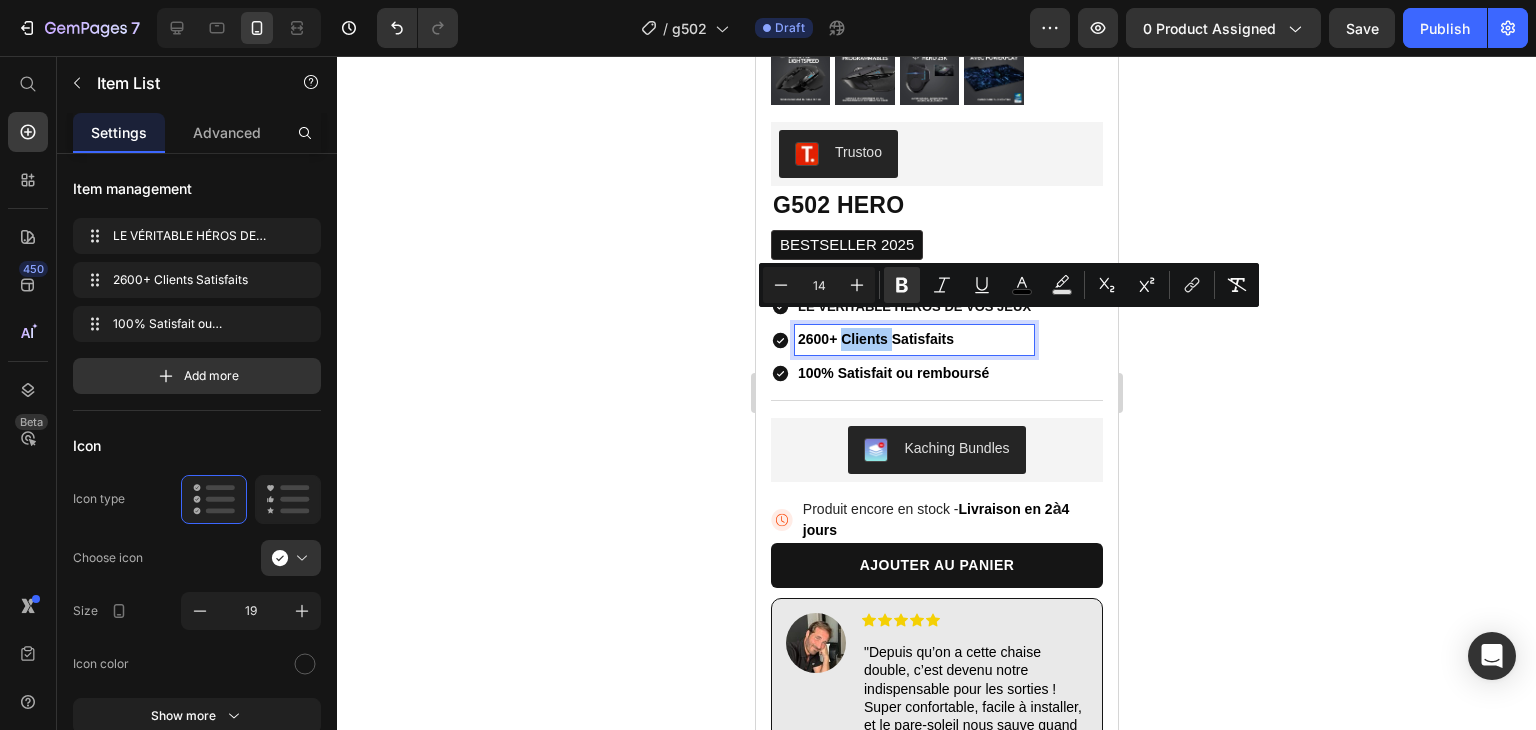 click 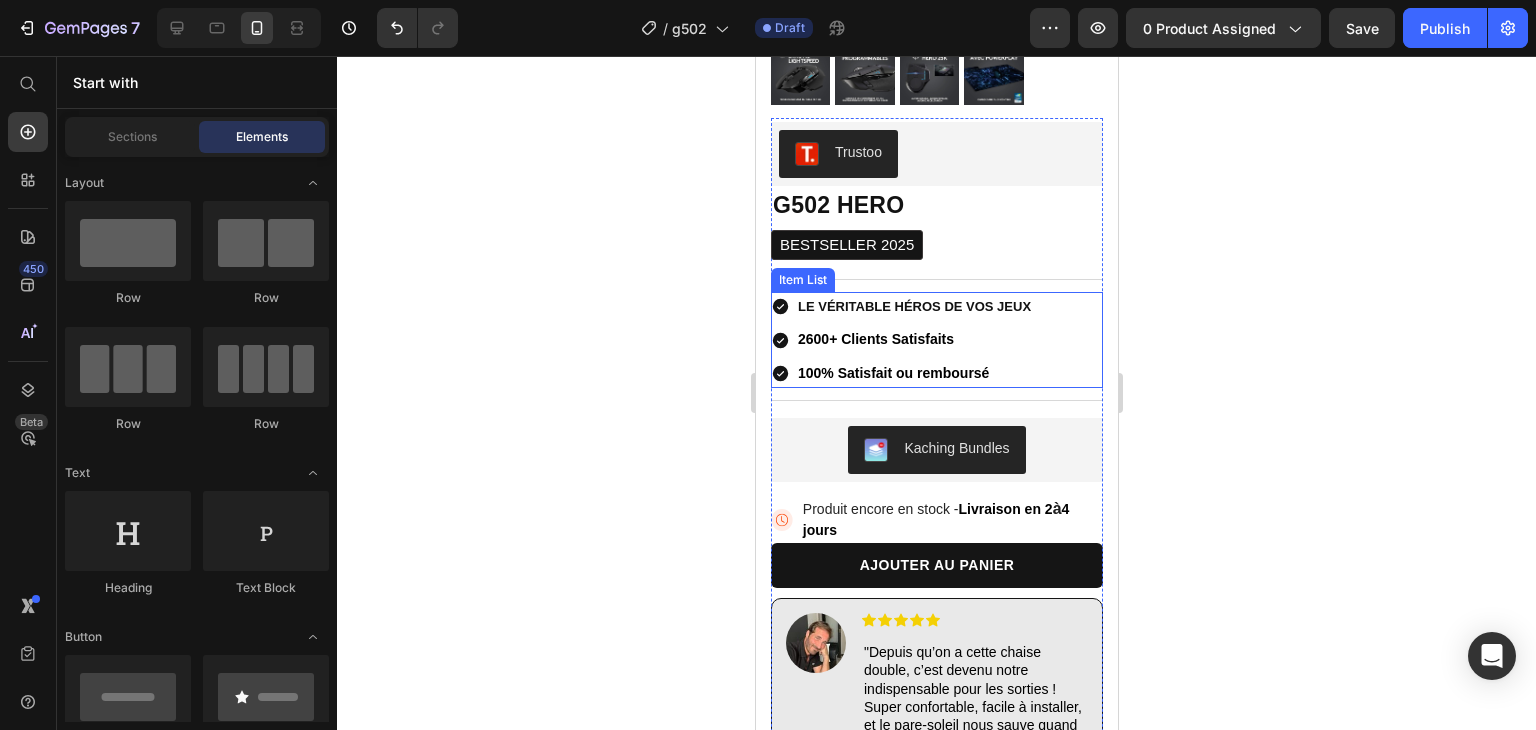 click on "LE VÉRITABLE HÉROS DE VOS JEUX" at bounding box center [913, 306] 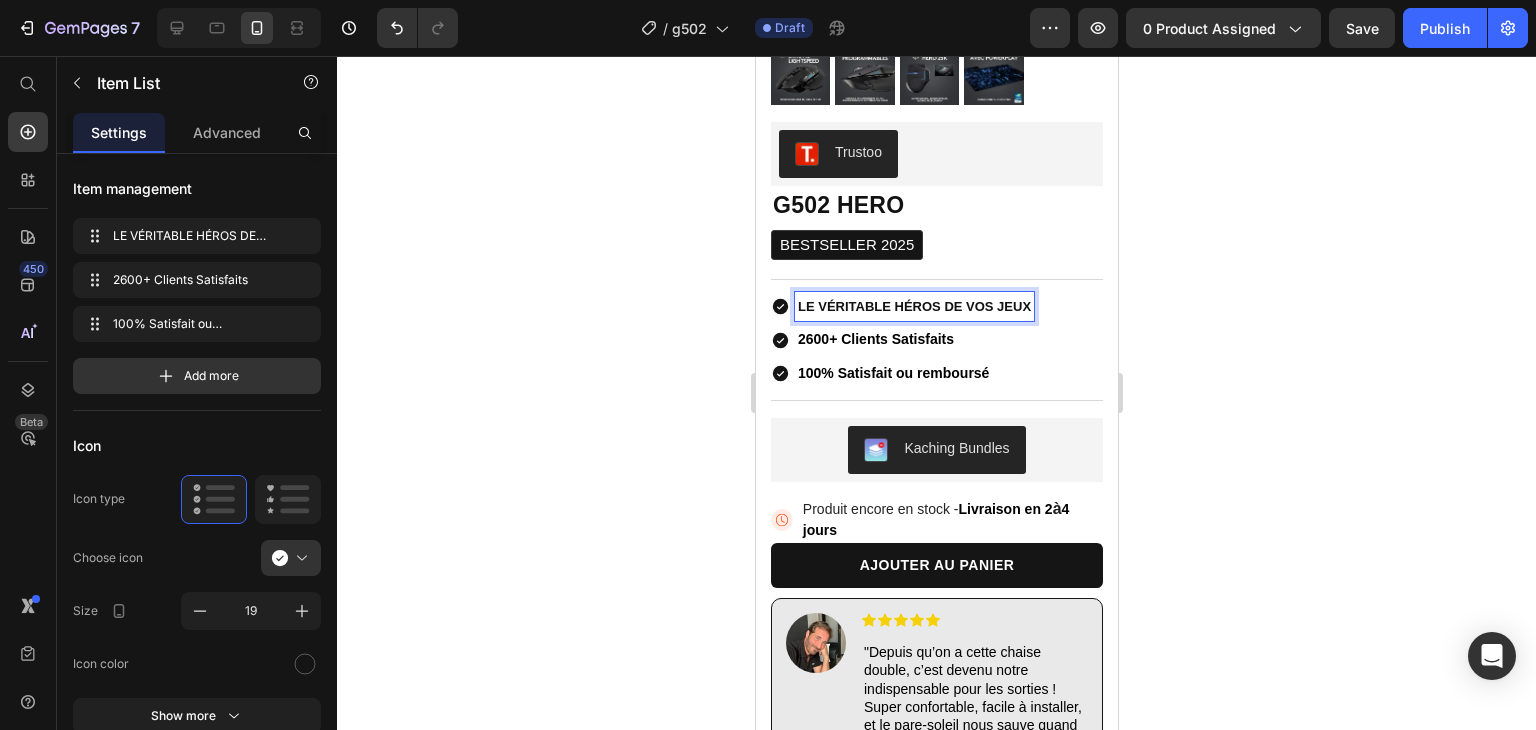 click on "LE VÉRITABLE HÉROS DE VOS JEUX" at bounding box center (913, 306) 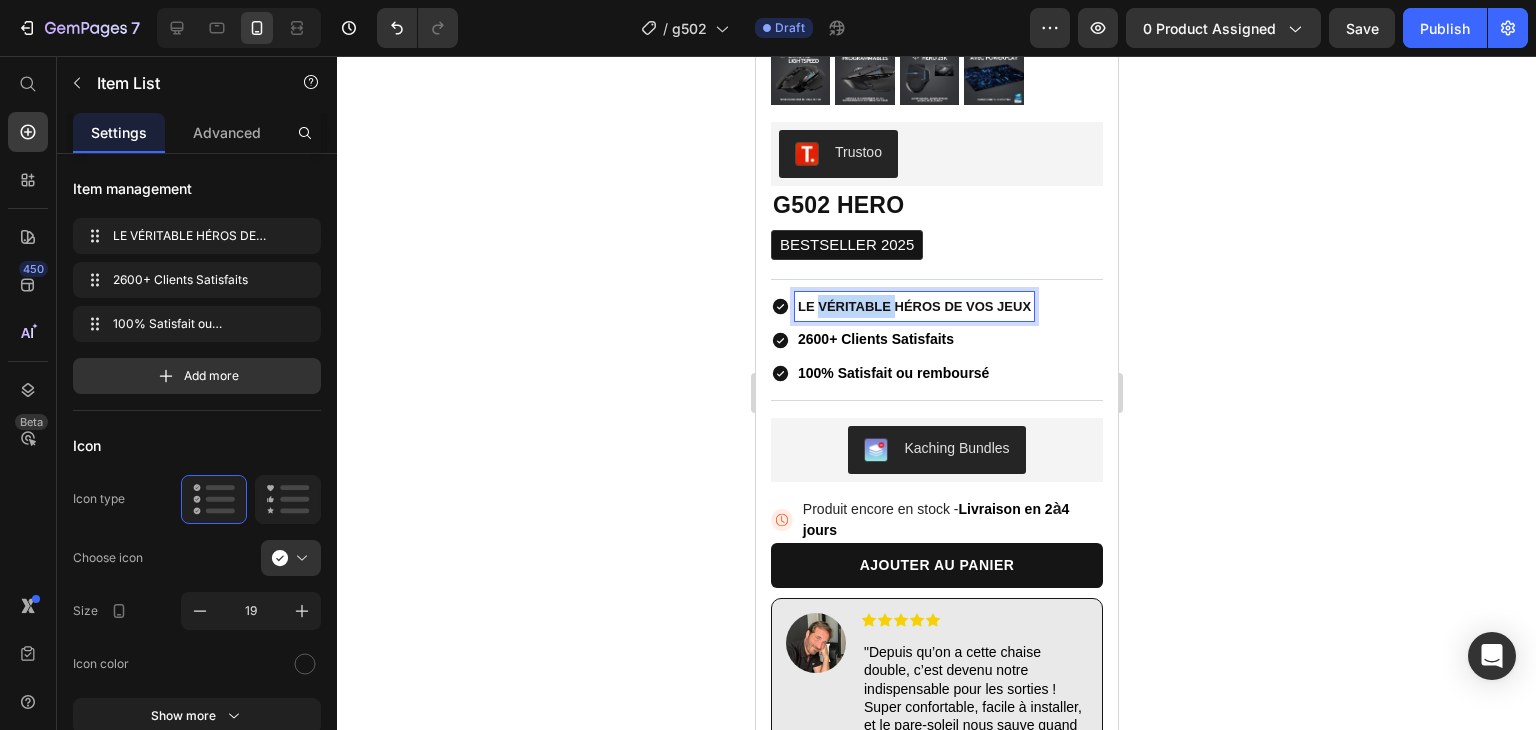 click on "LE VÉRITABLE HÉROS DE VOS JEUX" at bounding box center [913, 306] 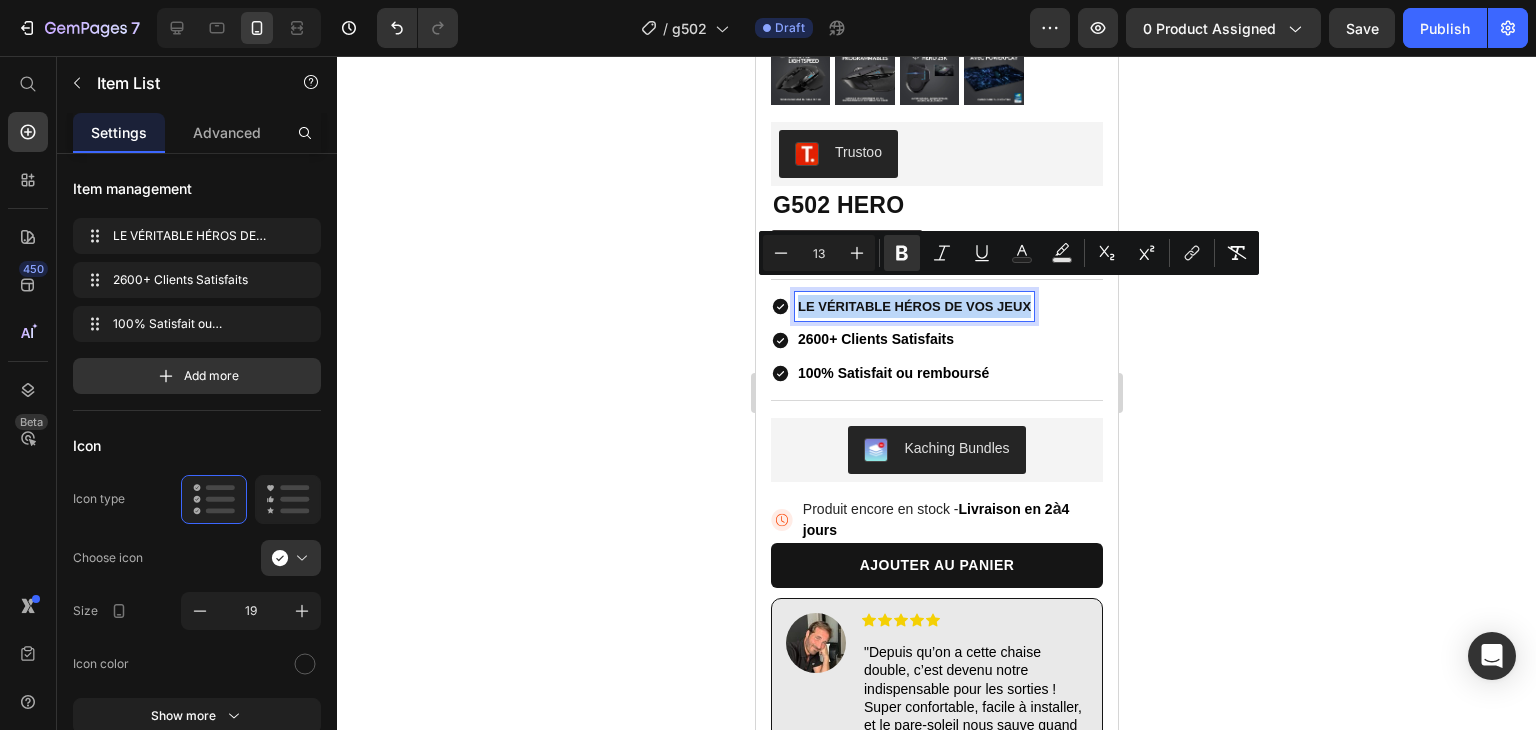 click on "LE VÉRITABLE HÉROS DE VOS JEUX" at bounding box center [913, 306] 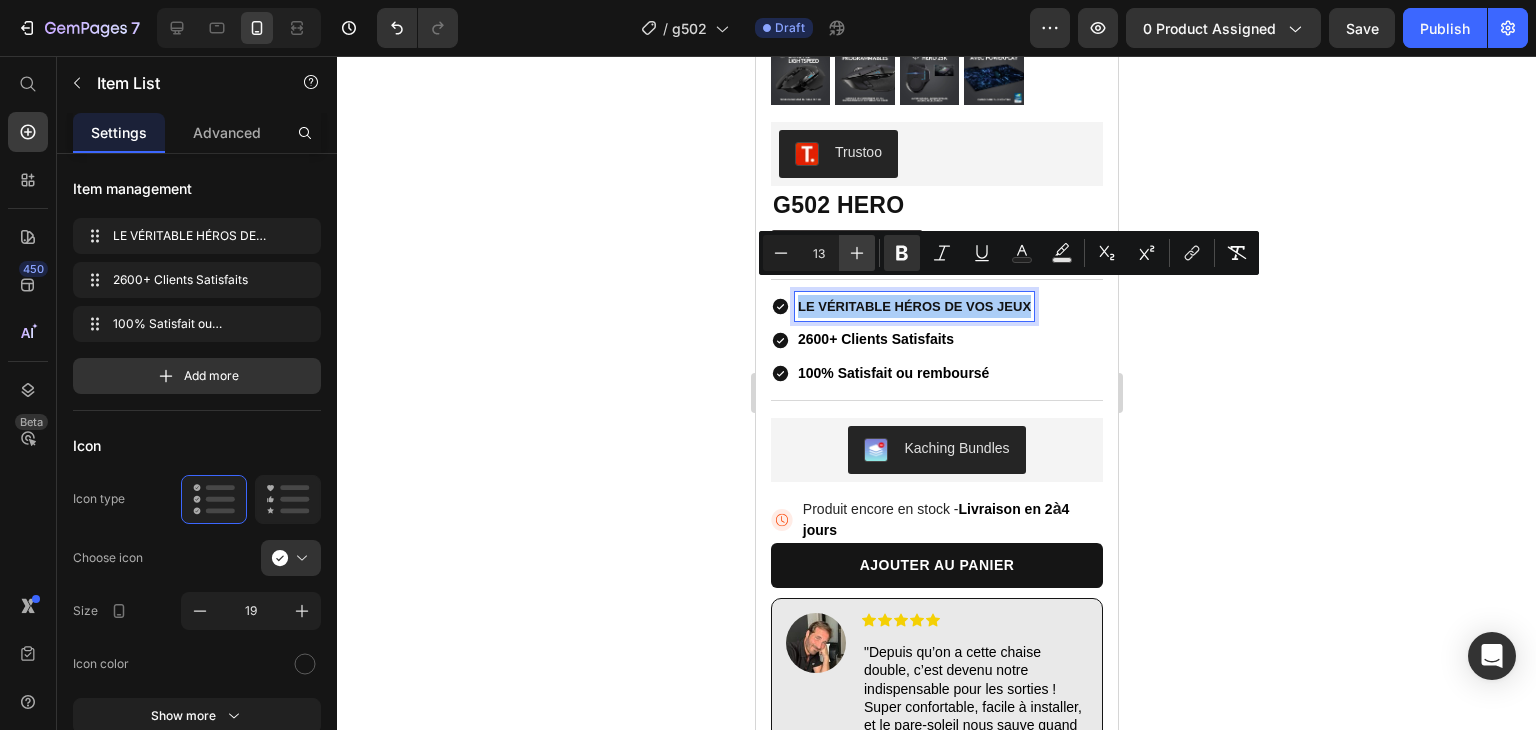 click 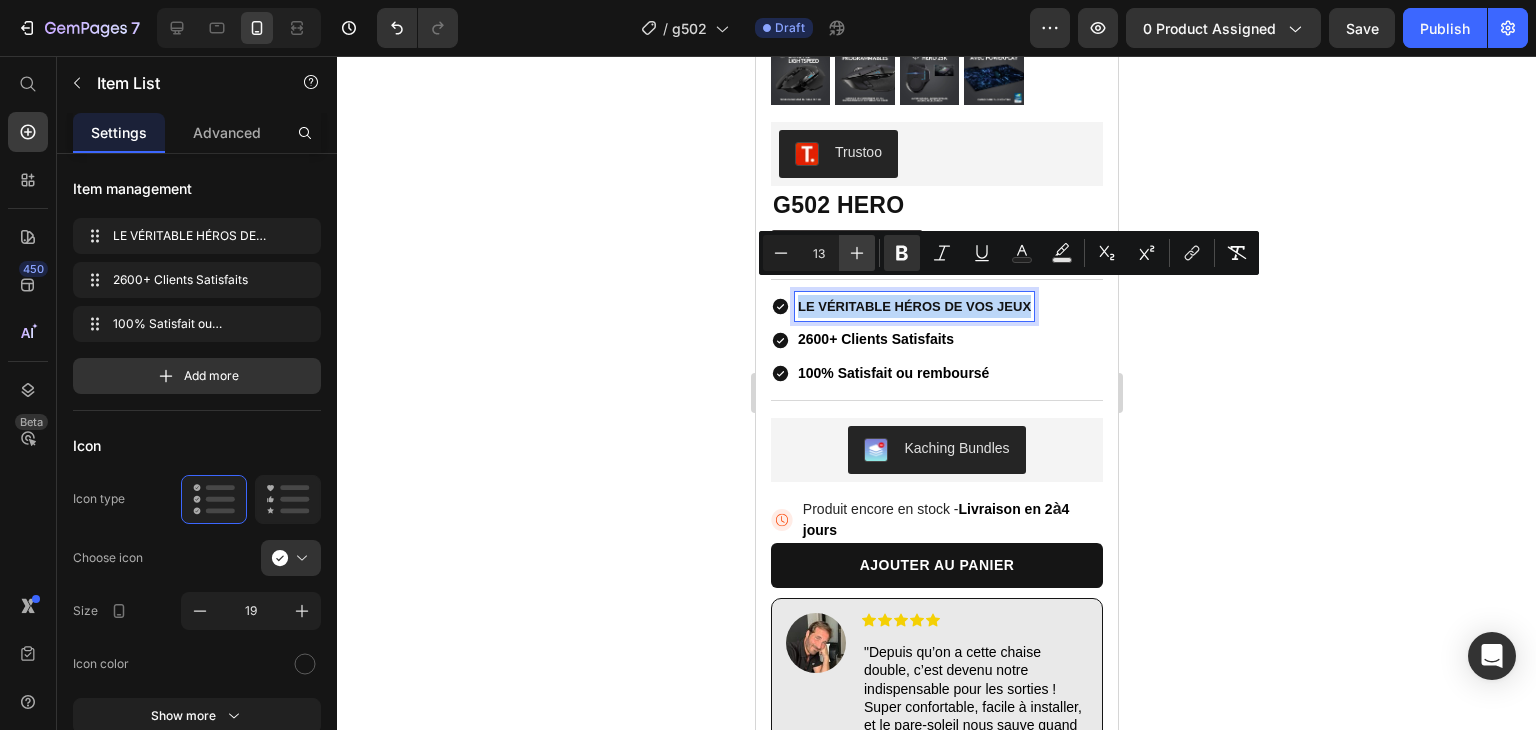 type on "14" 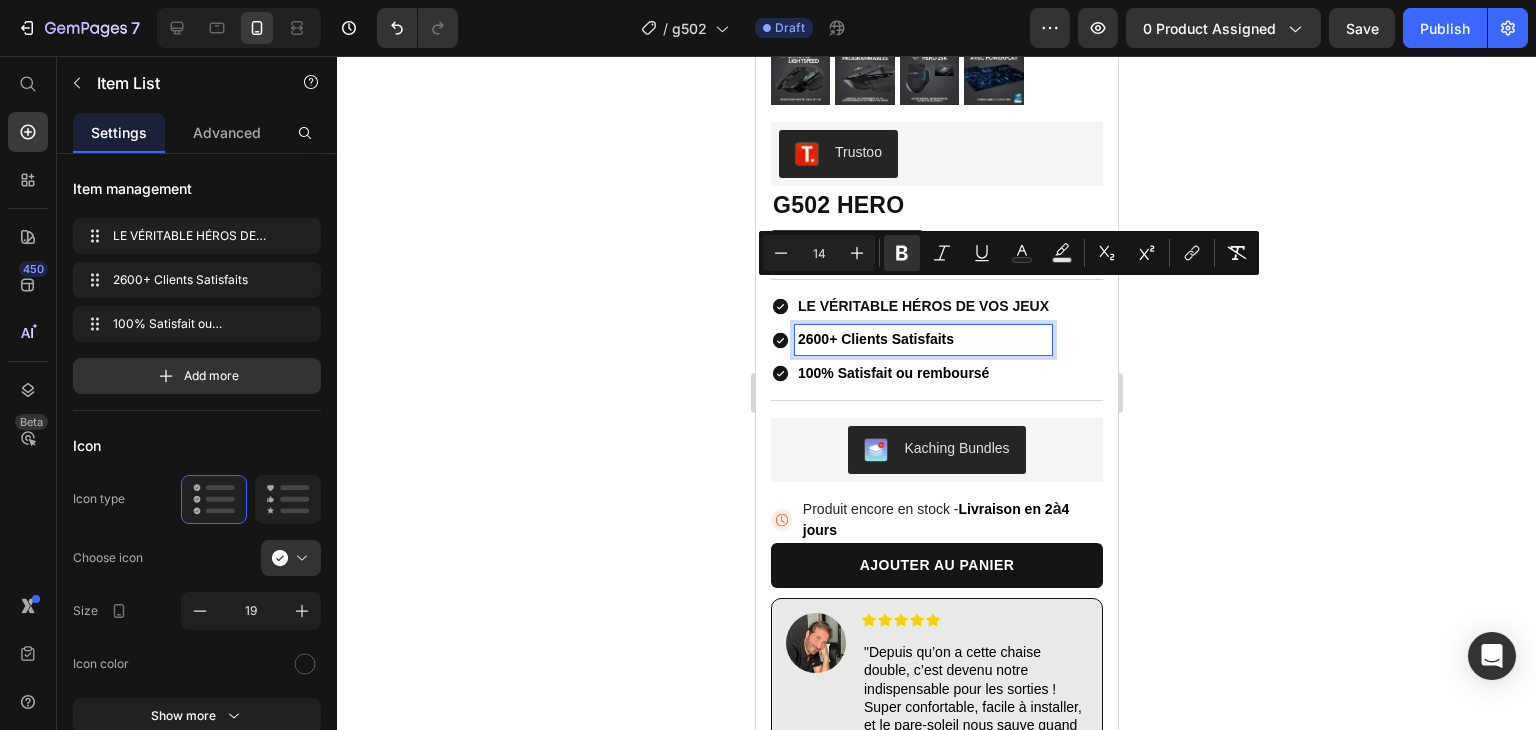 click on "2600+ Clients Satisfaits" at bounding box center [875, 339] 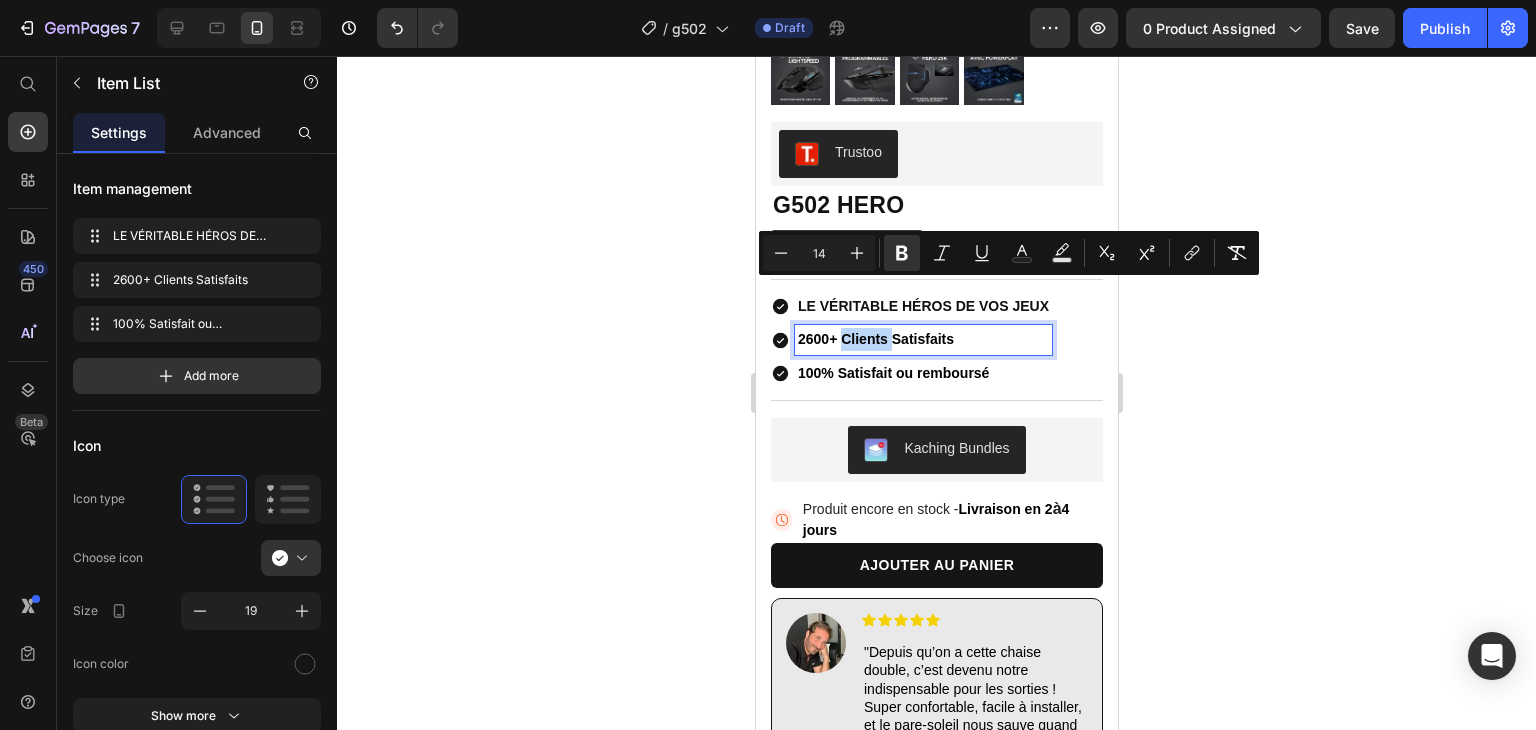 click on "2600+ Clients Satisfaits" at bounding box center [875, 339] 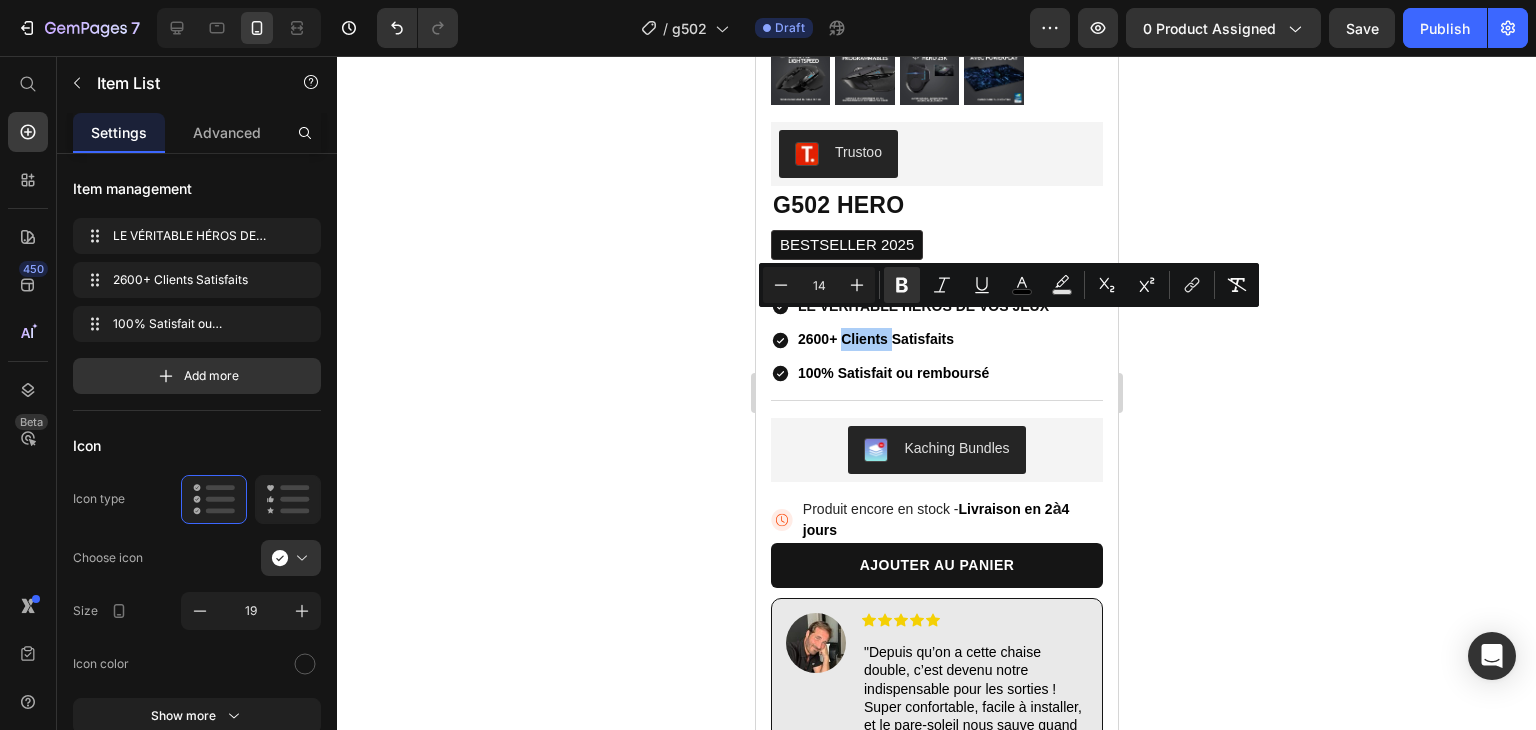 click 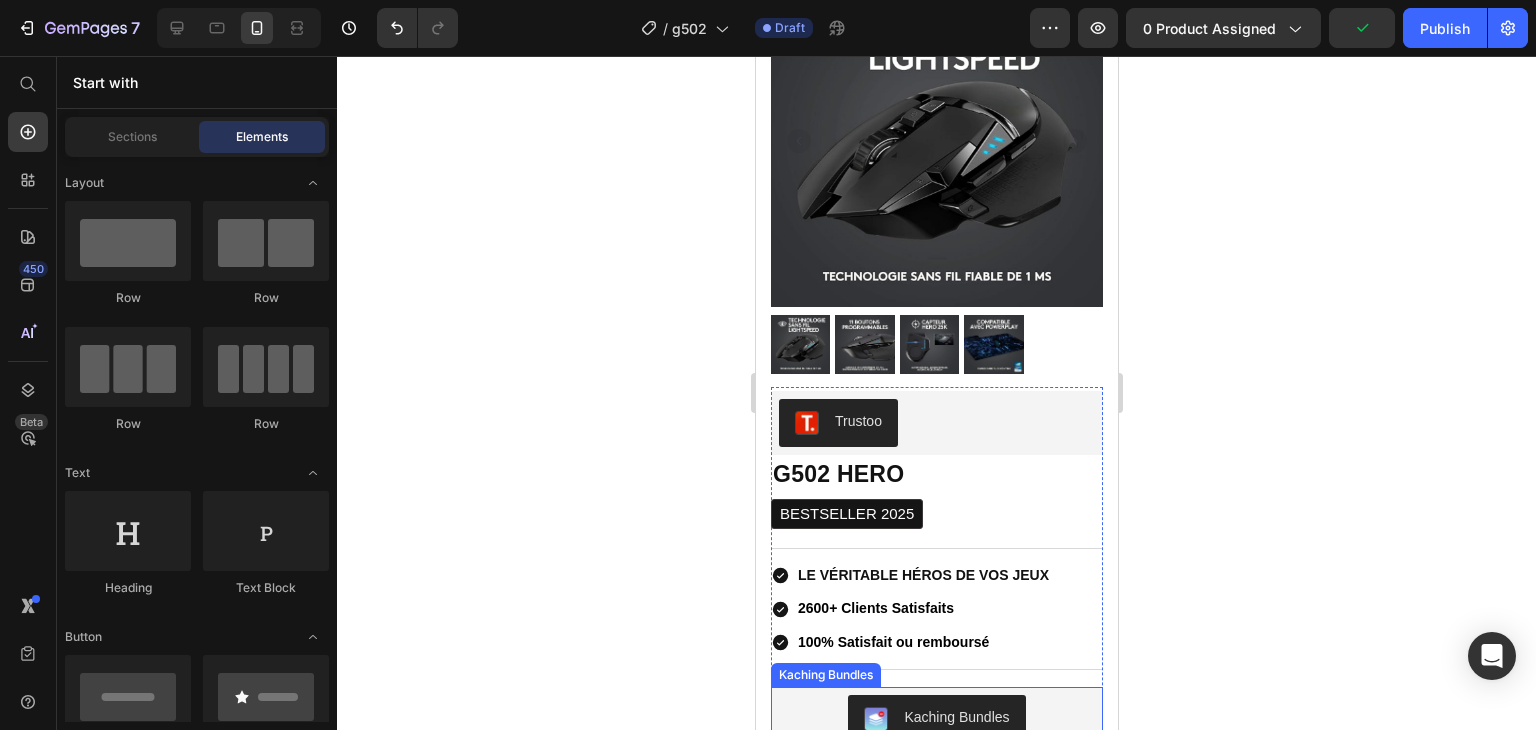 scroll, scrollTop: 143, scrollLeft: 0, axis: vertical 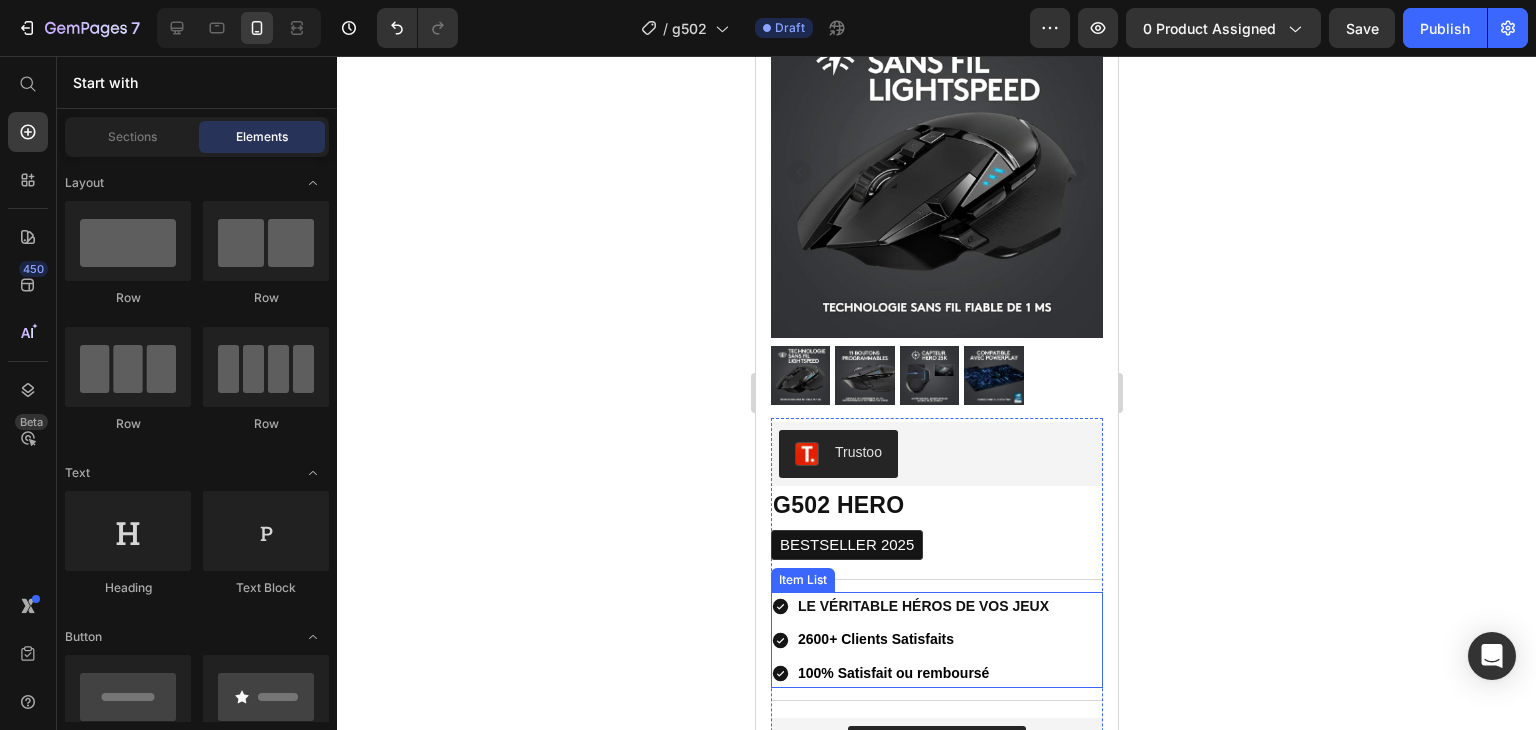 click on "LE VÉRITABLE HÉROS DE VOS JEUX" at bounding box center [922, 606] 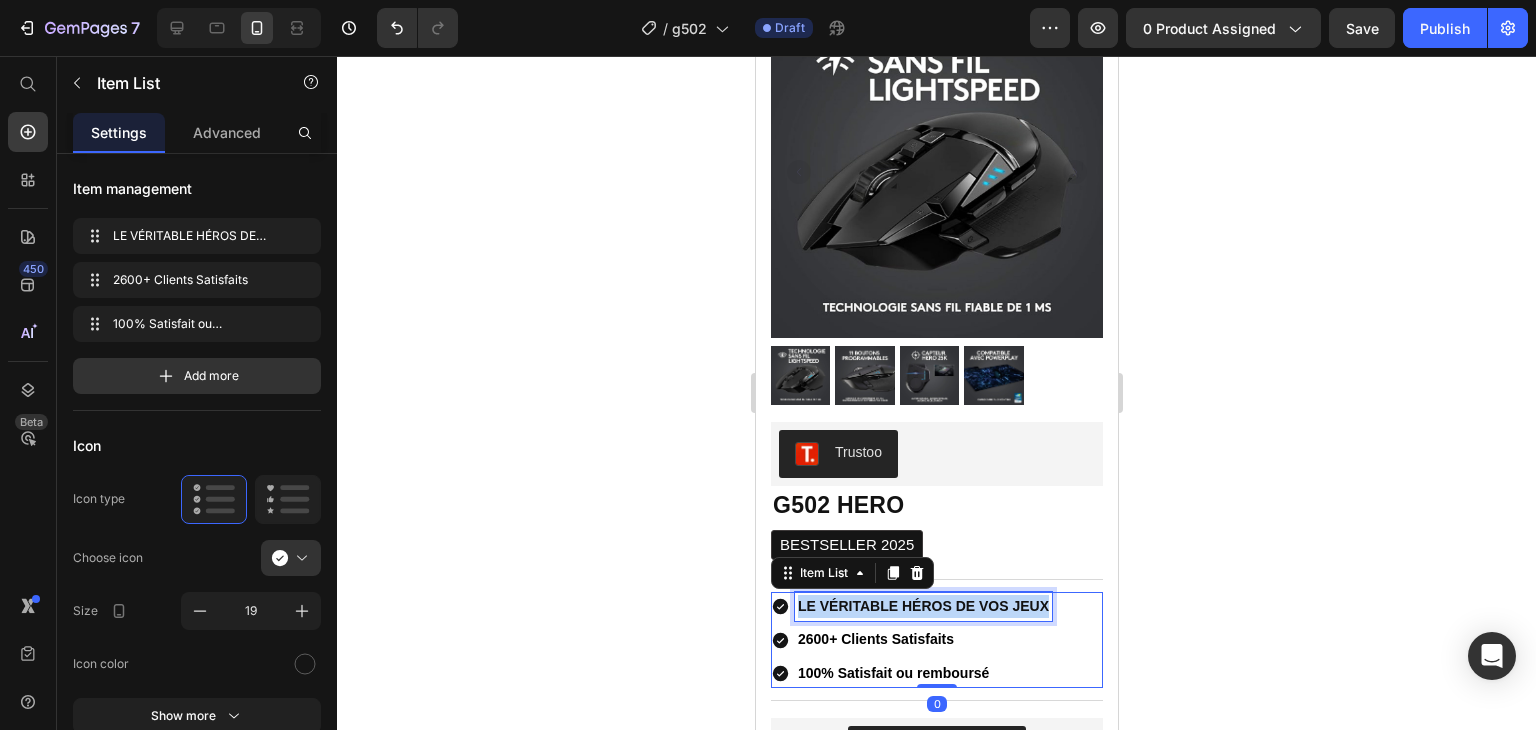 click on "LE VÉRITABLE HÉROS DE VOS JEUX" at bounding box center (922, 606) 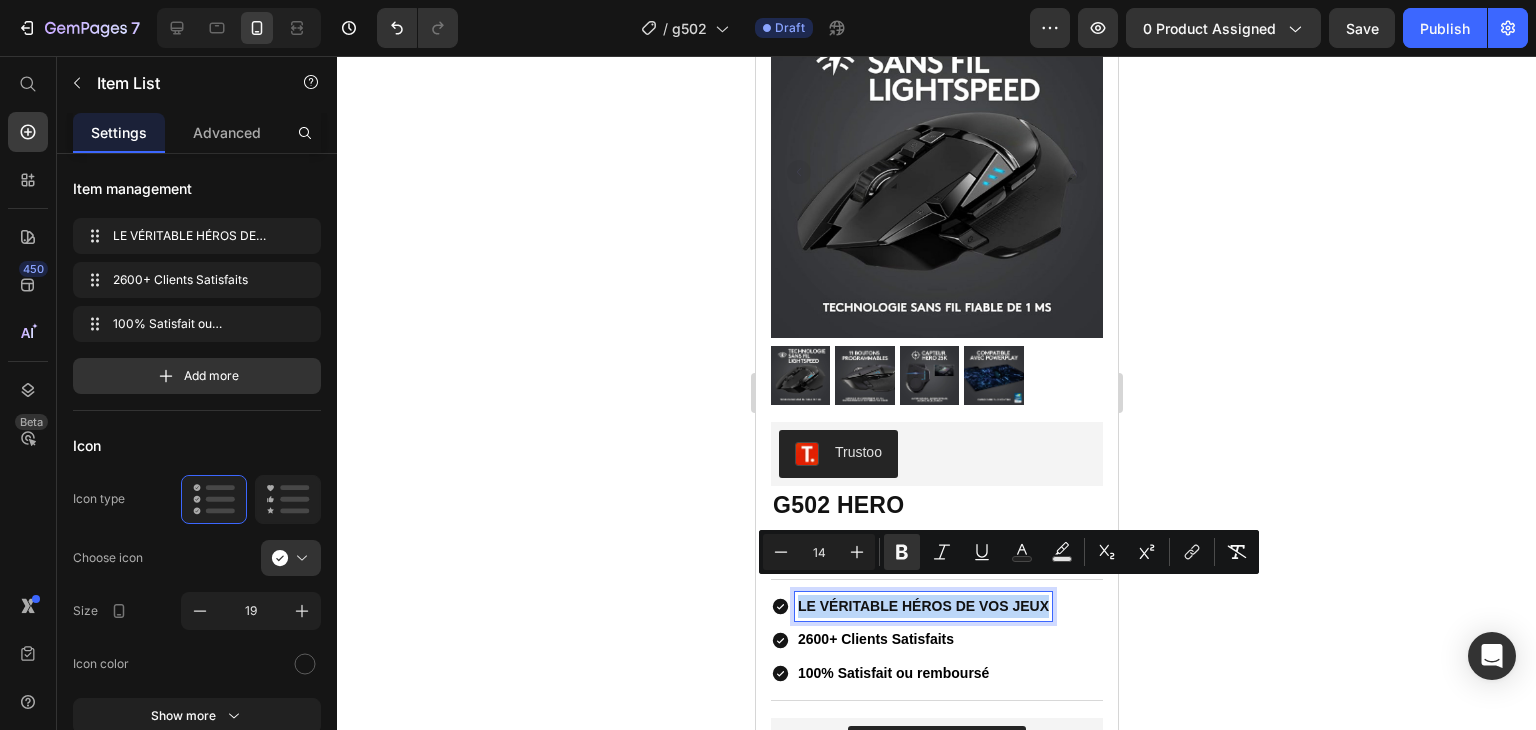type on "13" 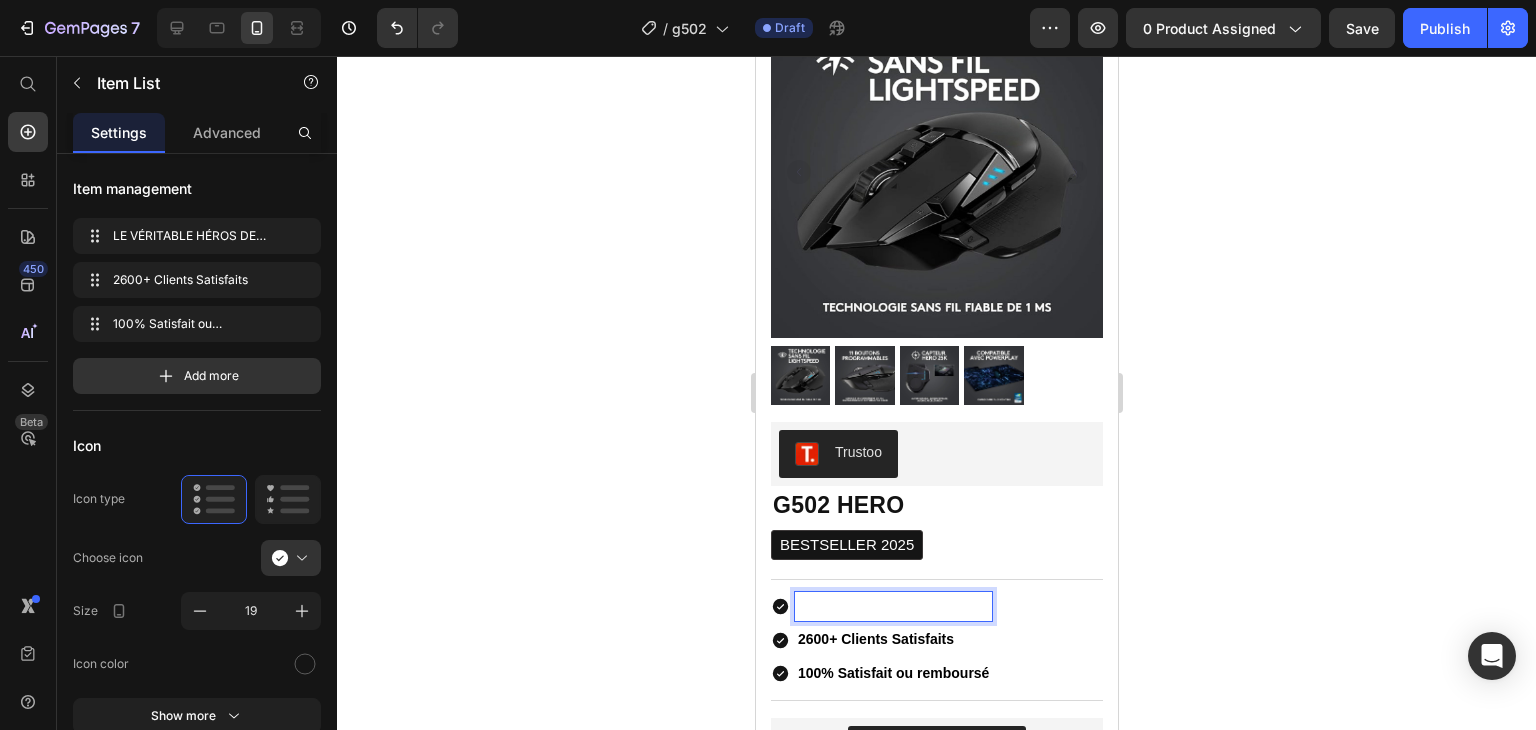scroll, scrollTop: 136, scrollLeft: 0, axis: vertical 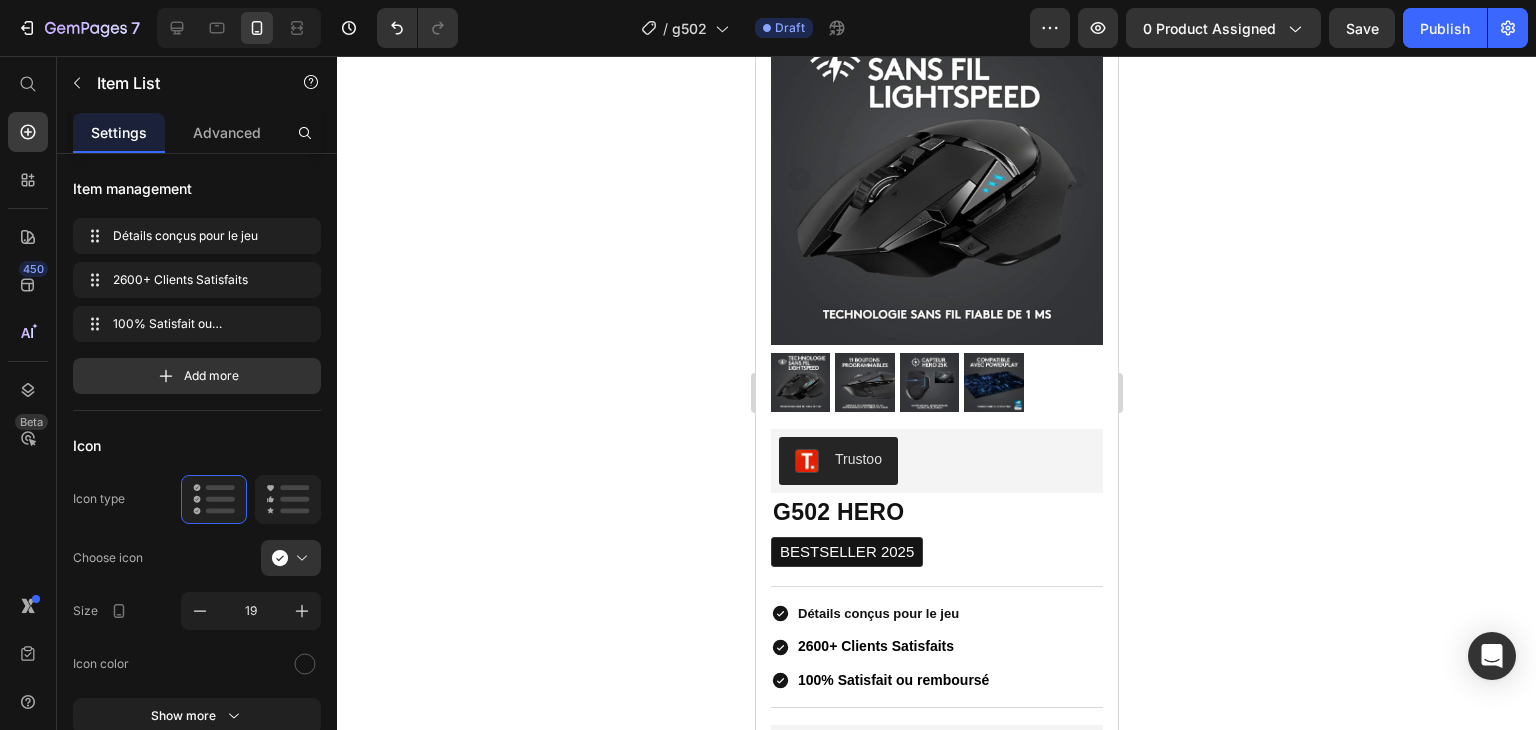 click on "Détails conçus pour le jeu" at bounding box center [877, 613] 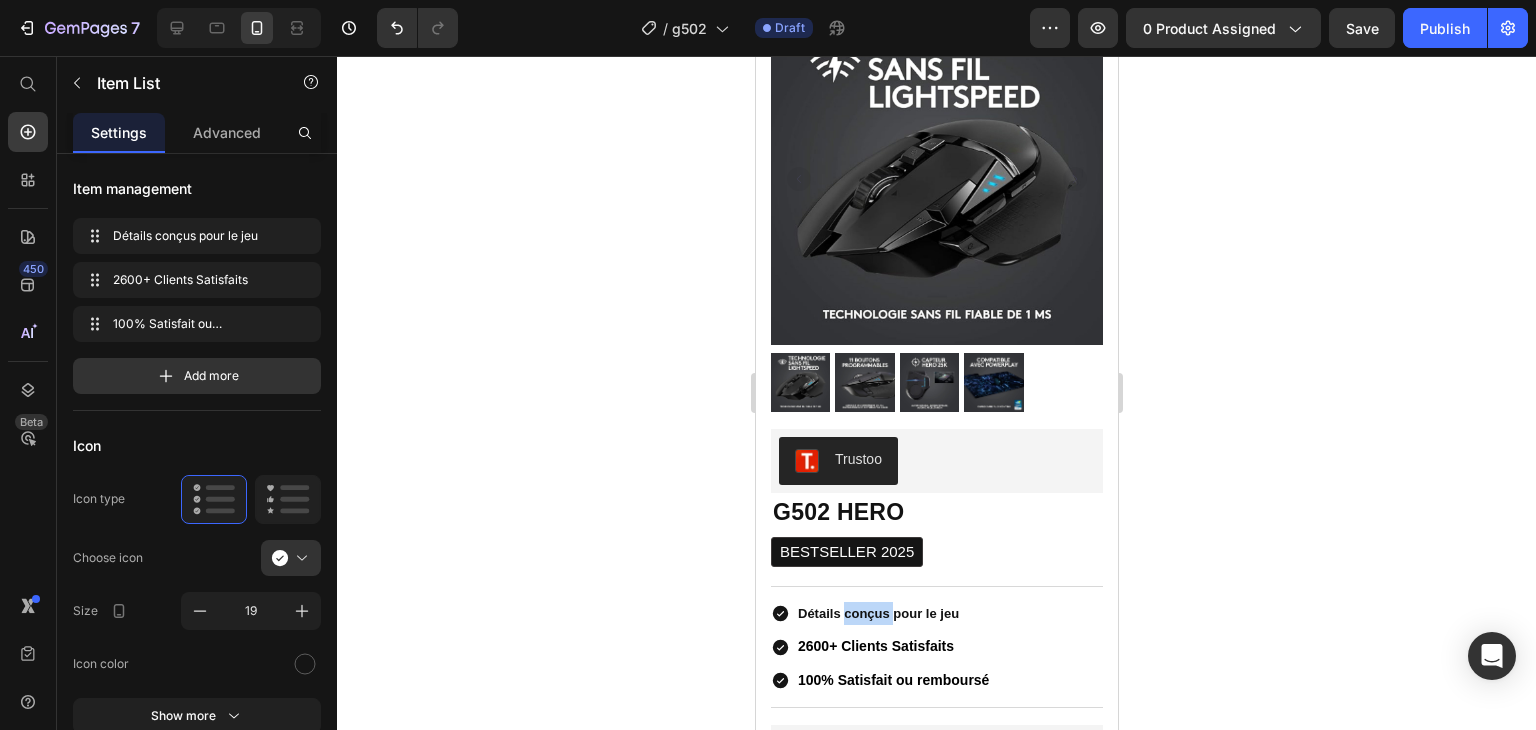 click on "Détails conçus pour le jeu" at bounding box center (877, 613) 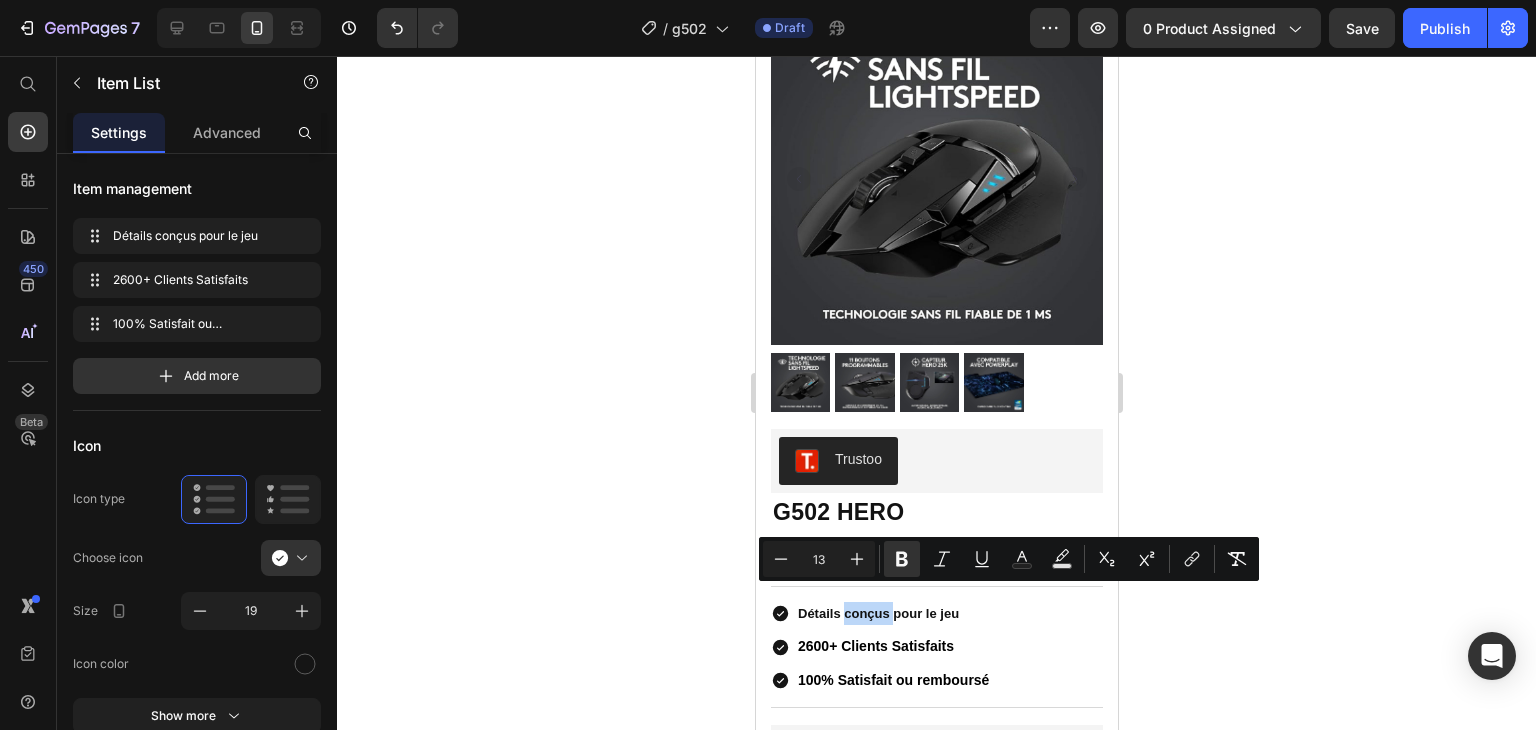 type on "14" 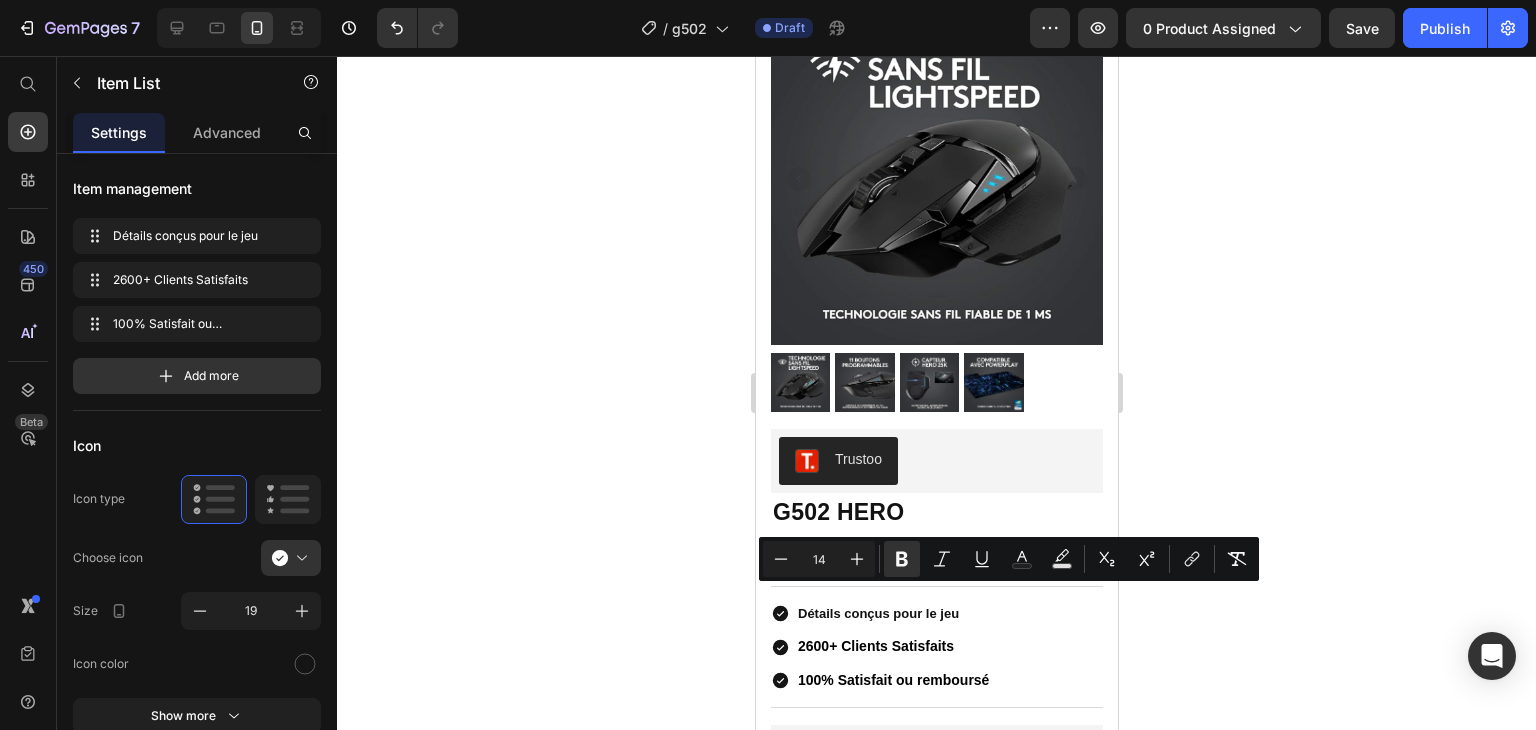 click on "2600+ Clients Satisfaits" at bounding box center (875, 646) 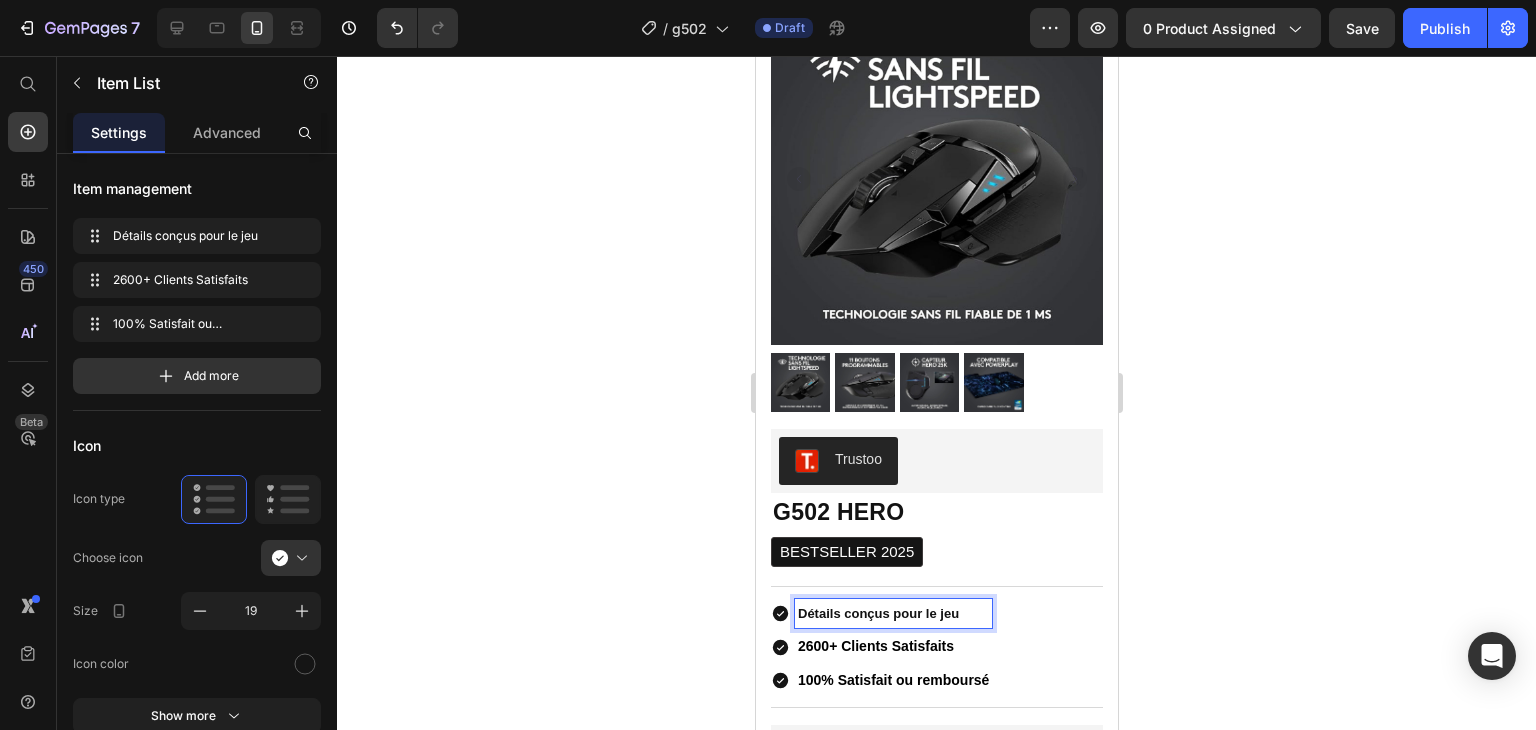 click on "Détails conçus pour le jeu" at bounding box center (892, 613) 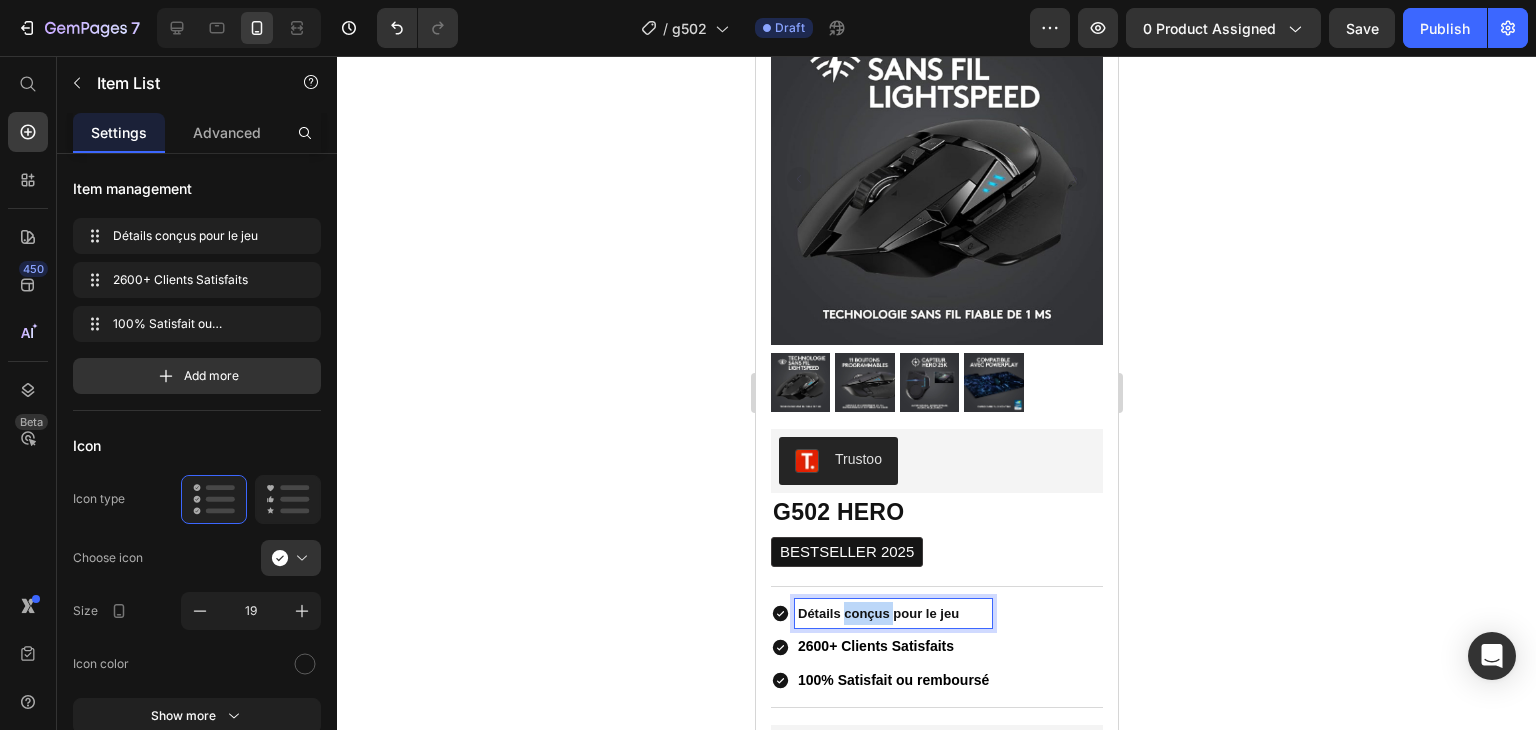 click on "Détails conçus pour le jeu" at bounding box center [892, 613] 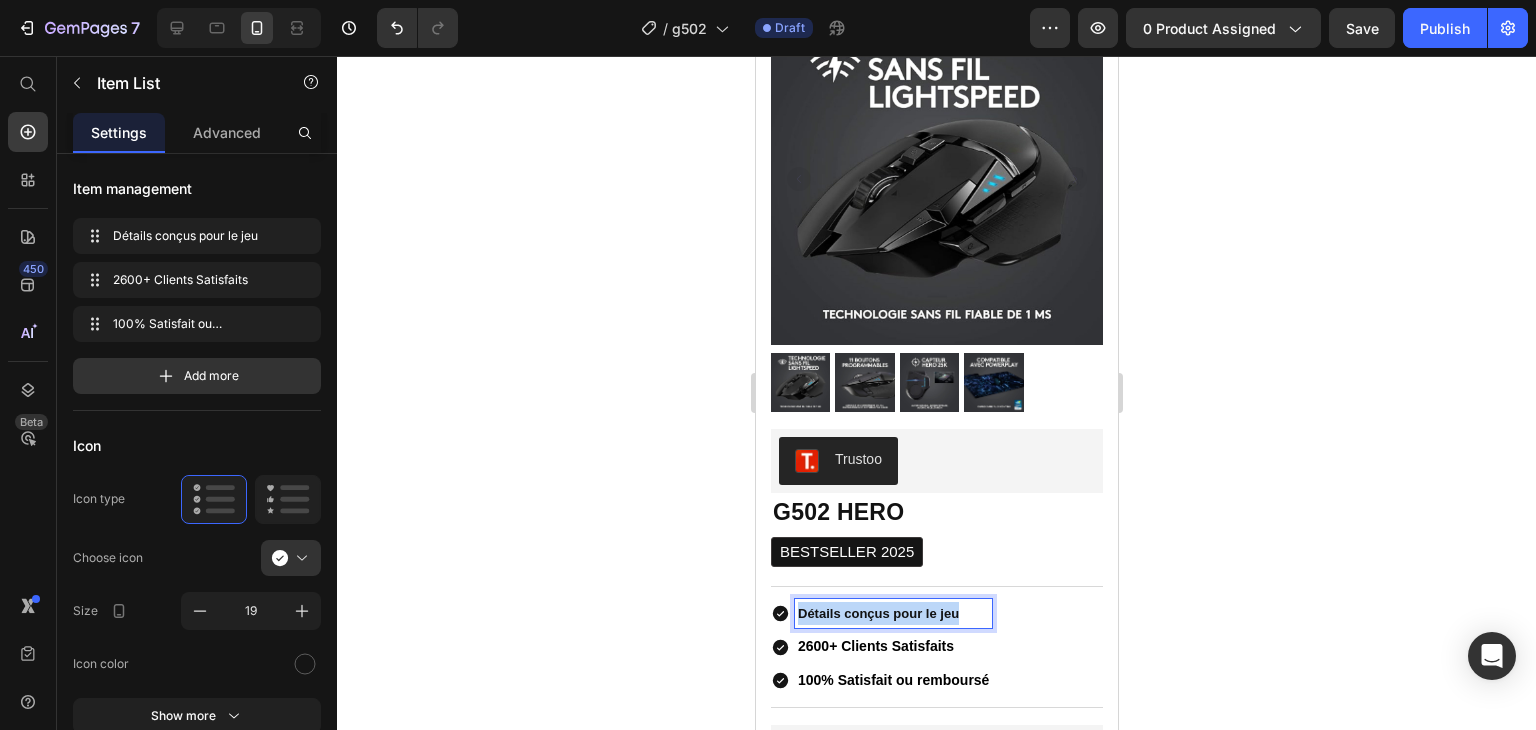 click on "Détails conçus pour le jeu" at bounding box center (892, 613) 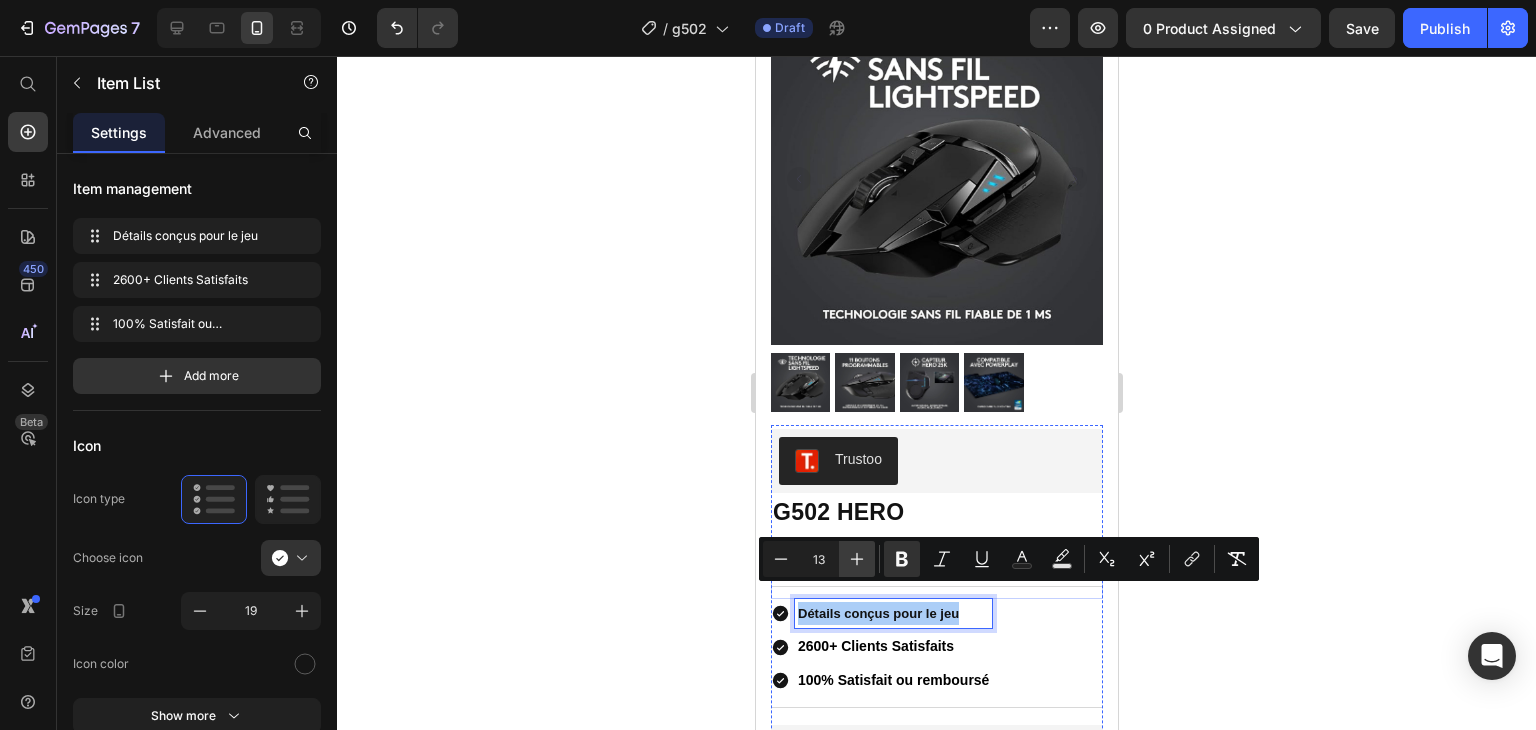 click 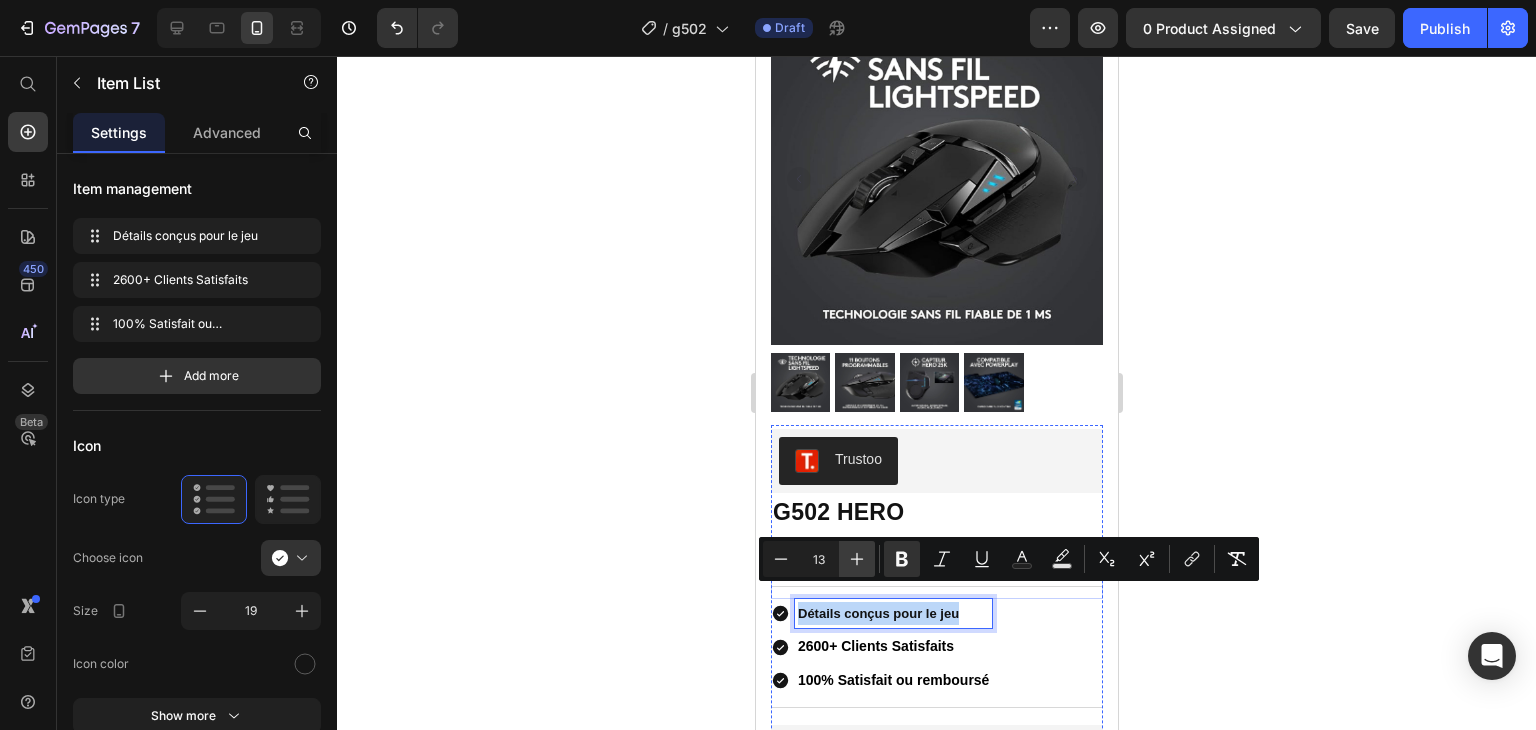 type on "14" 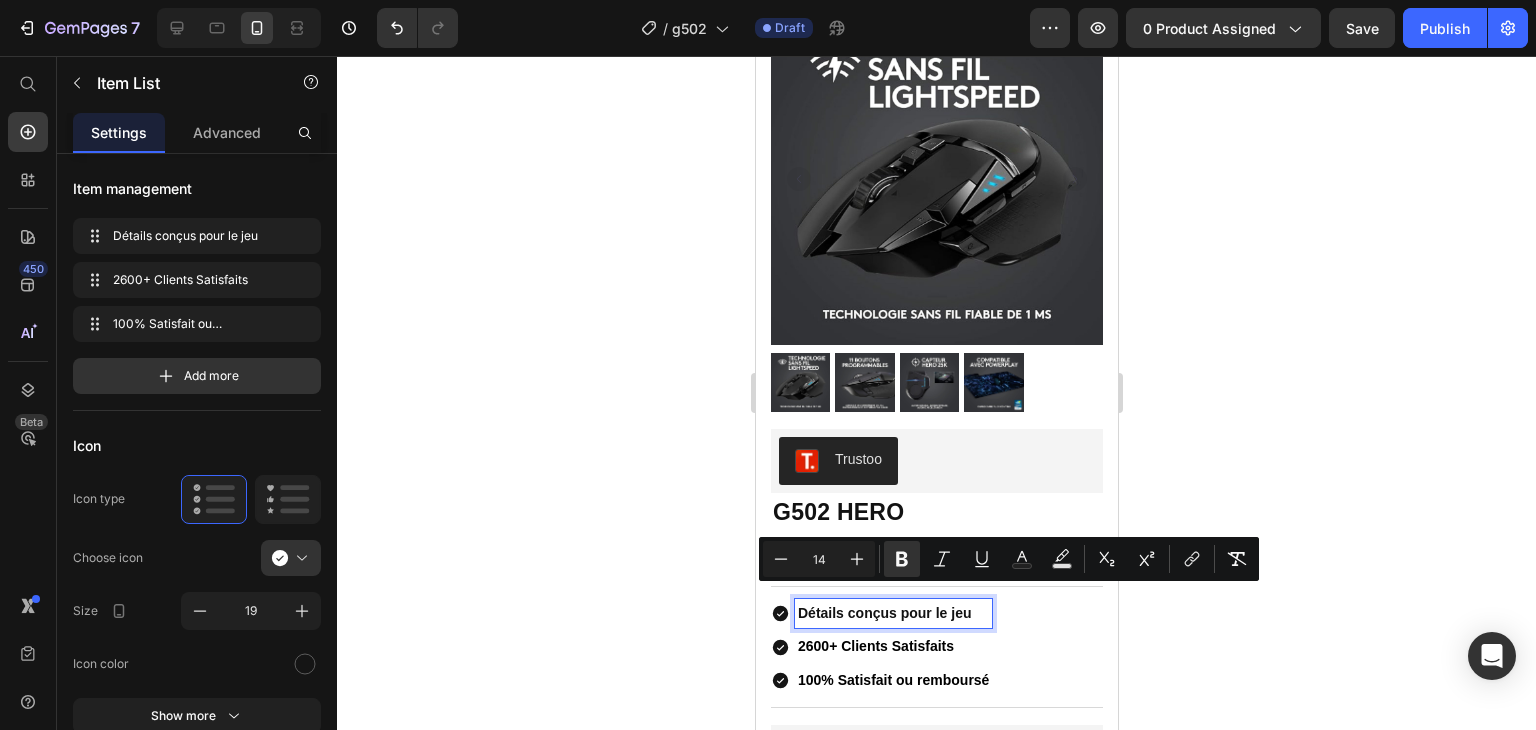 click 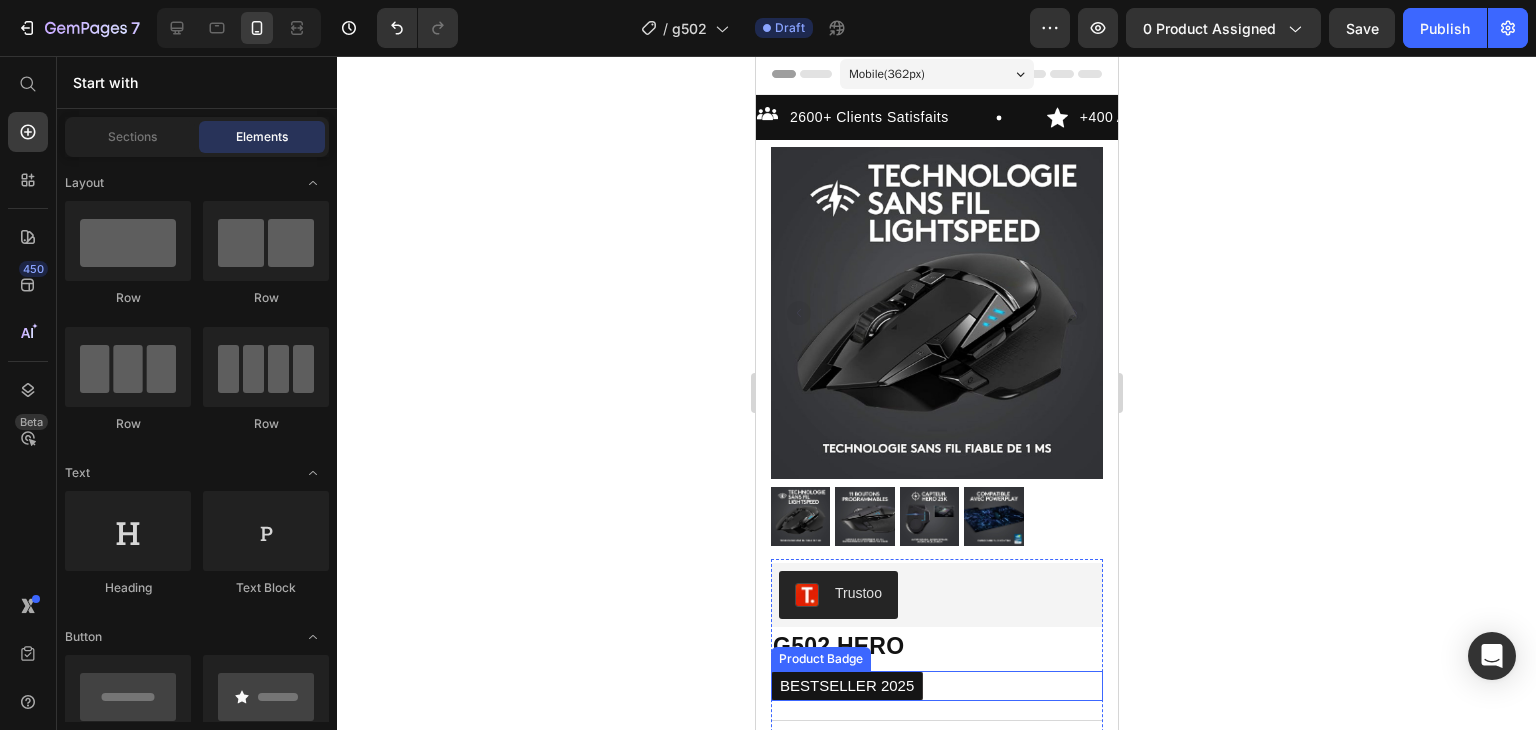 scroll, scrollTop: 0, scrollLeft: 0, axis: both 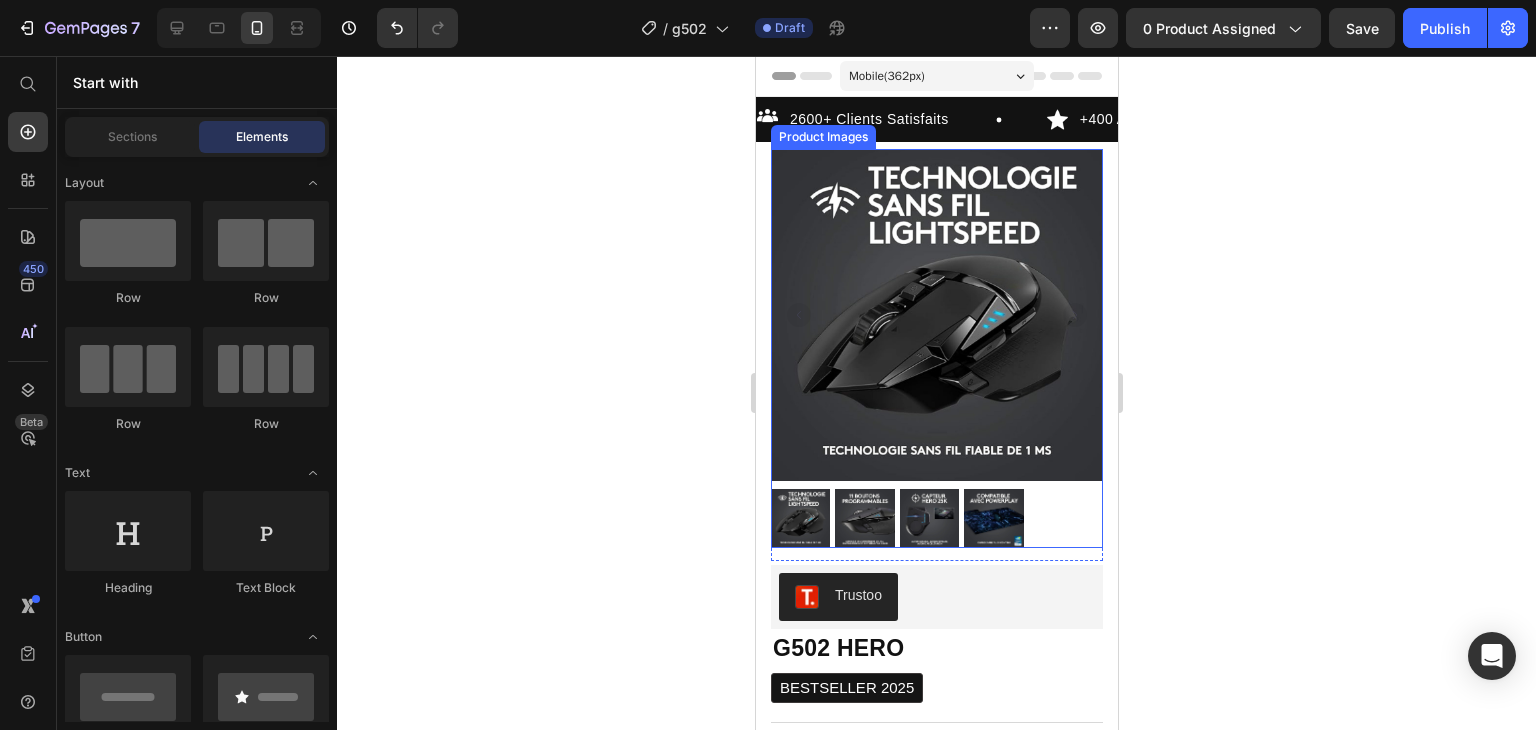 click at bounding box center [799, 518] 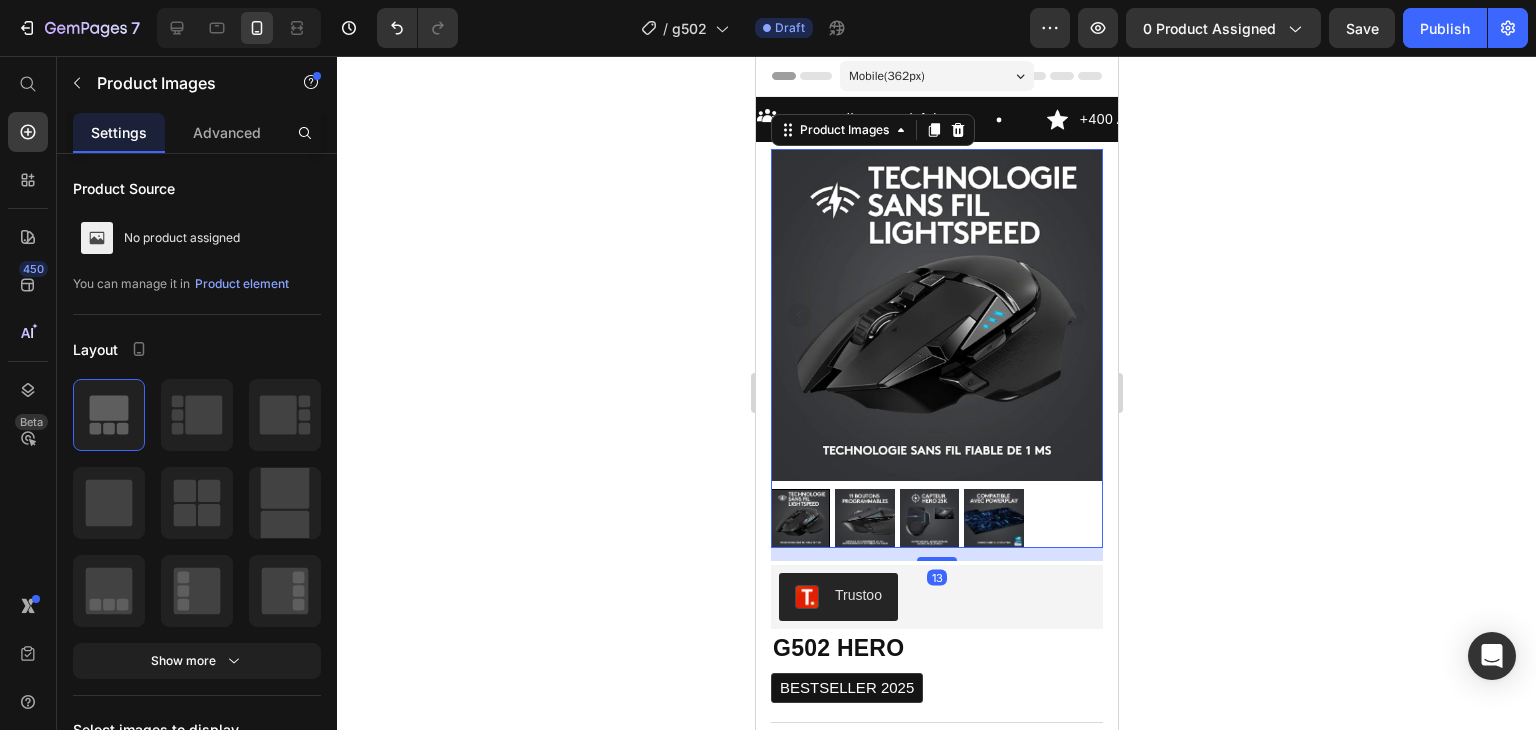 click at bounding box center [863, 518] 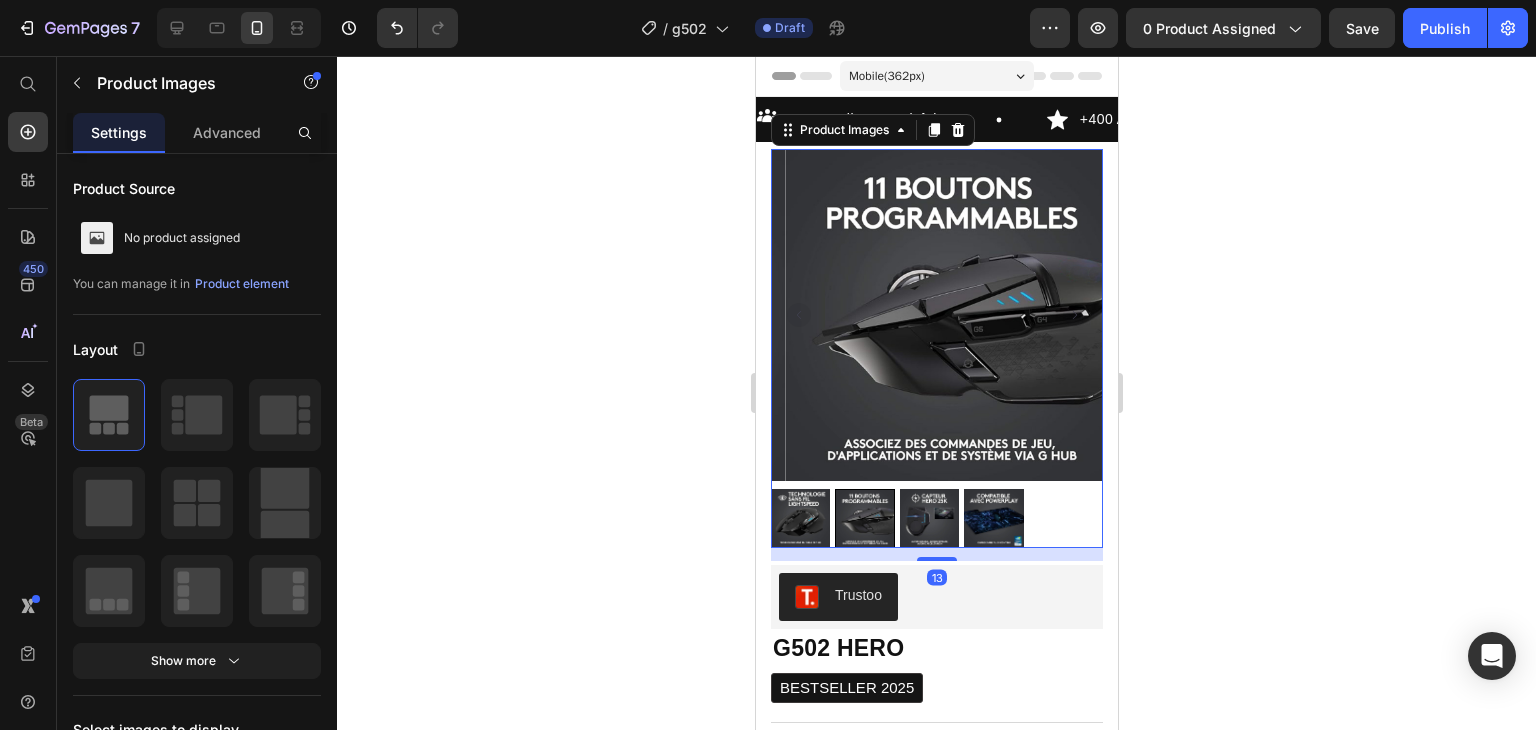 click at bounding box center (928, 518) 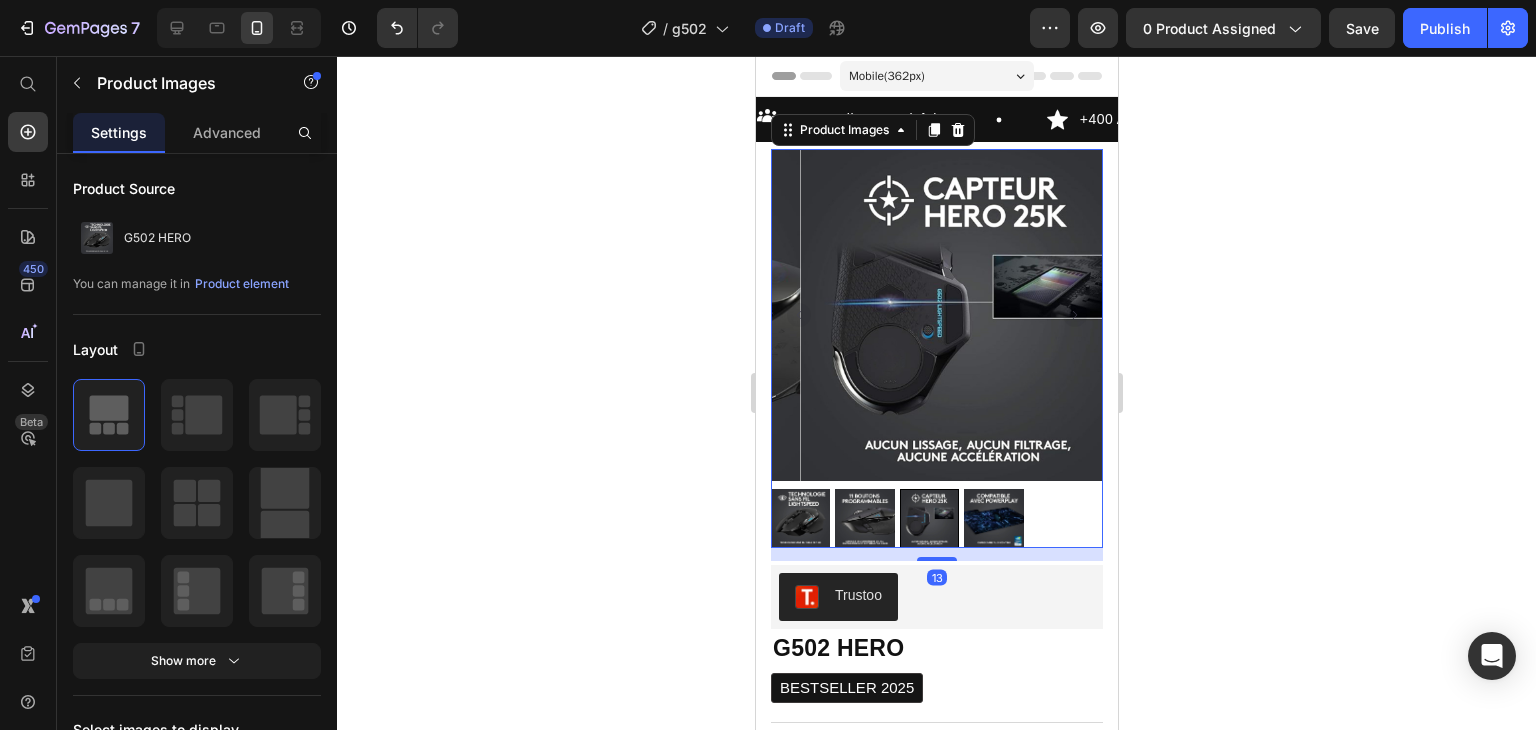 click at bounding box center [992, 518] 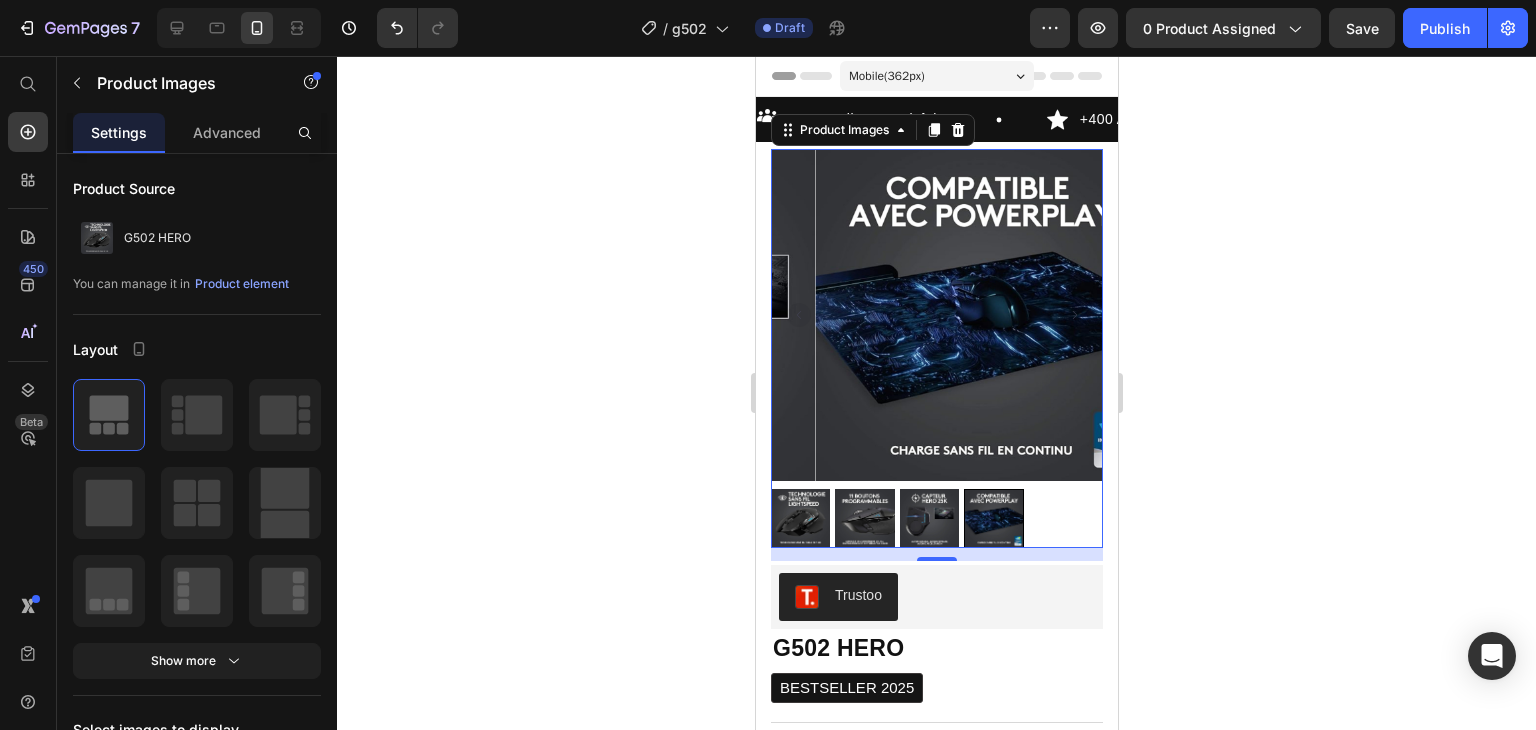 click at bounding box center [928, 518] 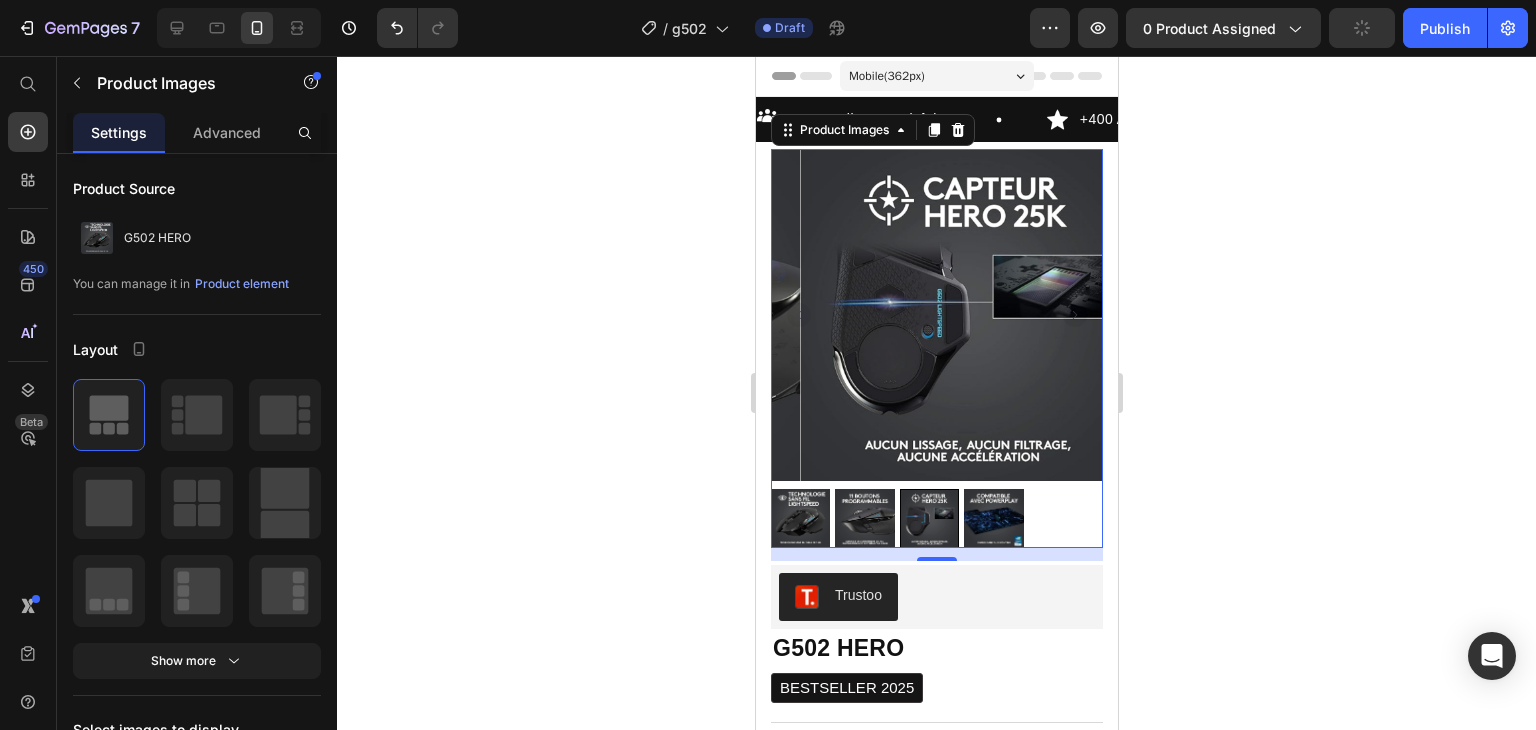 click at bounding box center (863, 518) 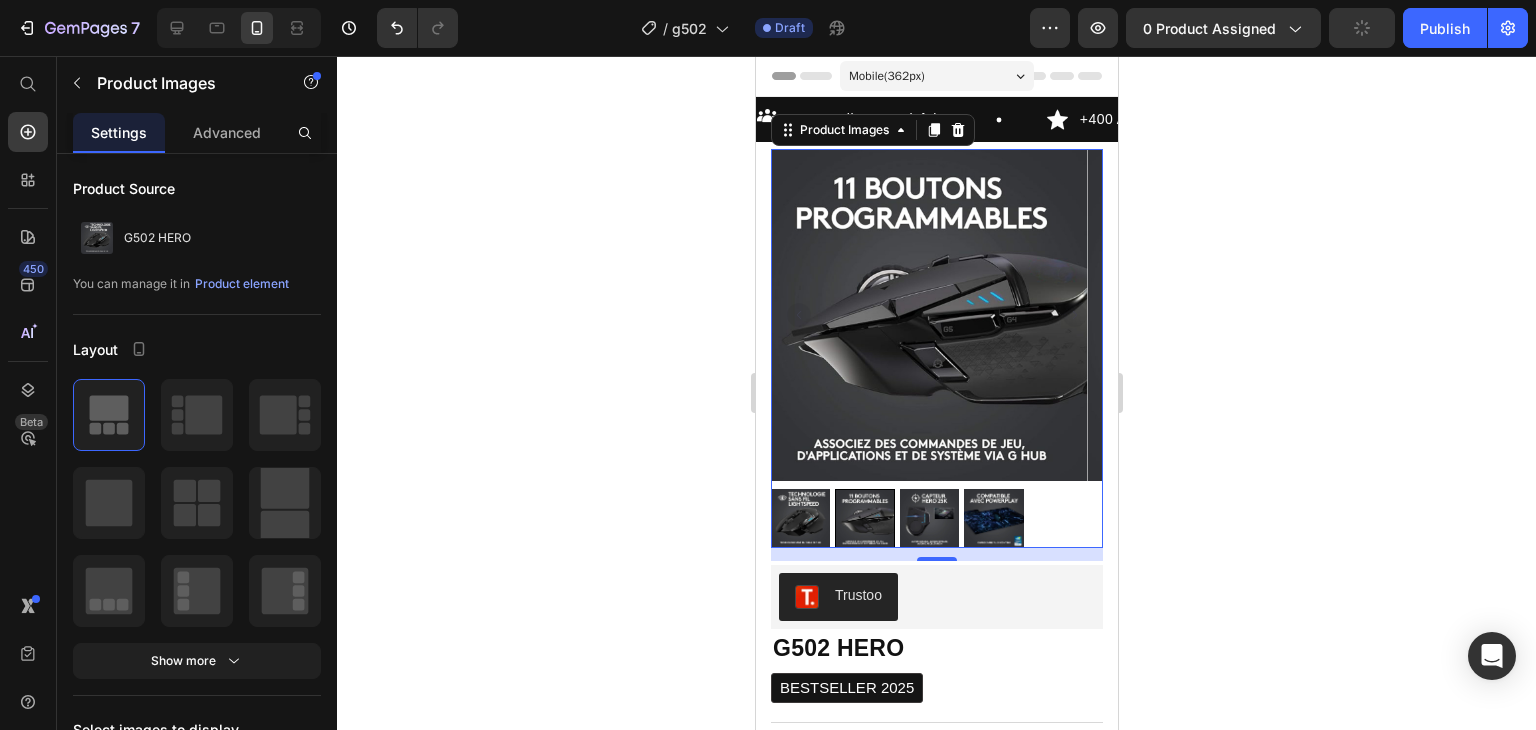 click at bounding box center [799, 518] 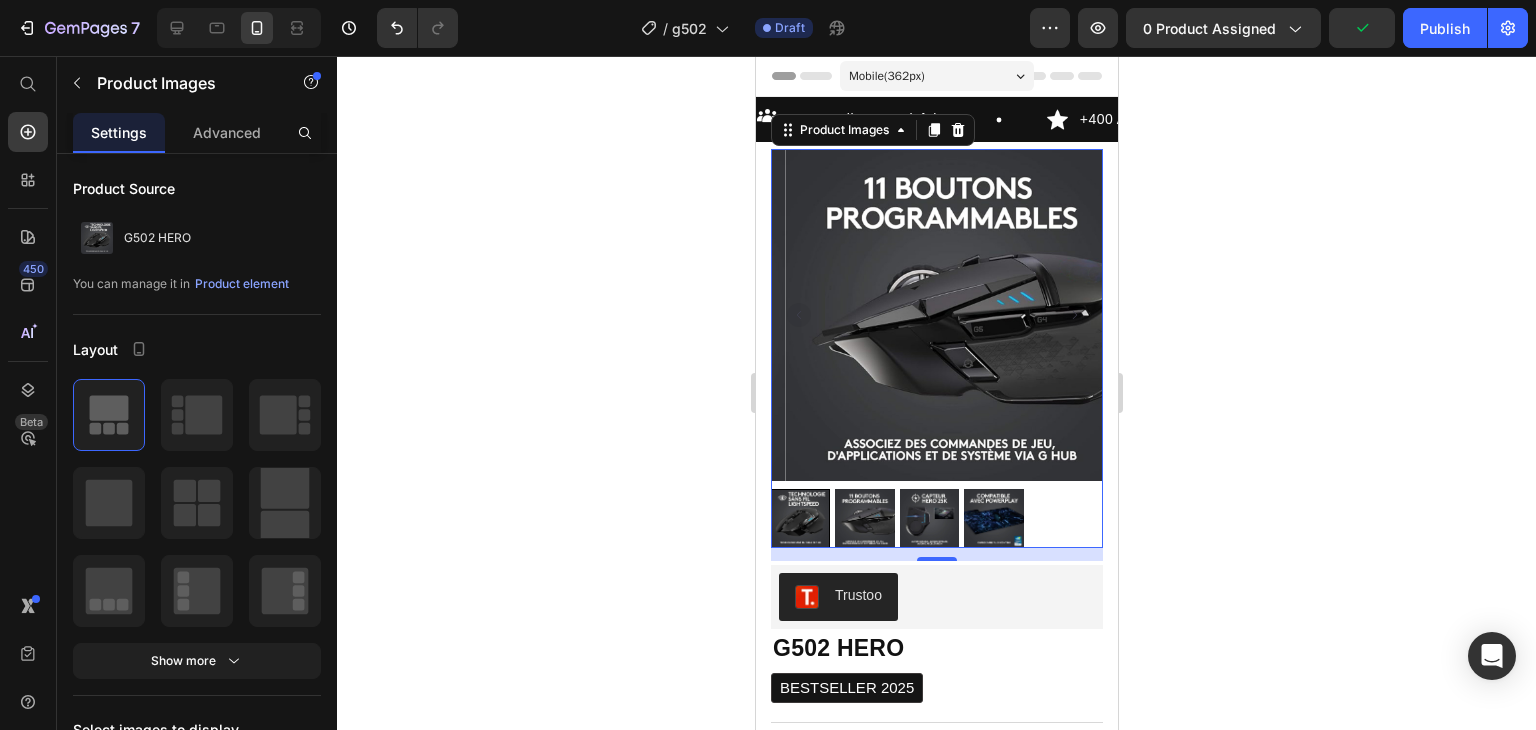 click at bounding box center [992, 518] 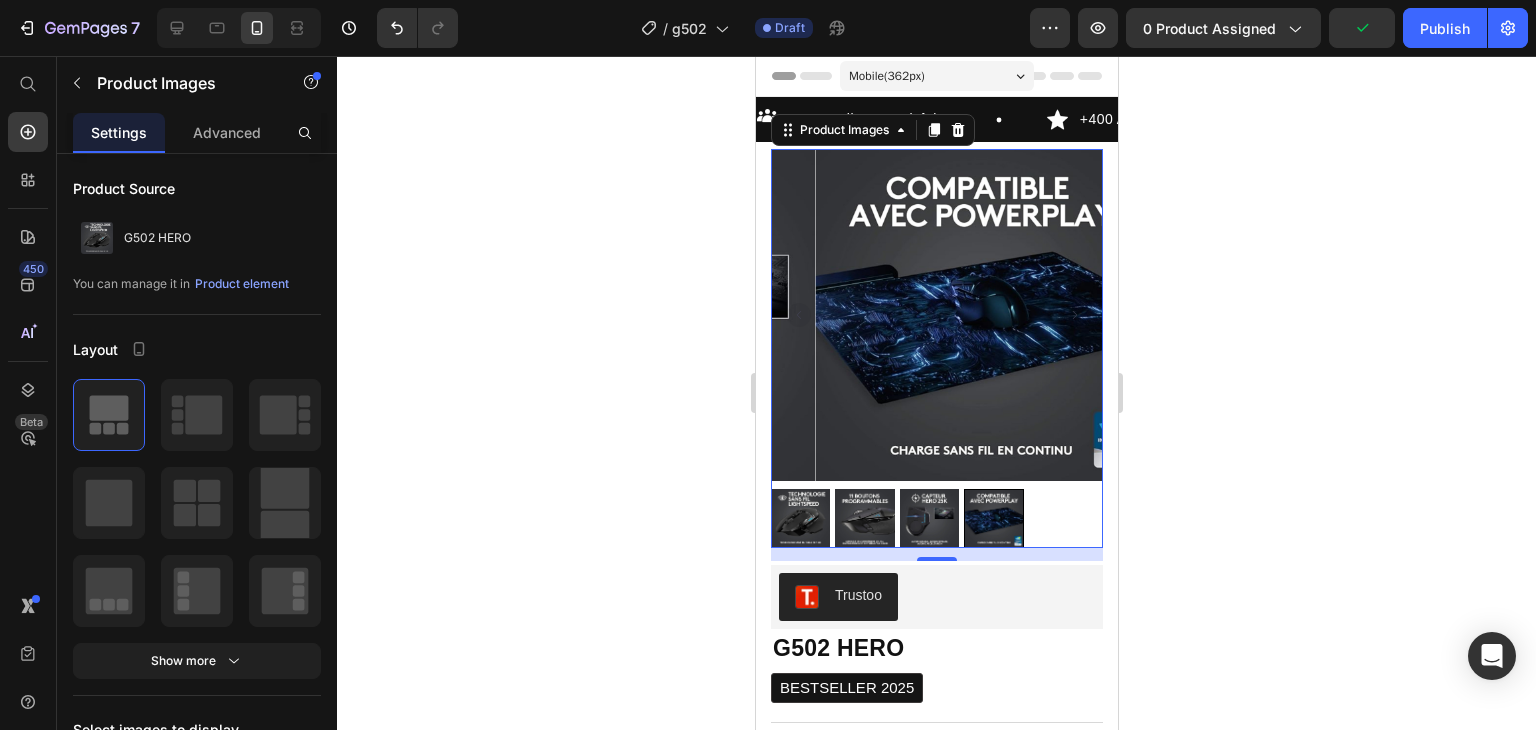 click at bounding box center [799, 518] 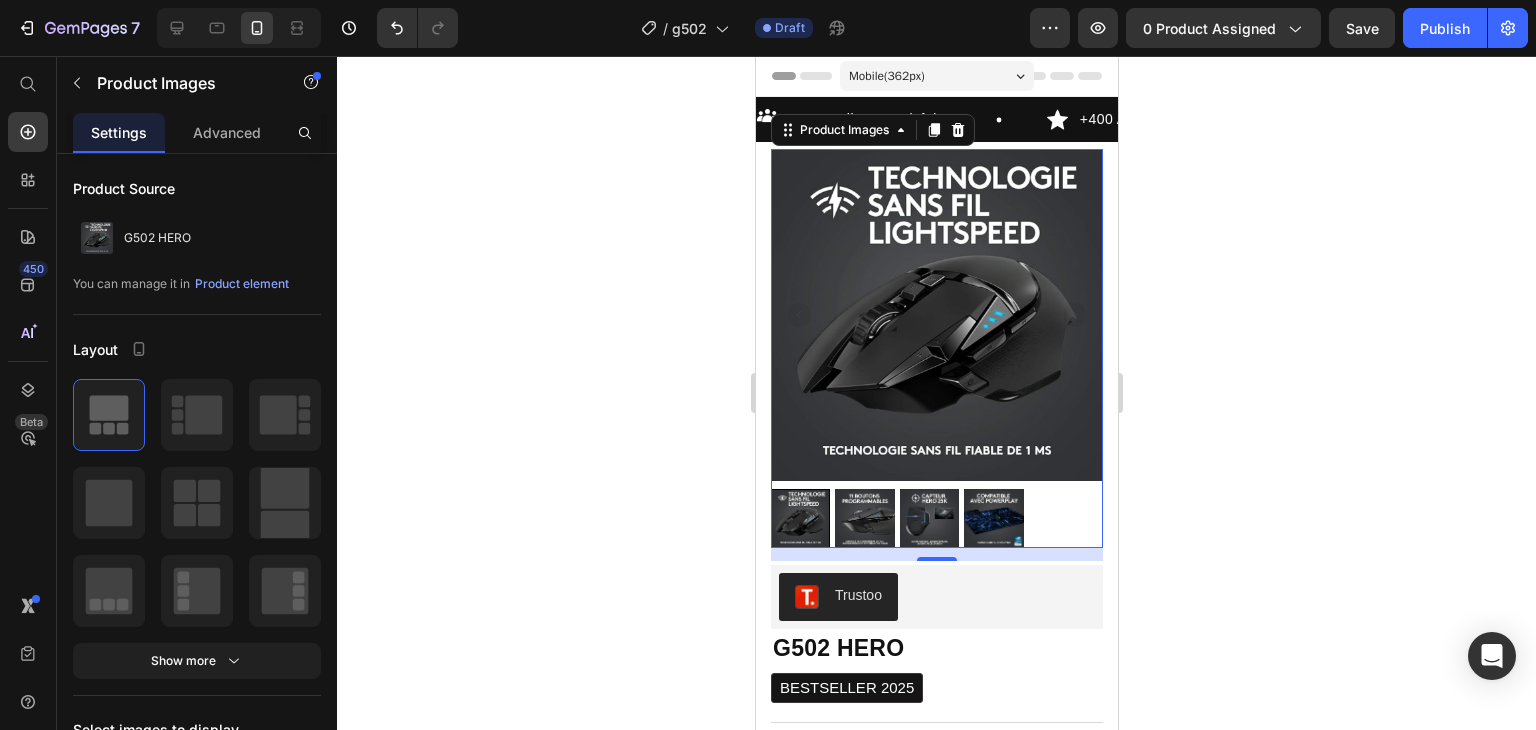 click at bounding box center [799, 518] 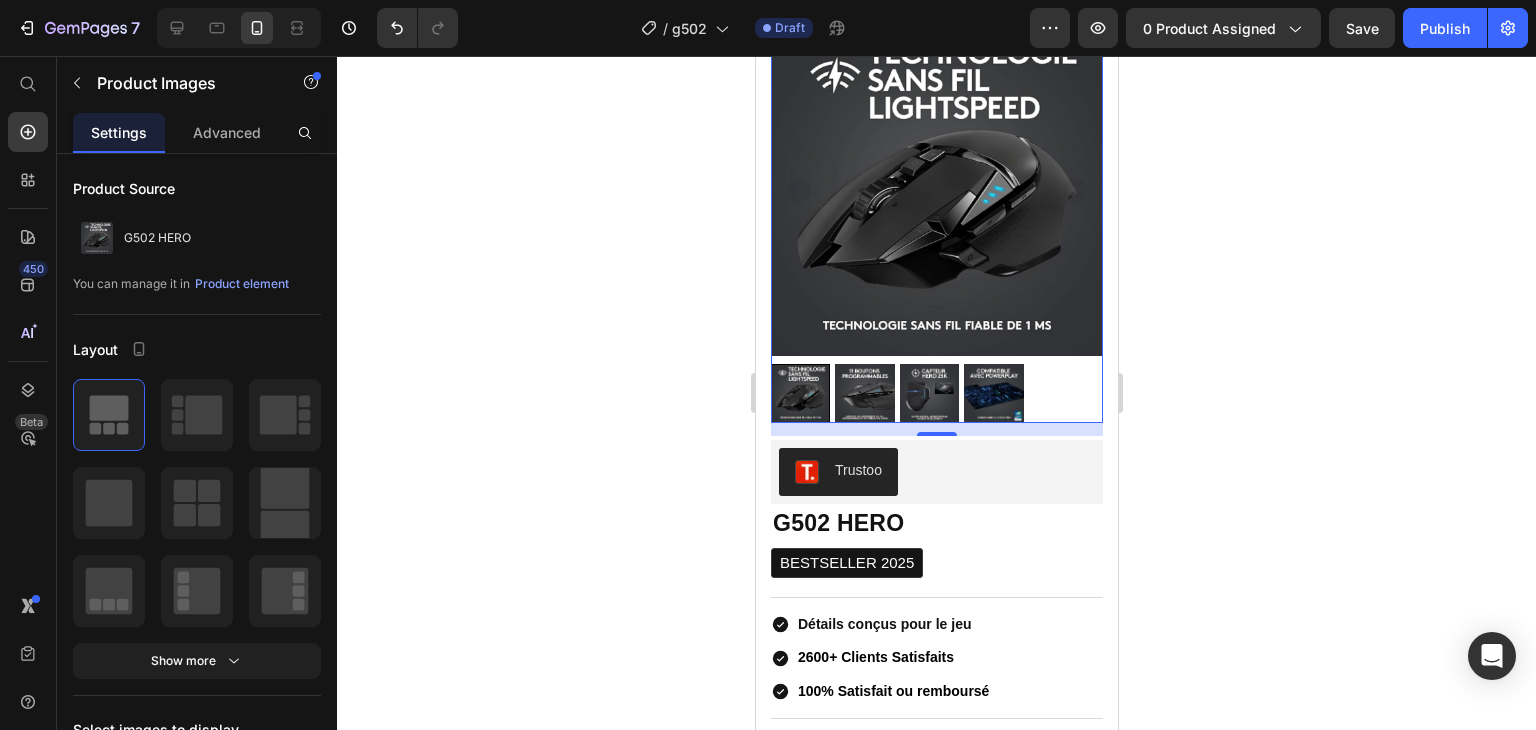 scroll, scrollTop: 67, scrollLeft: 0, axis: vertical 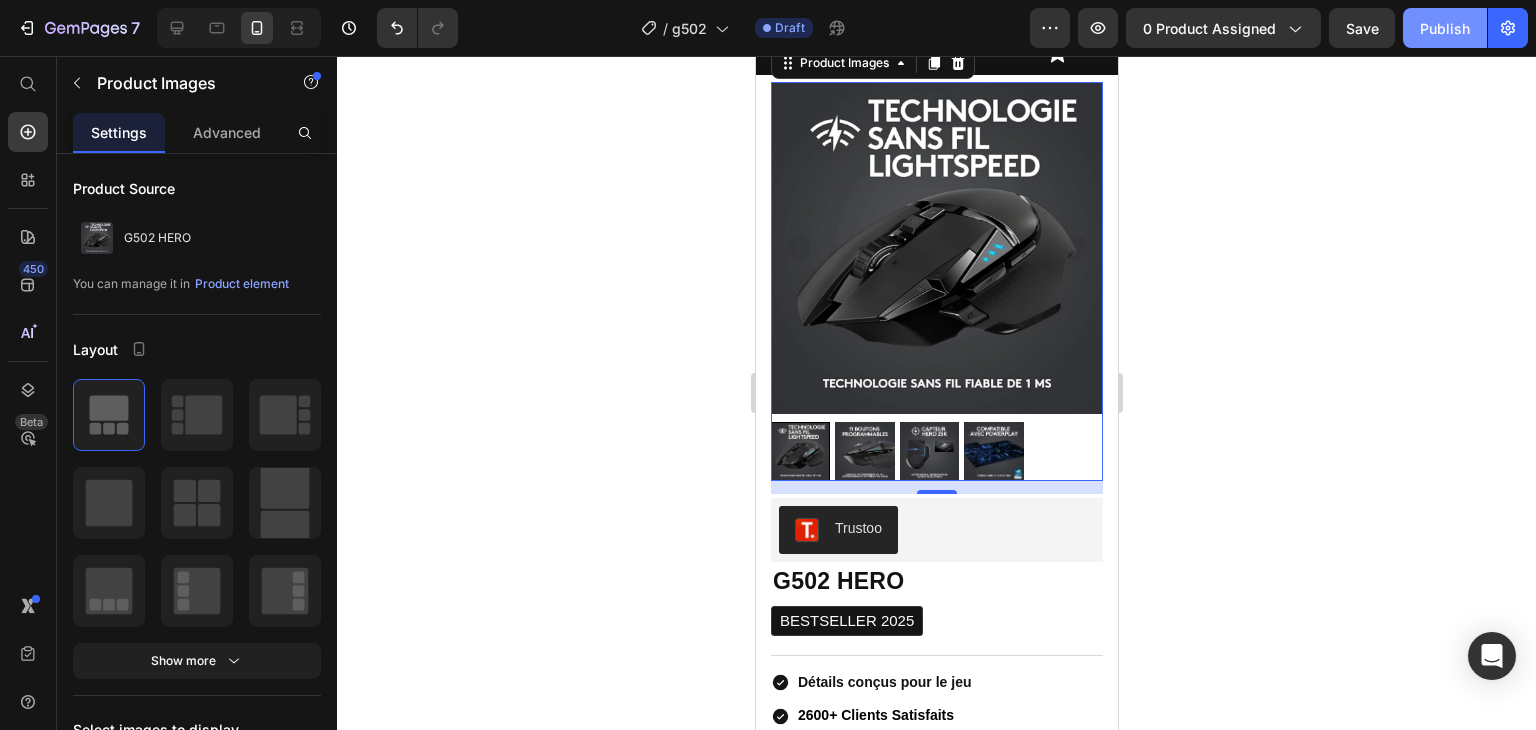 click on "Publish" 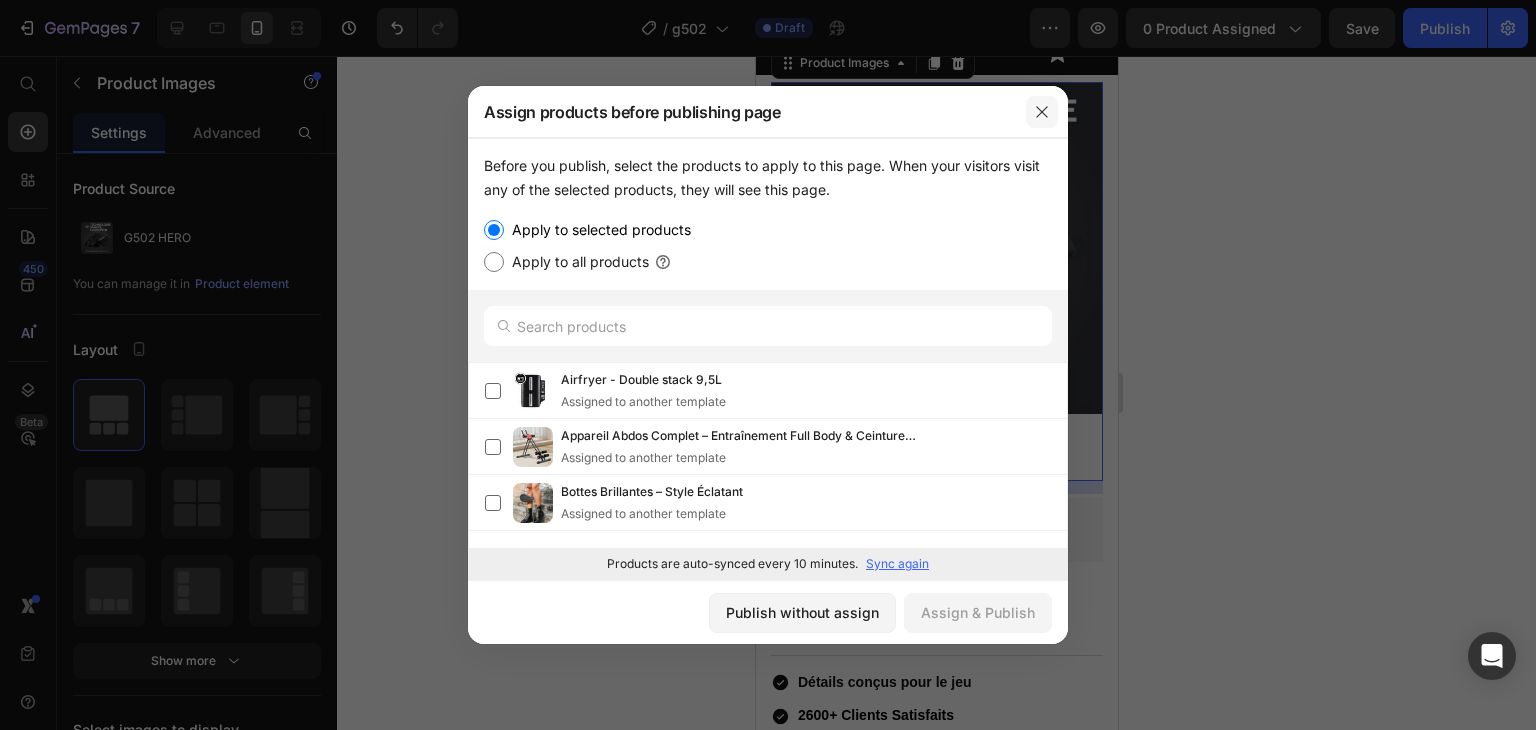 click at bounding box center [1042, 112] 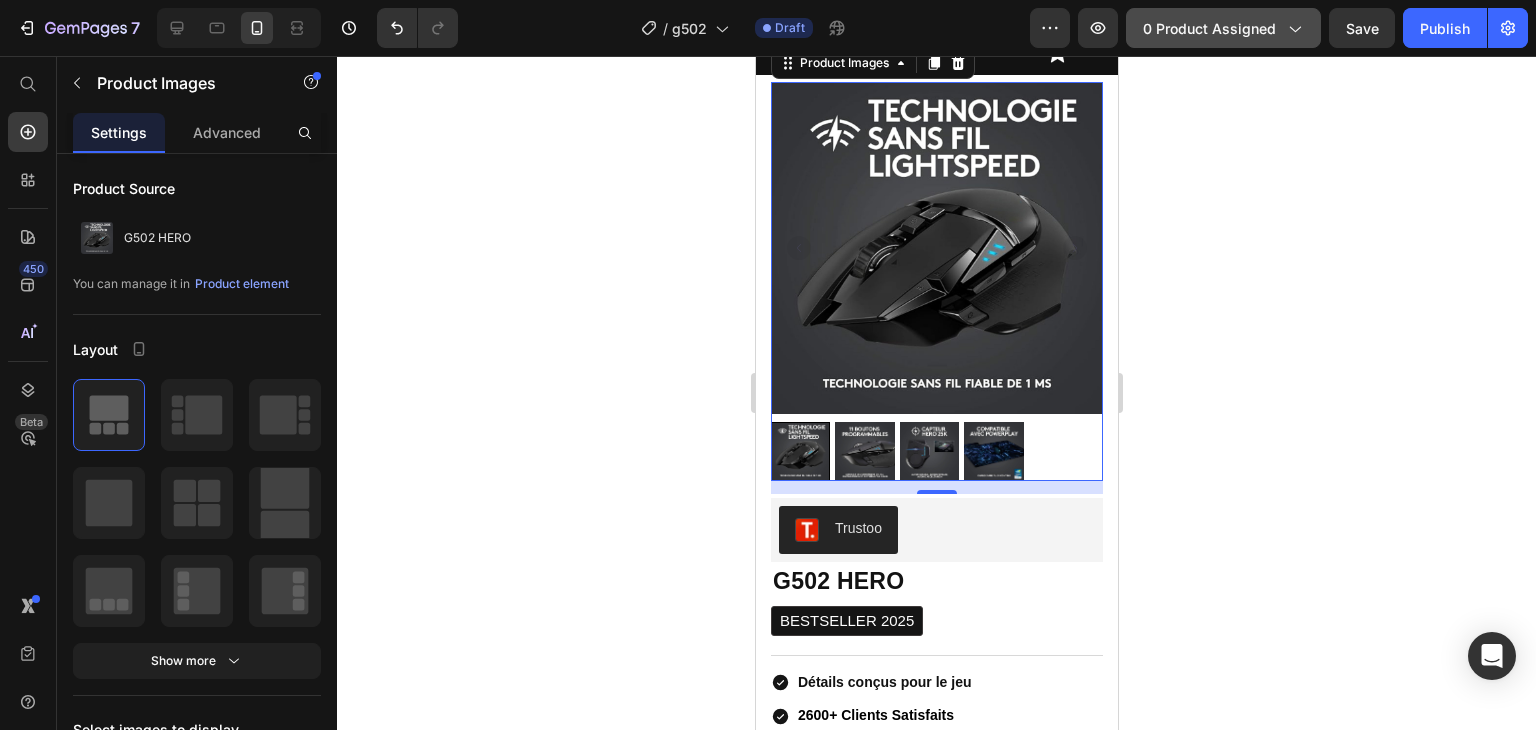 click on "0 product assigned" 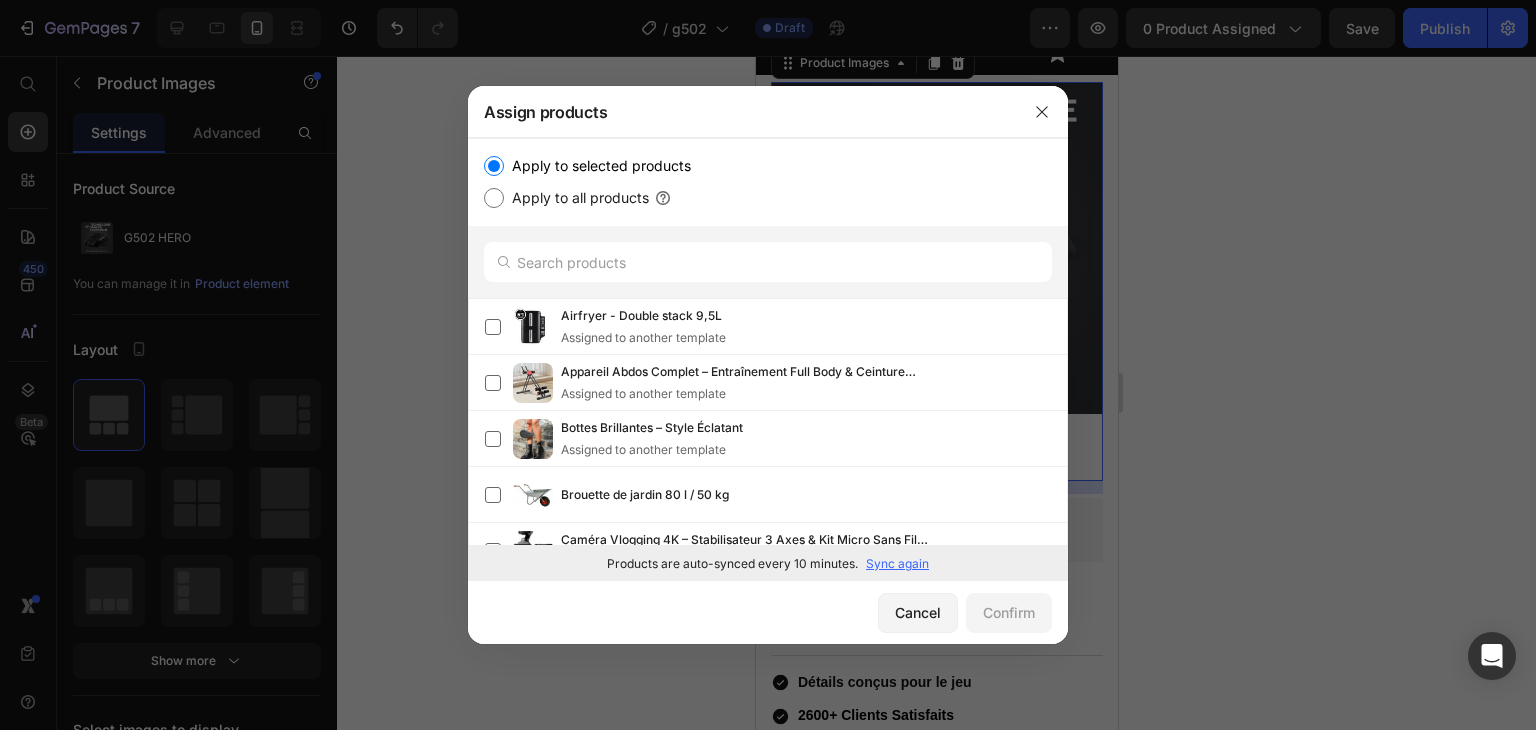 click on "Sync again" at bounding box center (897, 564) 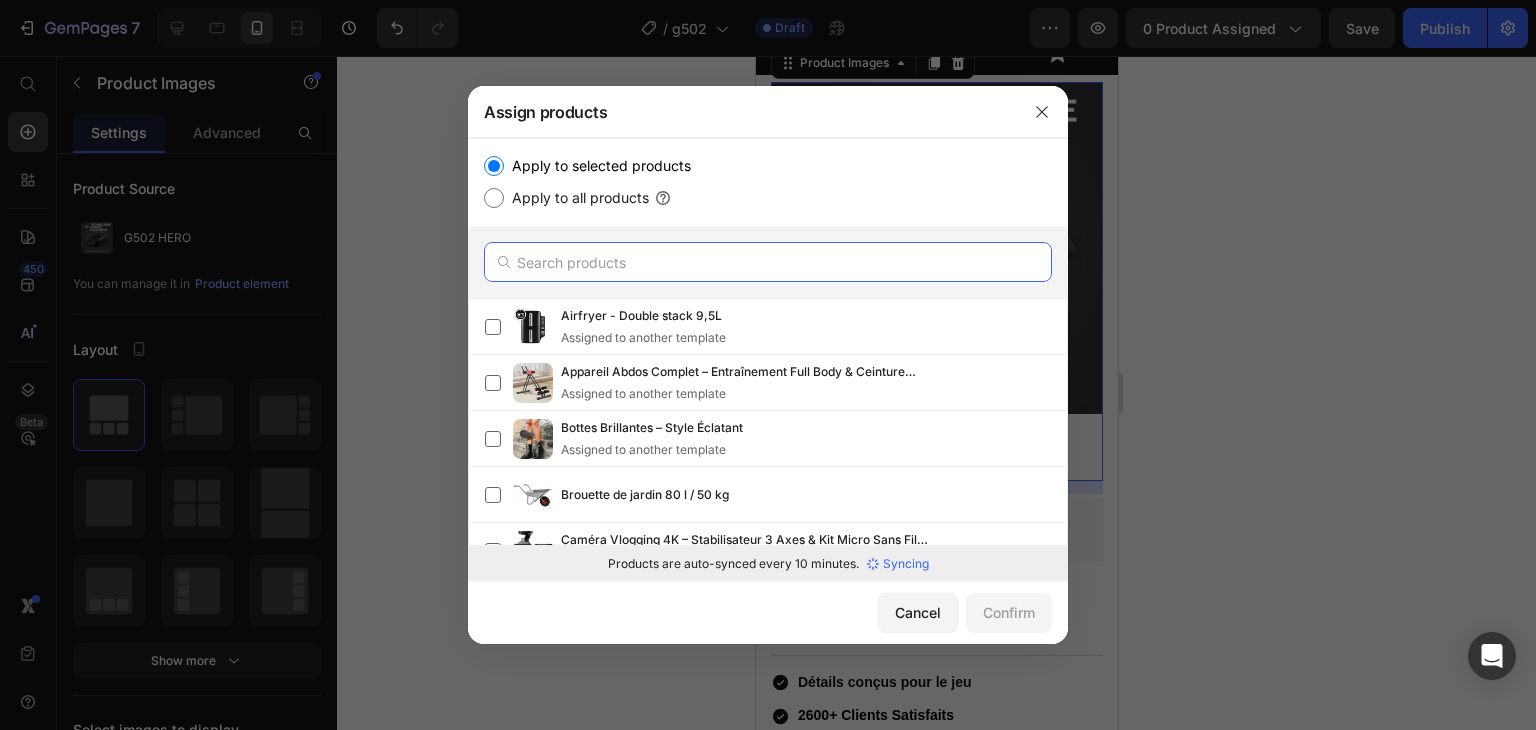 click at bounding box center (768, 262) 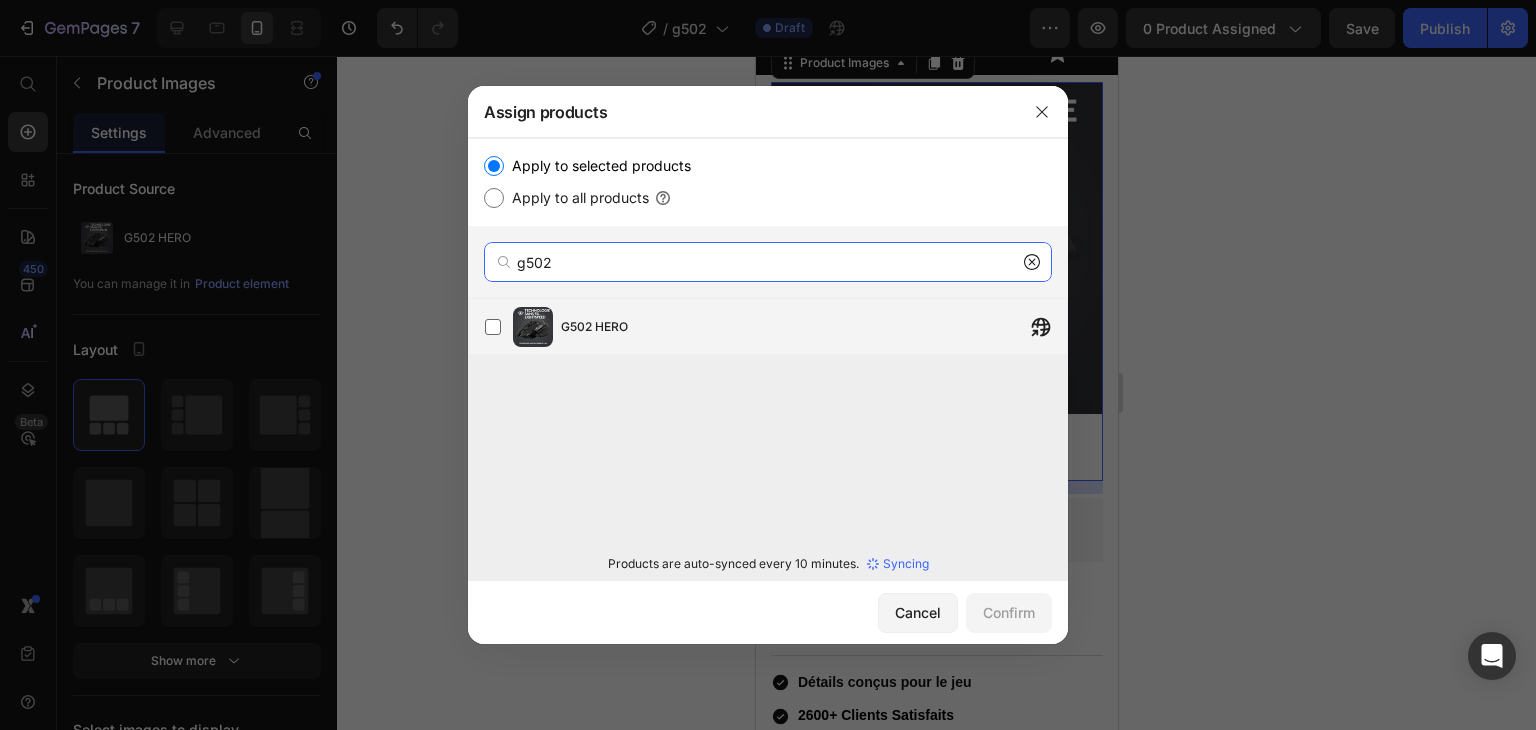 type on "g502" 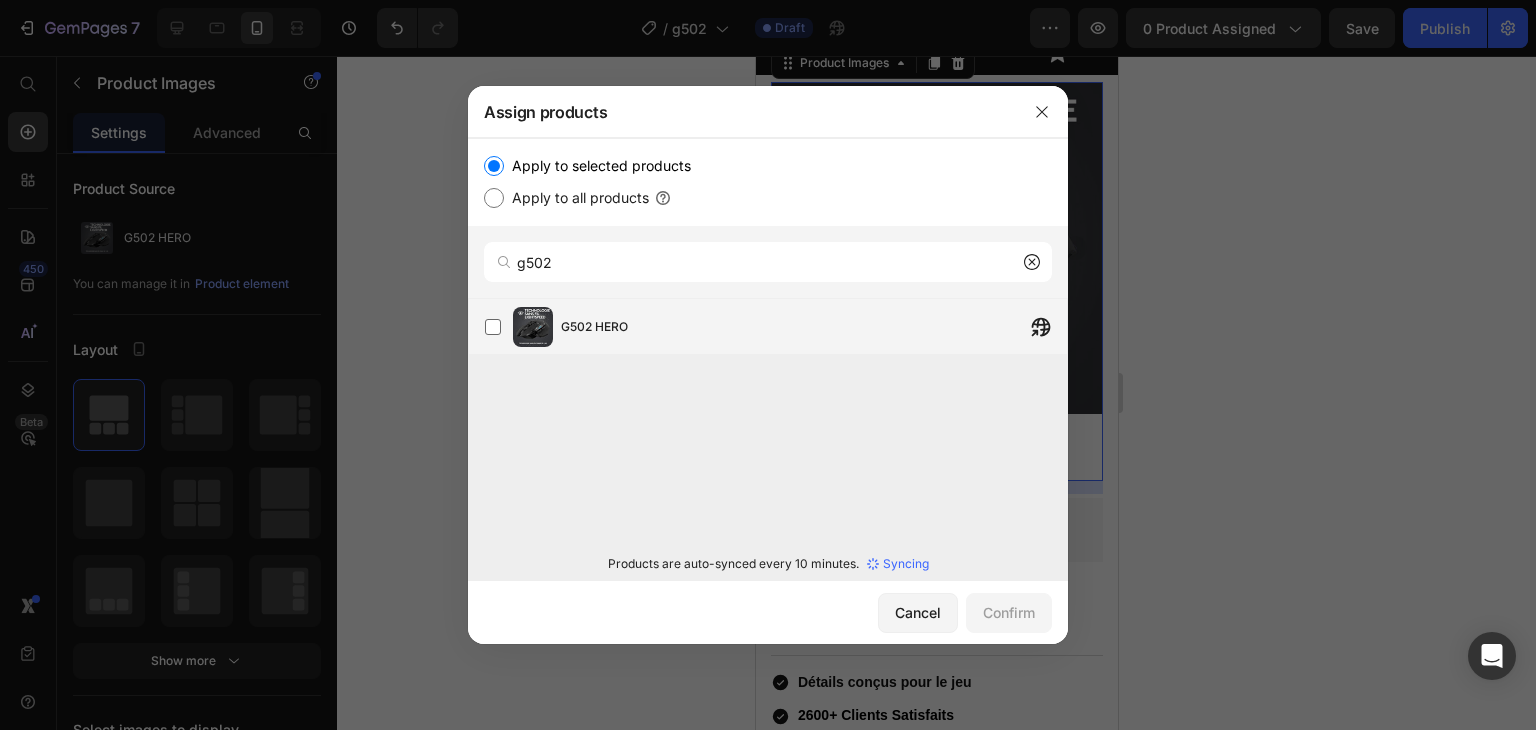 click on "G502 HERO" at bounding box center [594, 327] 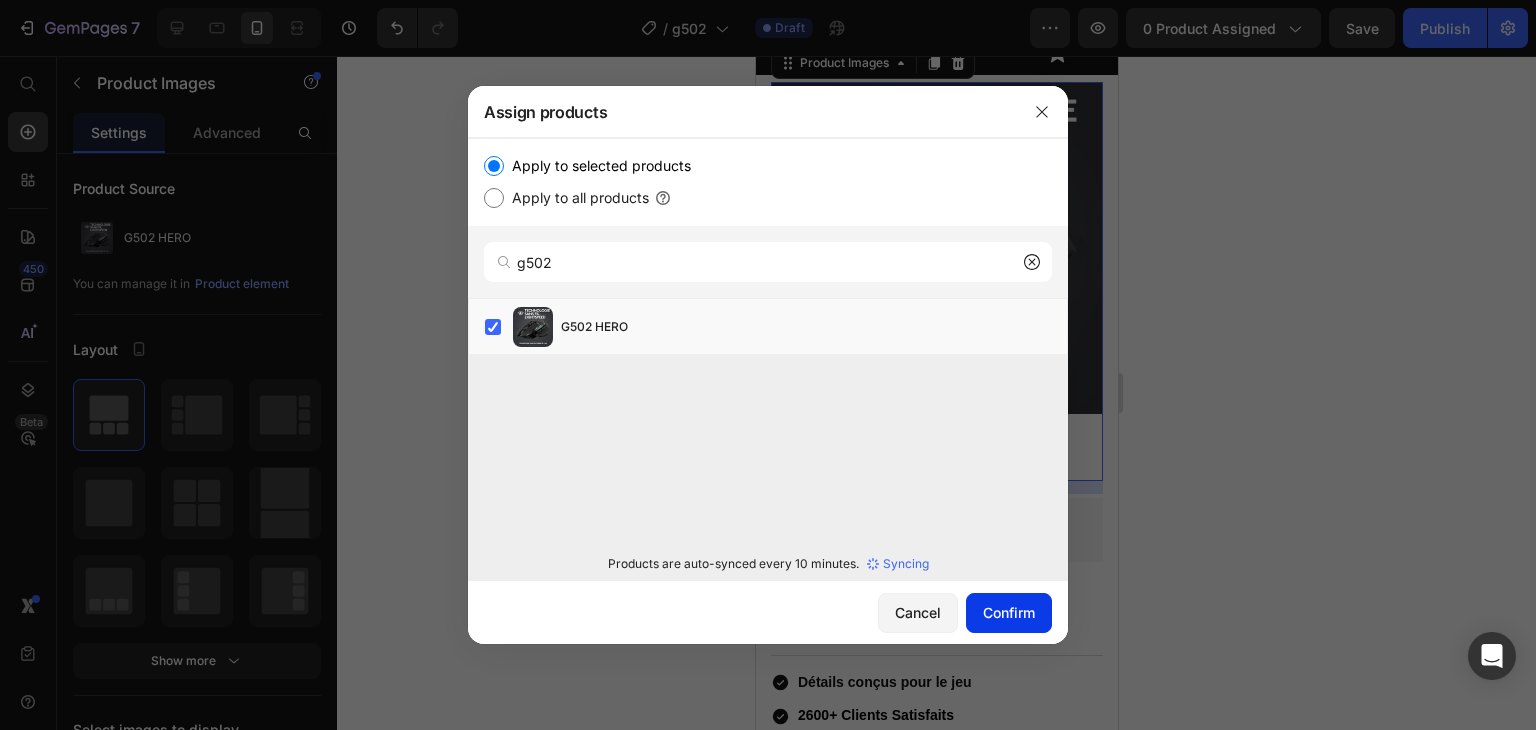 click on "Confirm" 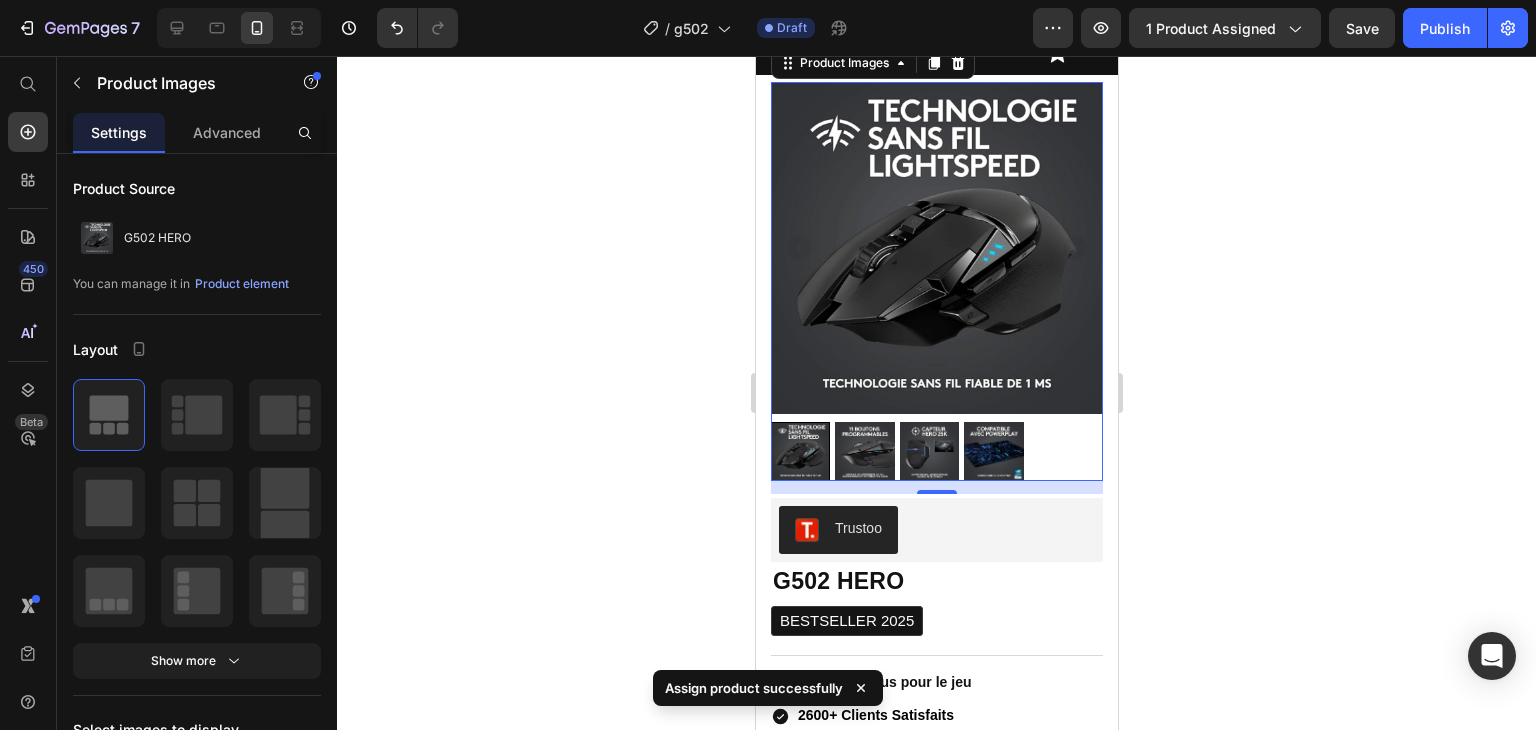 click on "BESTSELLER 2025" at bounding box center [936, 621] 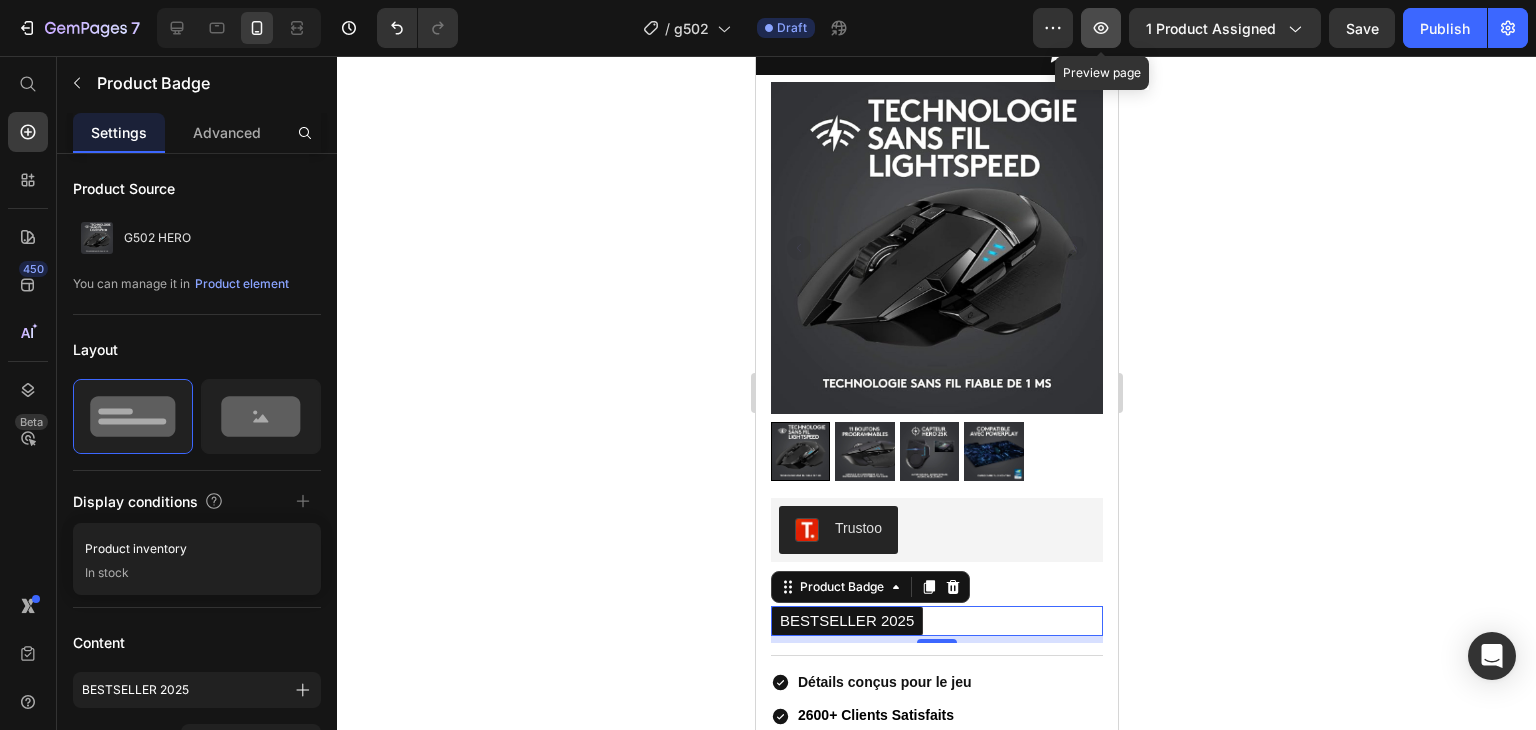 click 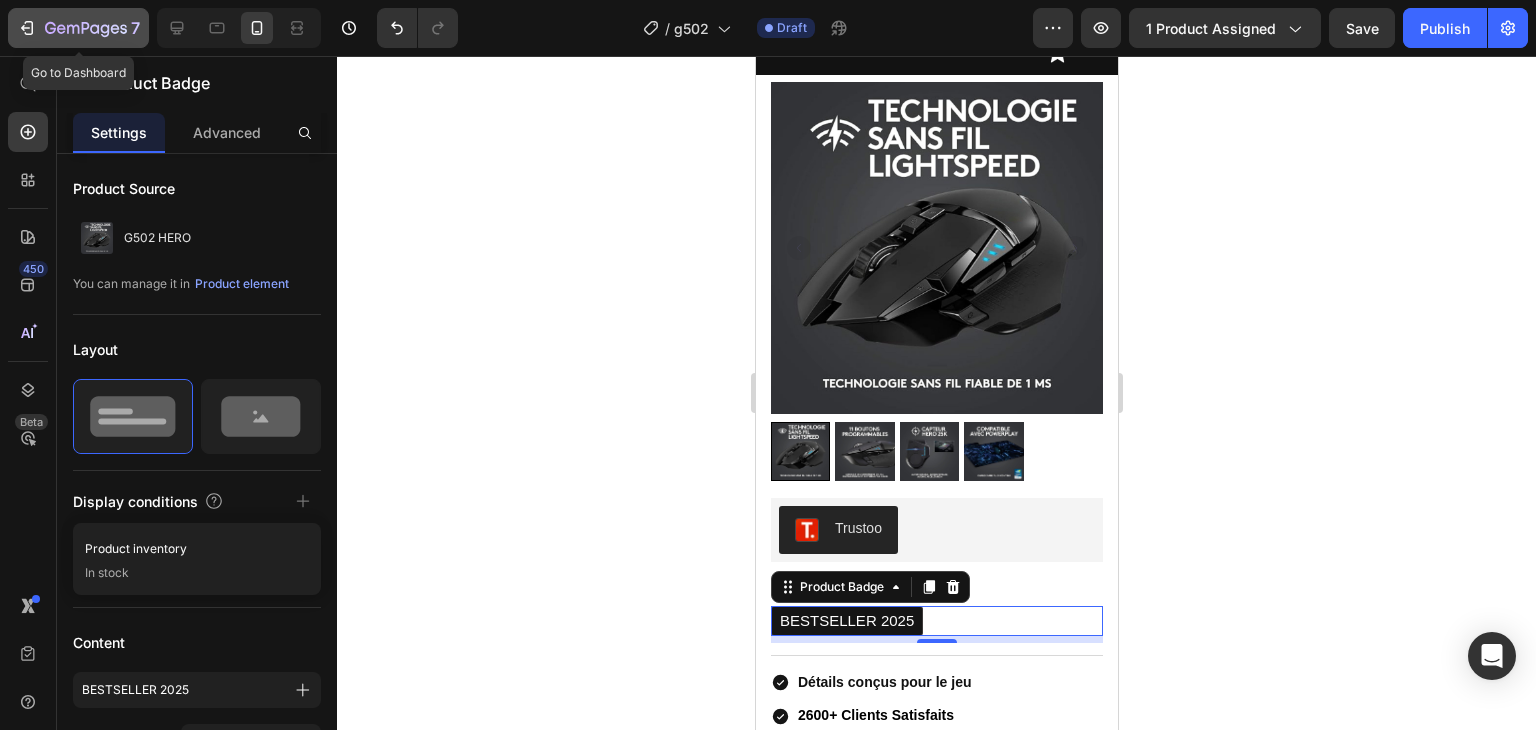 click on "7" at bounding box center [78, 28] 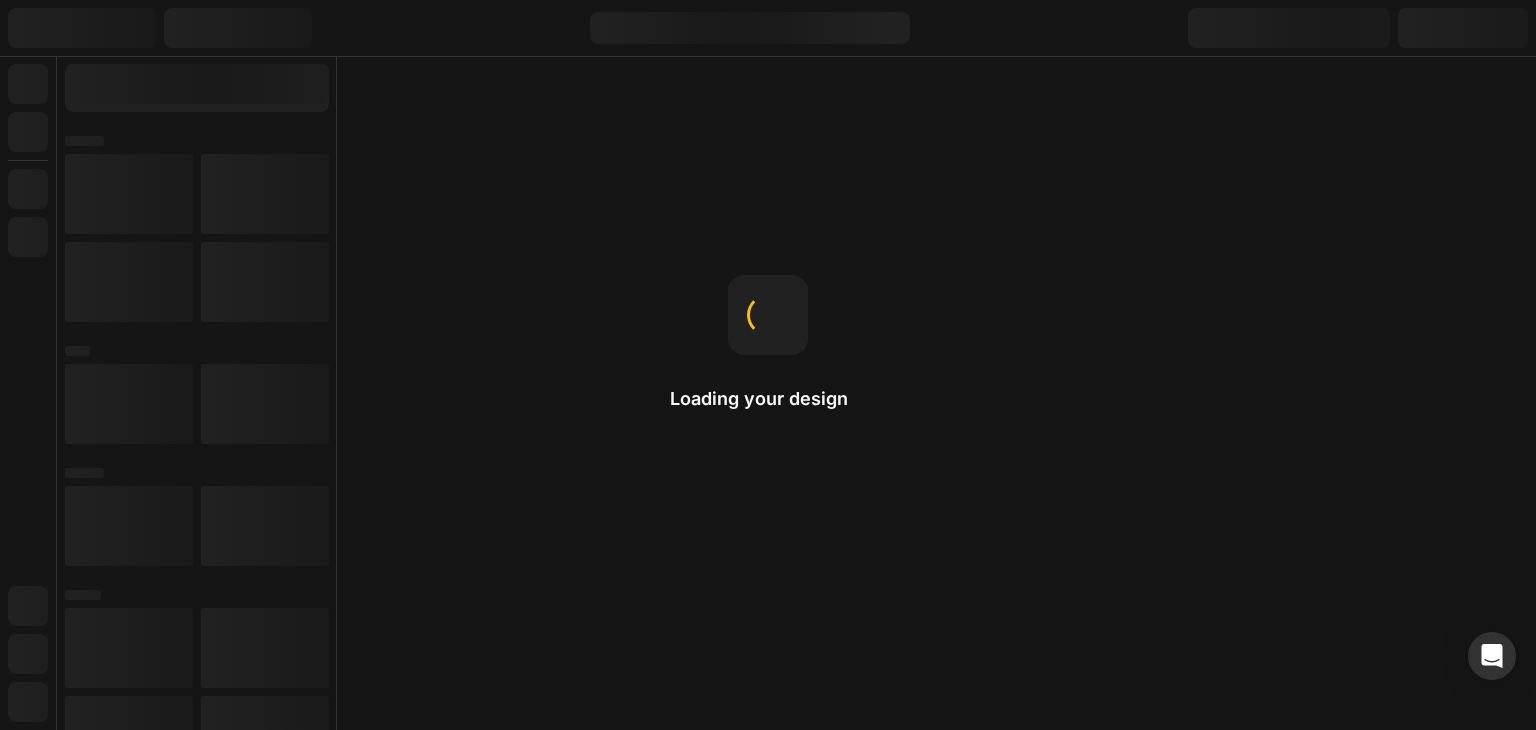 scroll, scrollTop: 0, scrollLeft: 0, axis: both 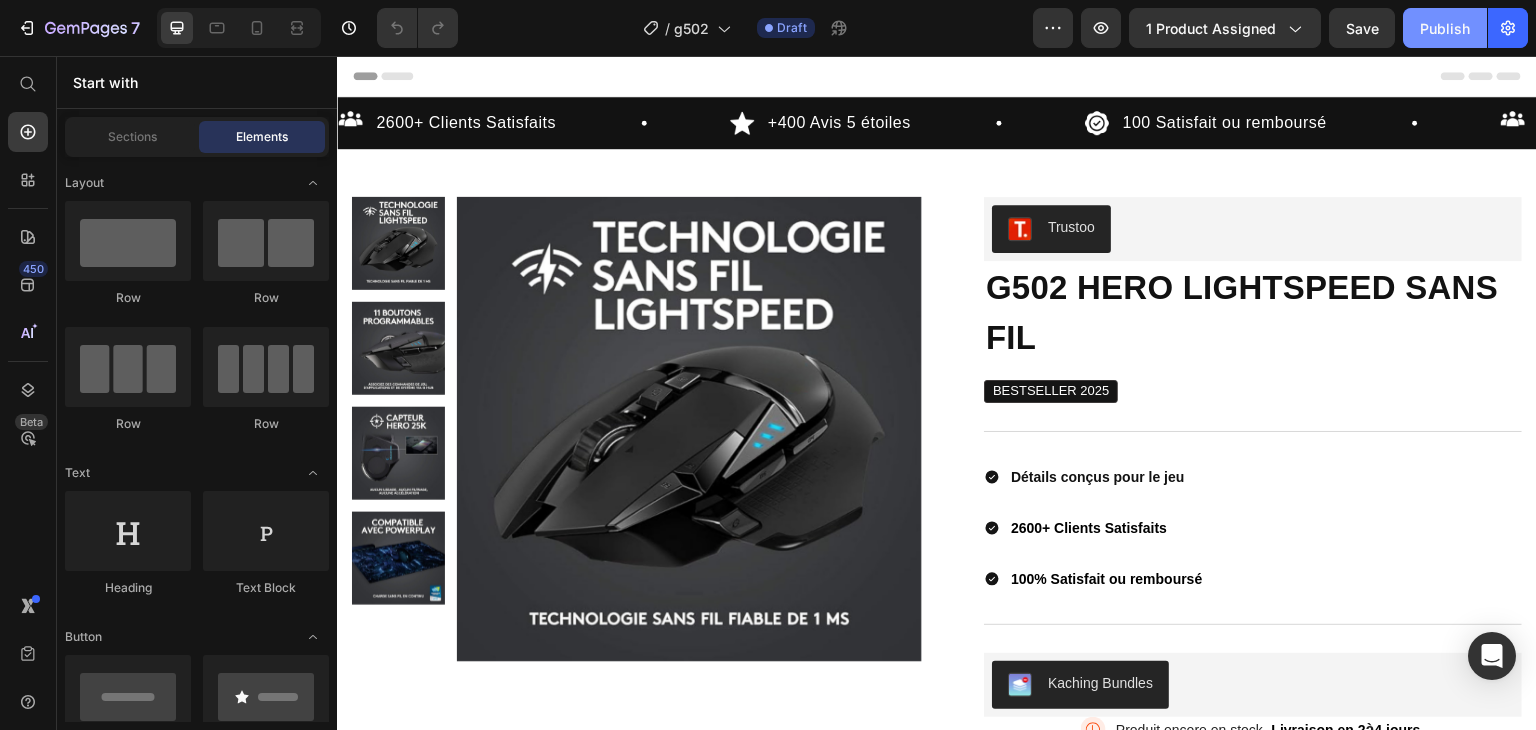 click on "Publish" at bounding box center [1445, 28] 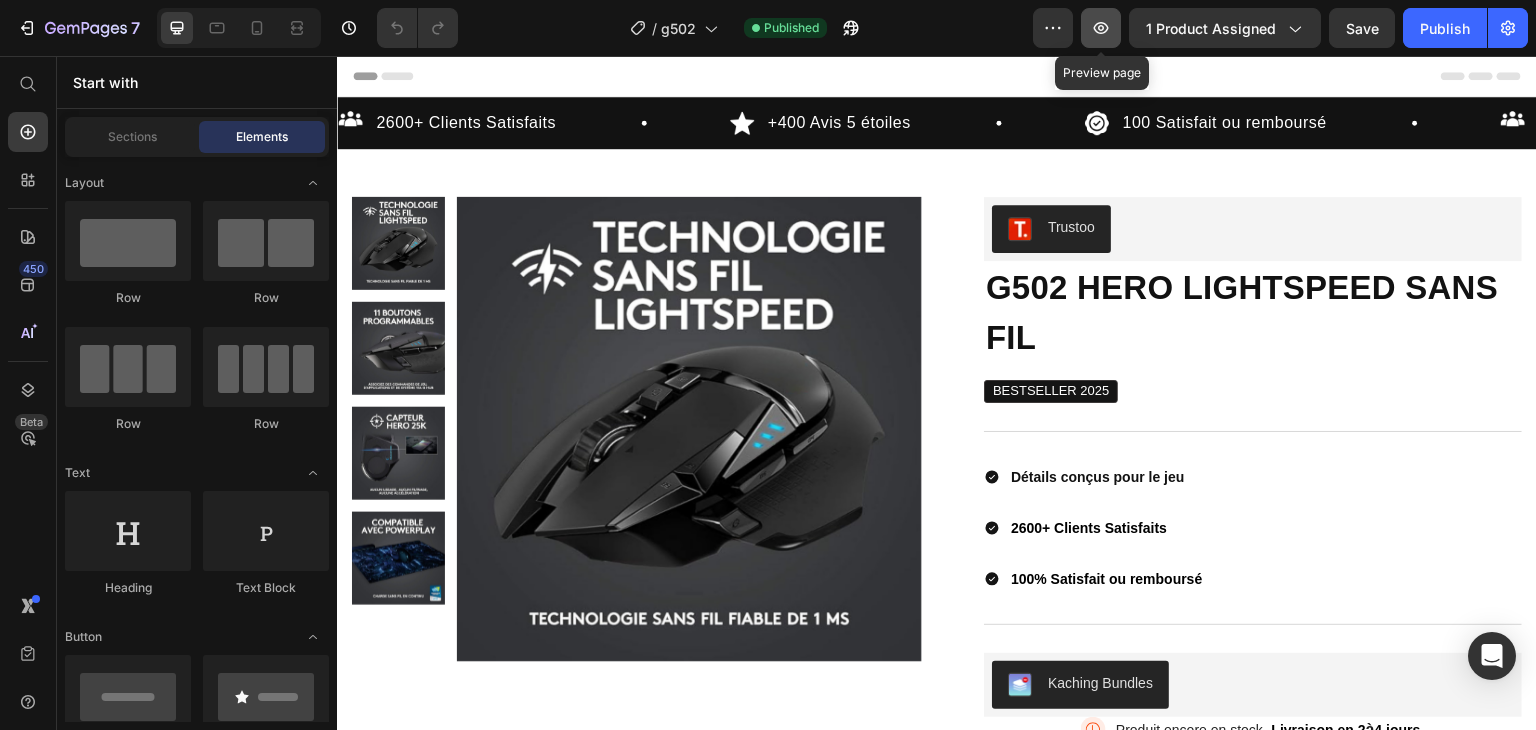 click 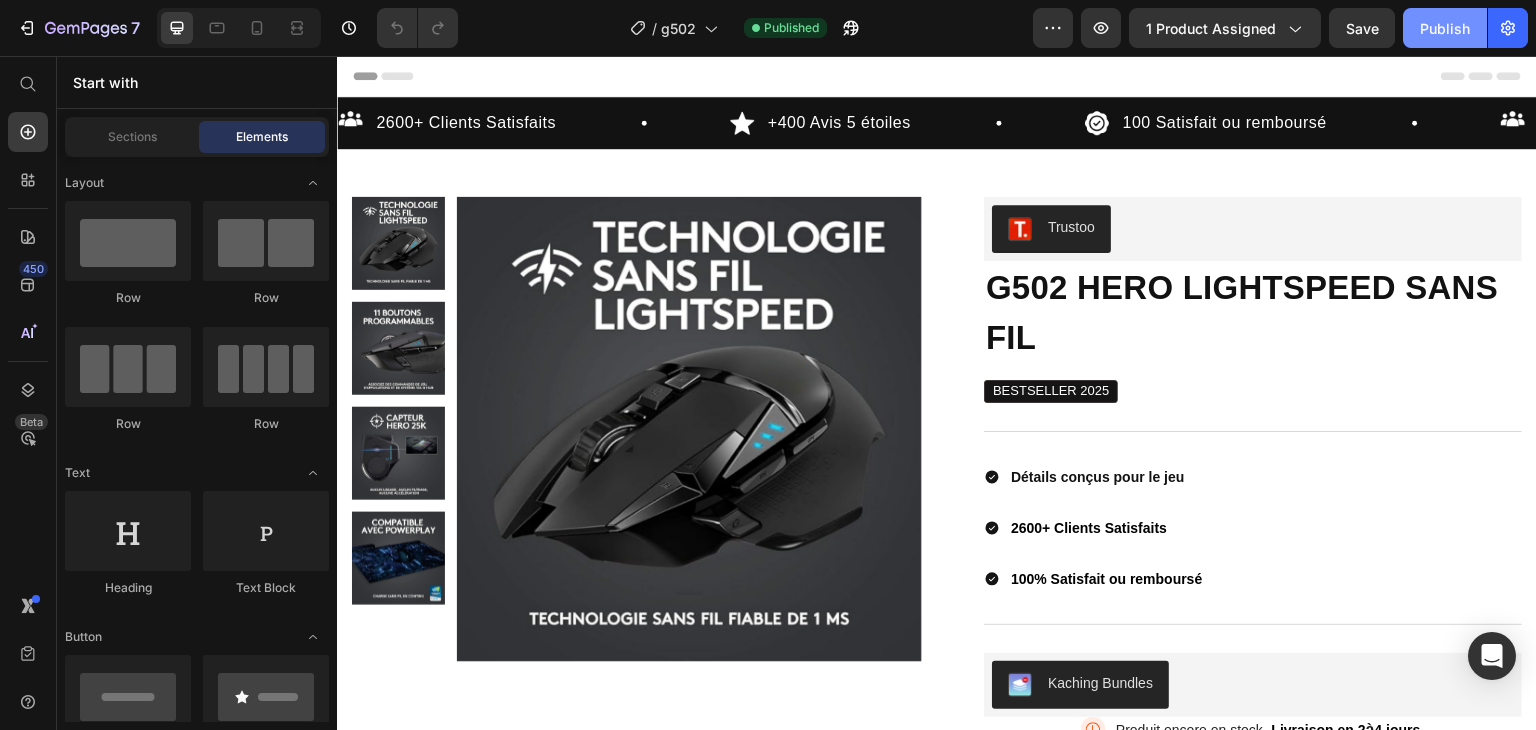 click on "Publish" at bounding box center (1445, 28) 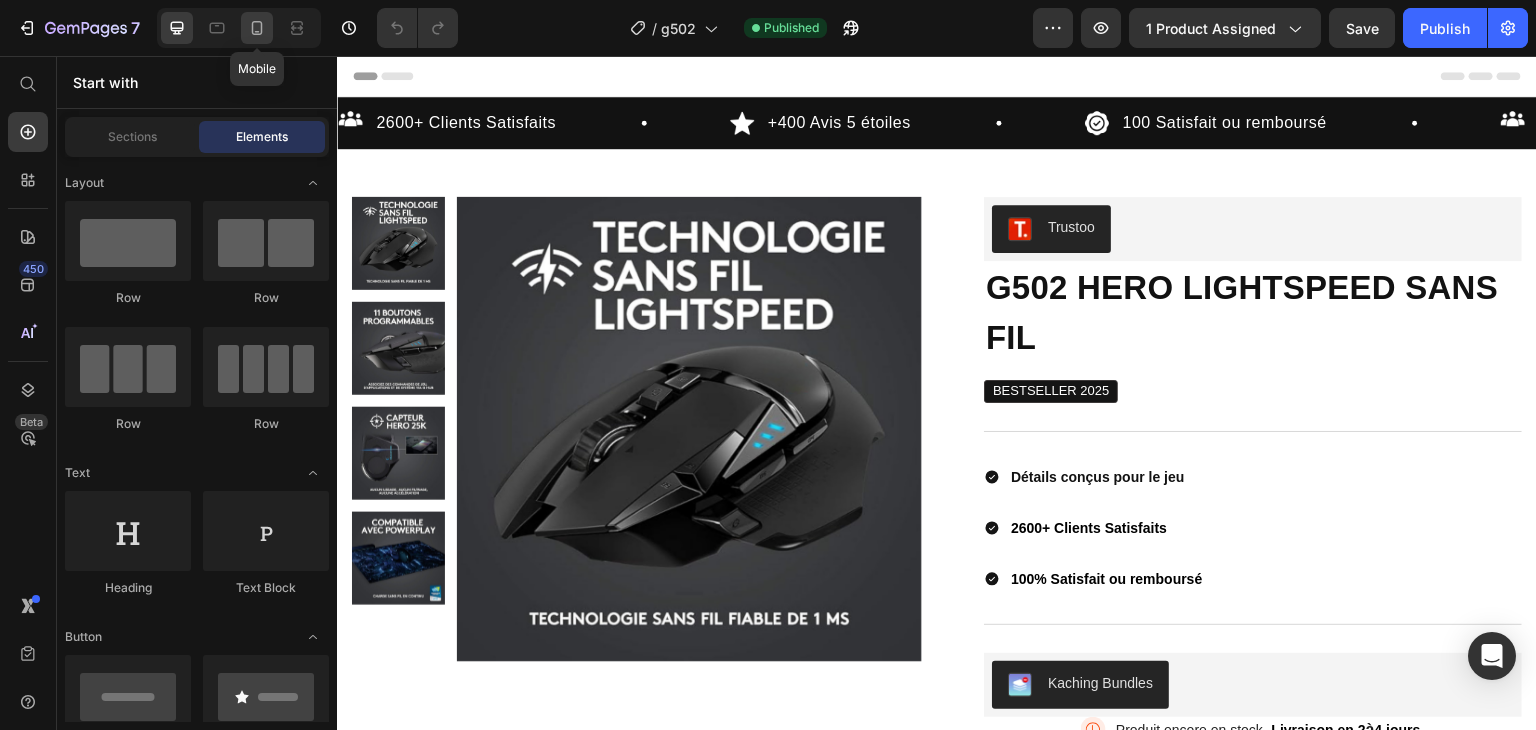 click 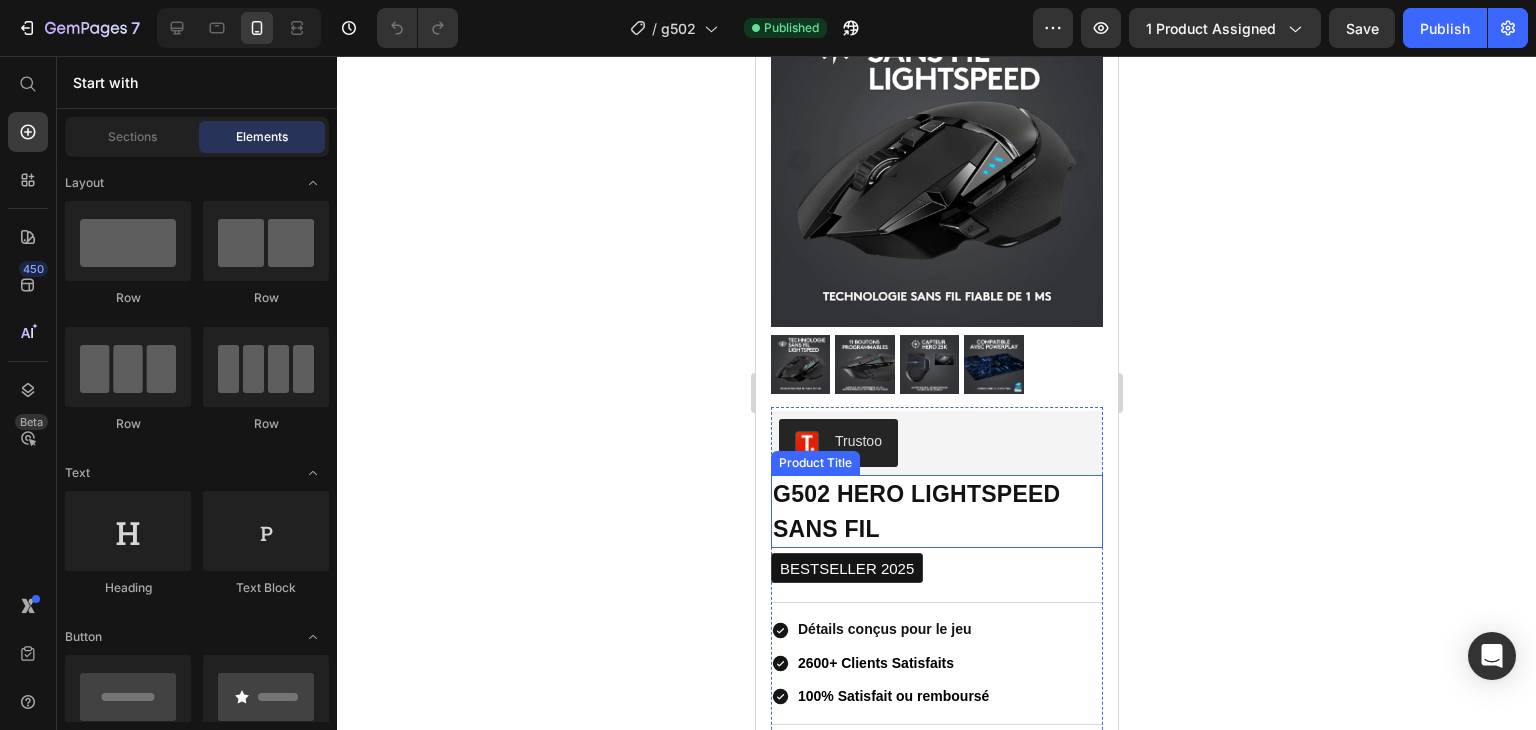 scroll, scrollTop: 244, scrollLeft: 0, axis: vertical 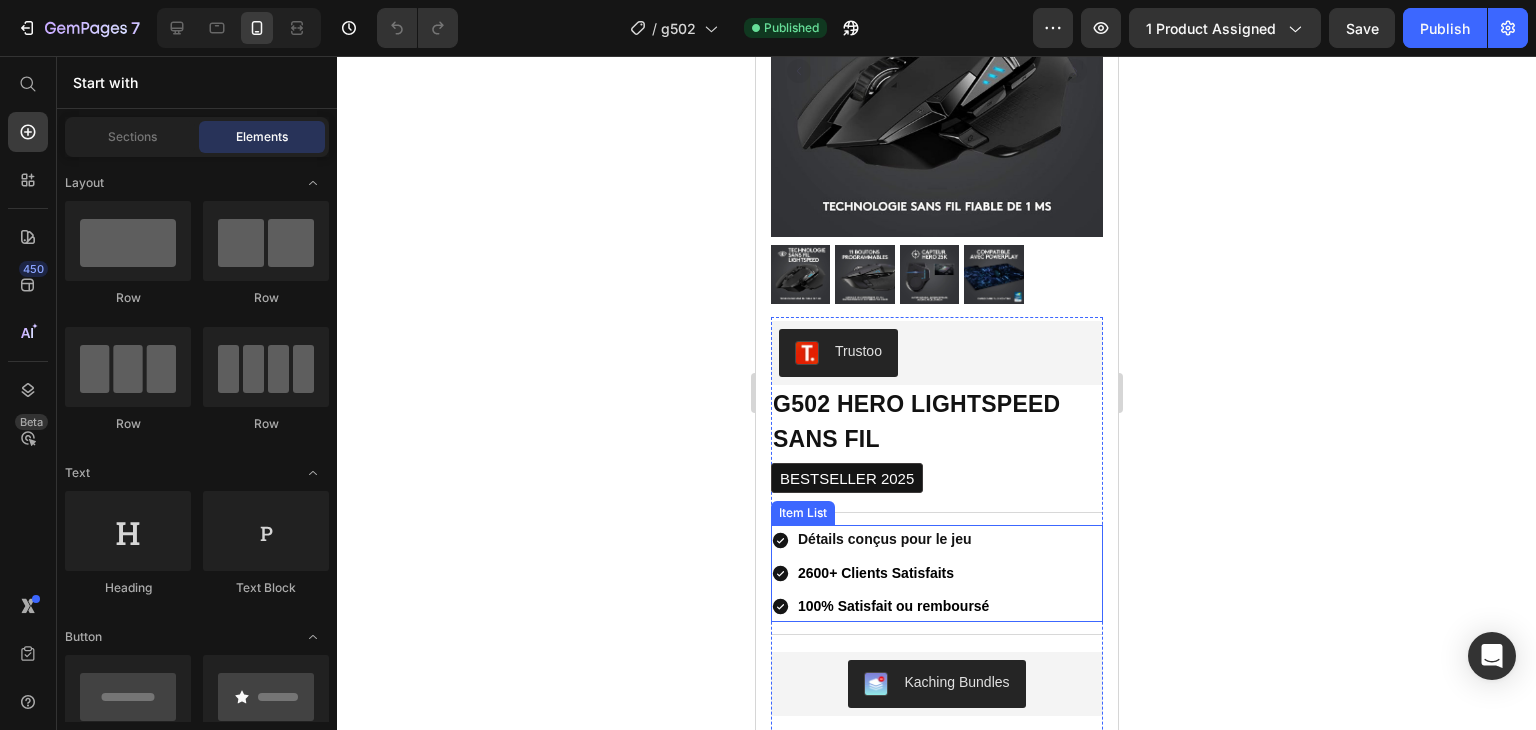click on "Détails conçus pour le jeu" at bounding box center [884, 539] 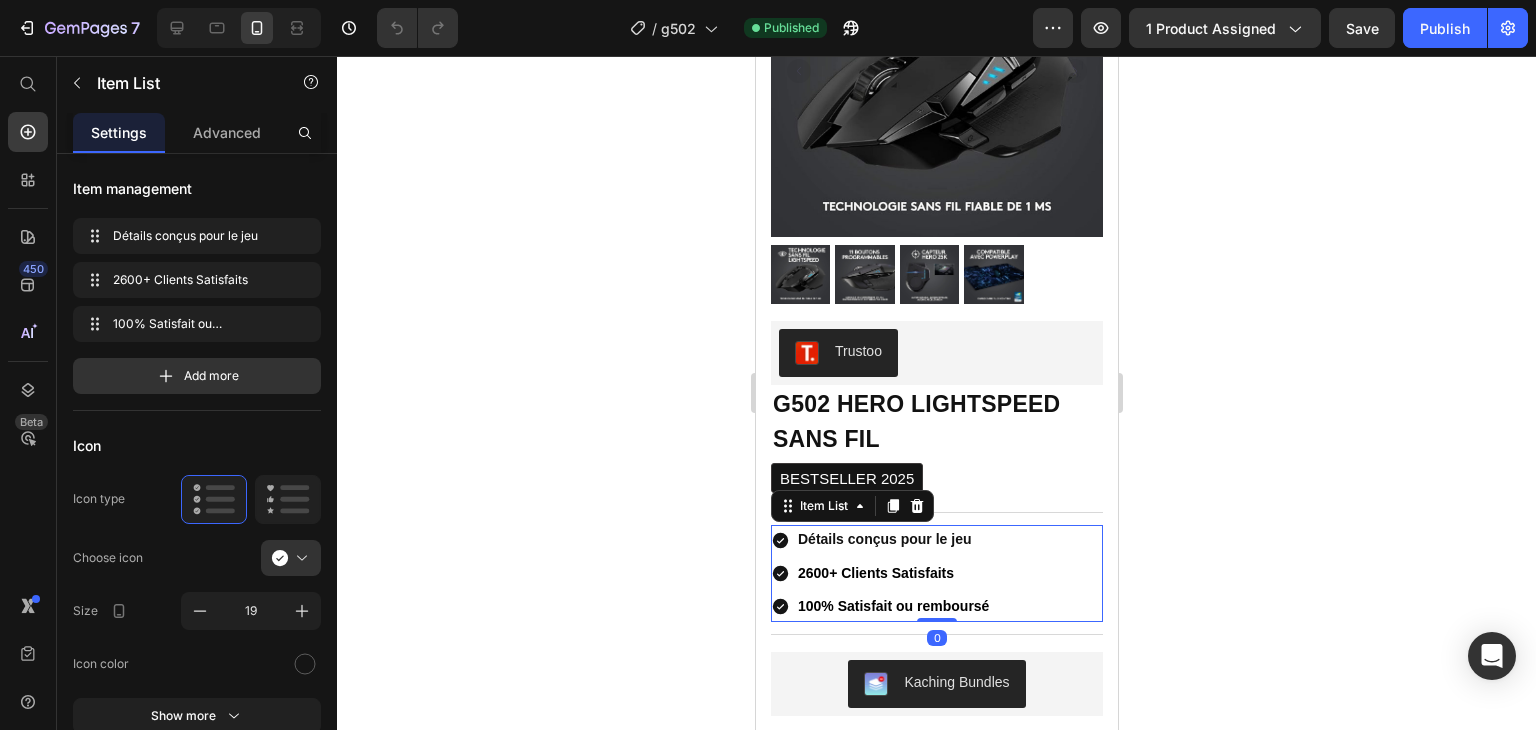click on "Détails conçus pour le jeu" at bounding box center (884, 539) 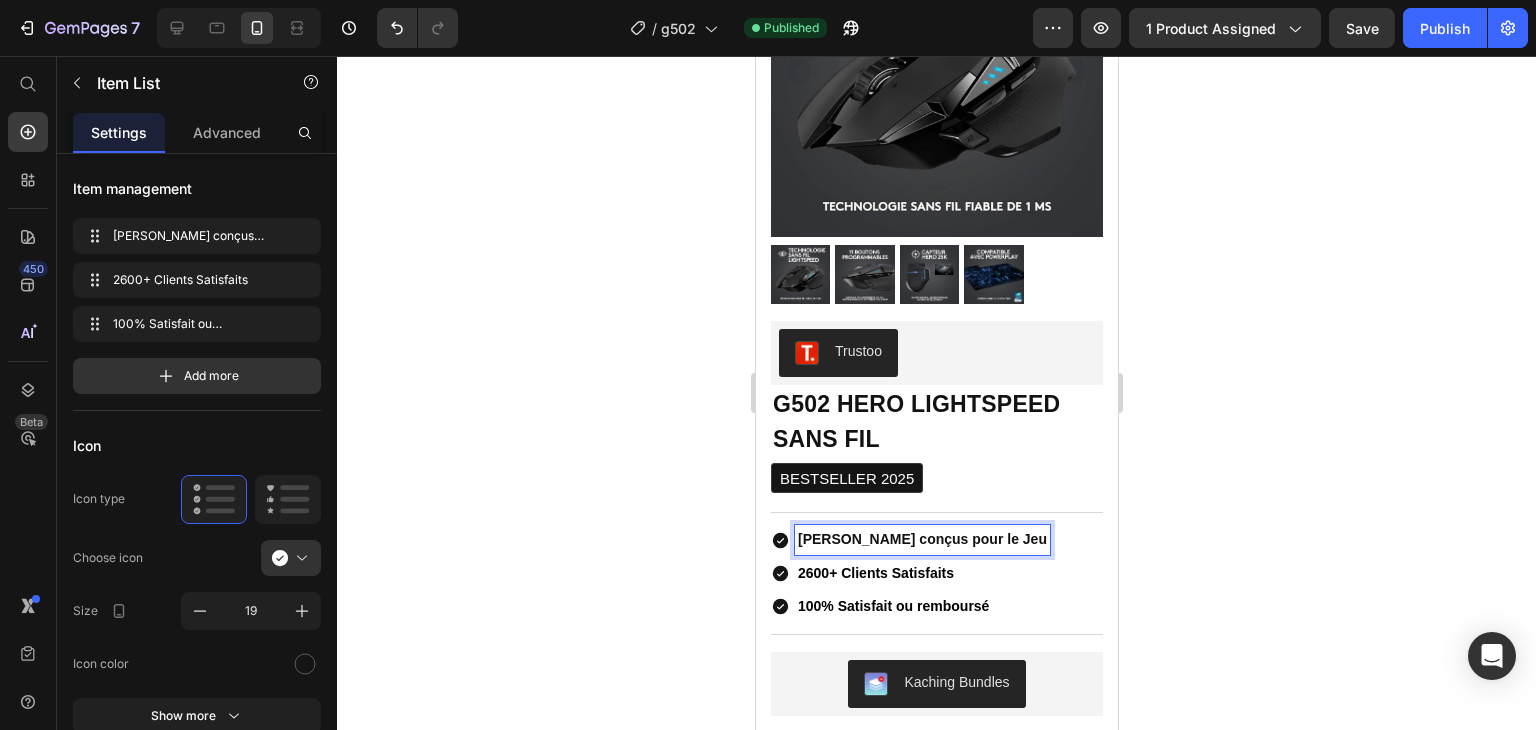 click on "[PERSON_NAME] conçus pour le Jeu" at bounding box center [921, 539] 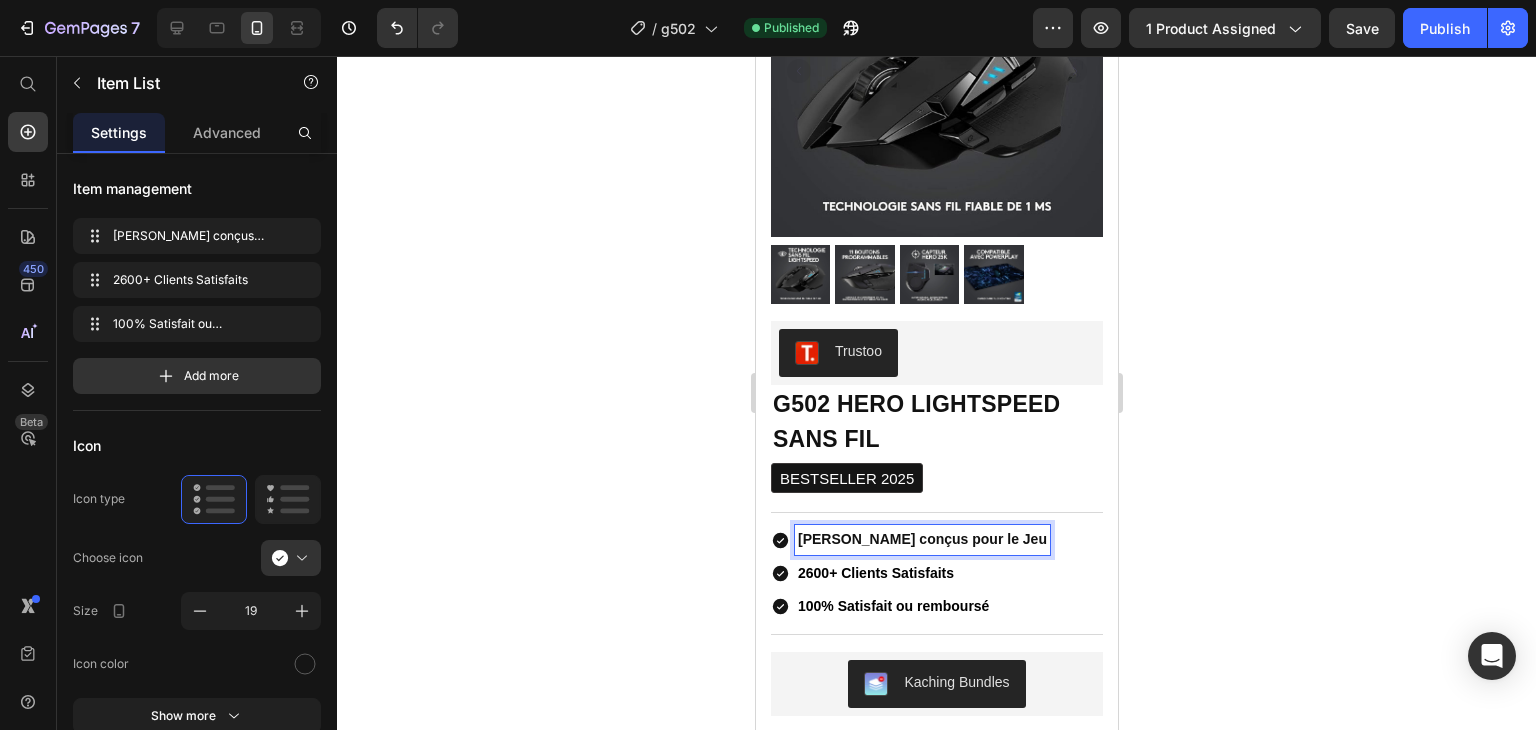 click on "[PERSON_NAME] conçus pour le Jeu" at bounding box center [921, 539] 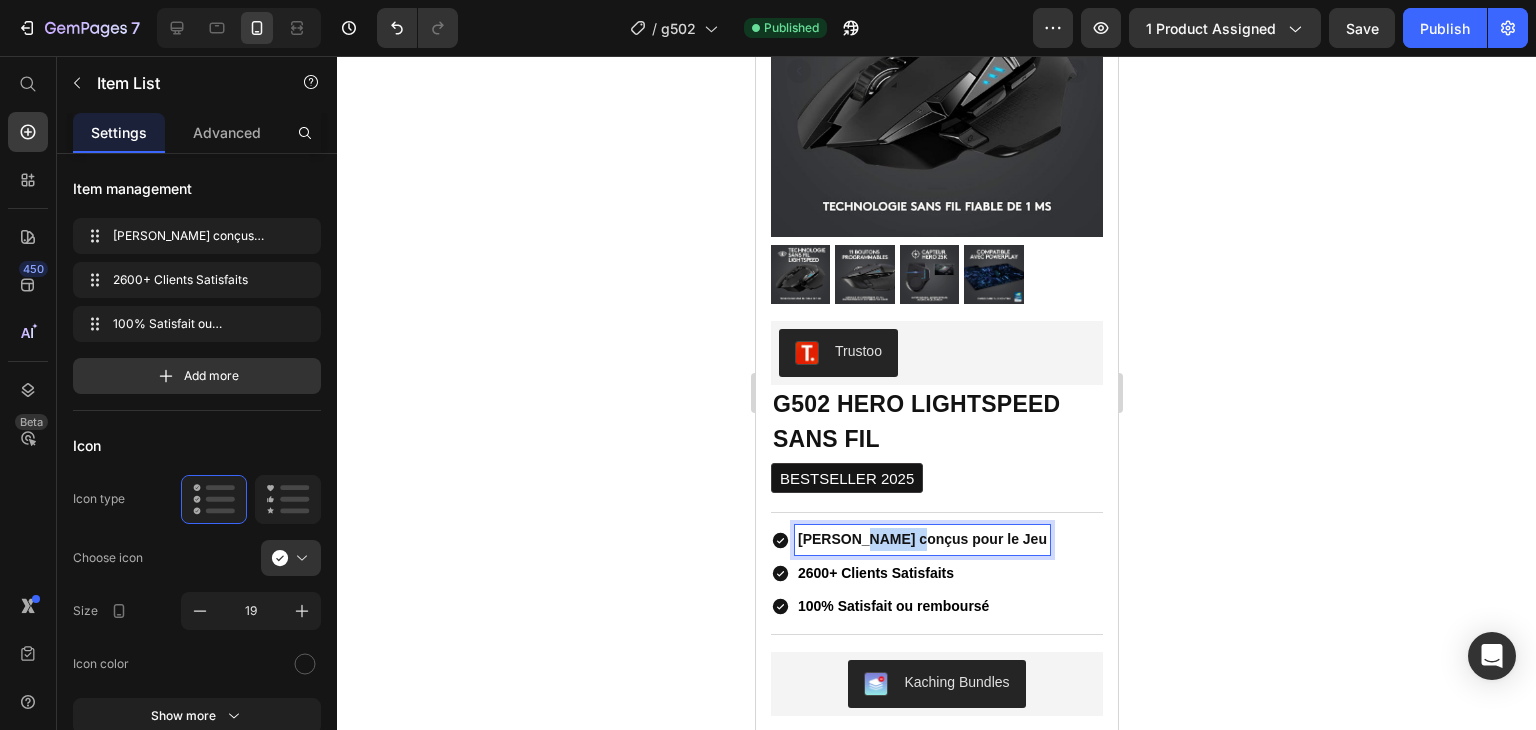 click on "[PERSON_NAME] conçus pour le Jeu" at bounding box center [921, 539] 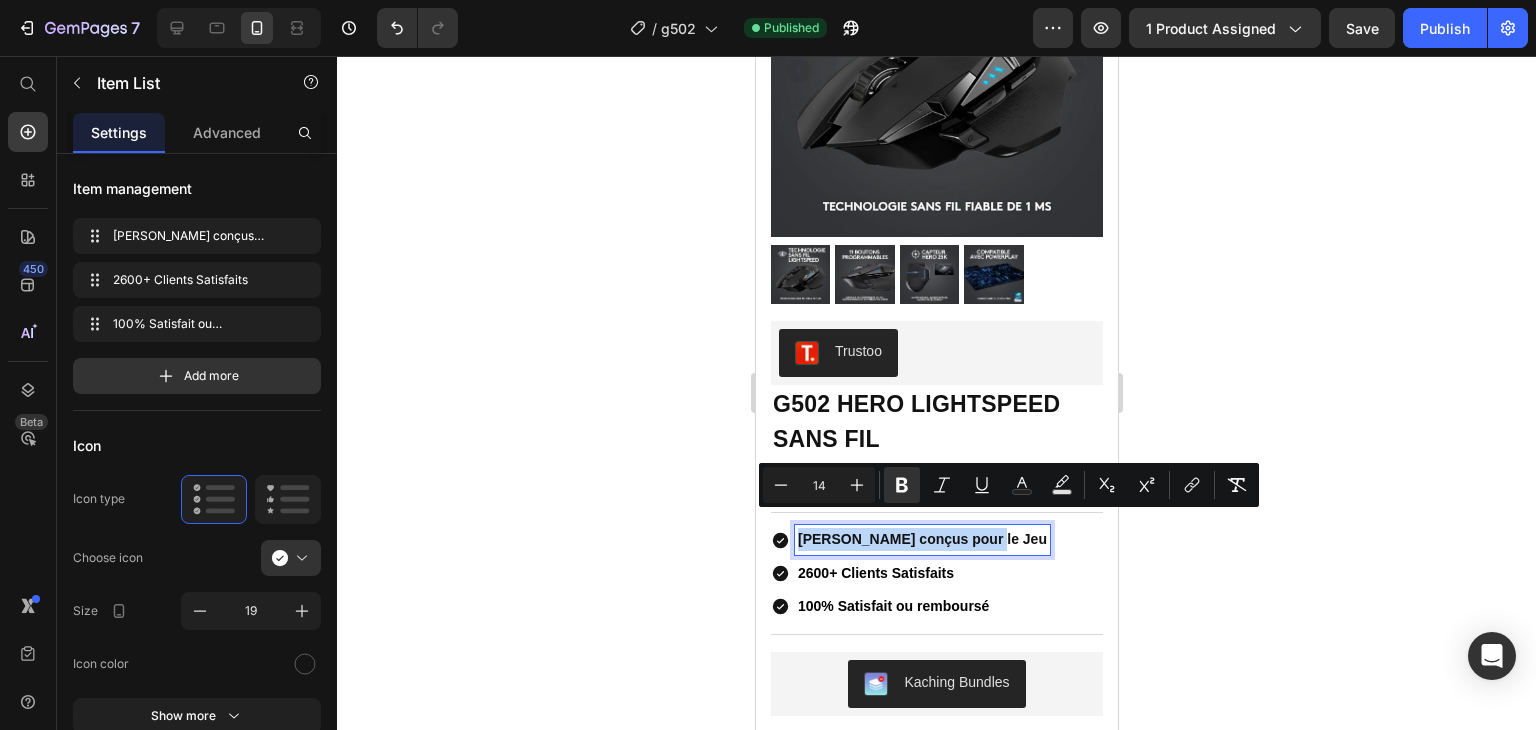 click on "[PERSON_NAME] conçus pour le Jeu" at bounding box center [921, 539] 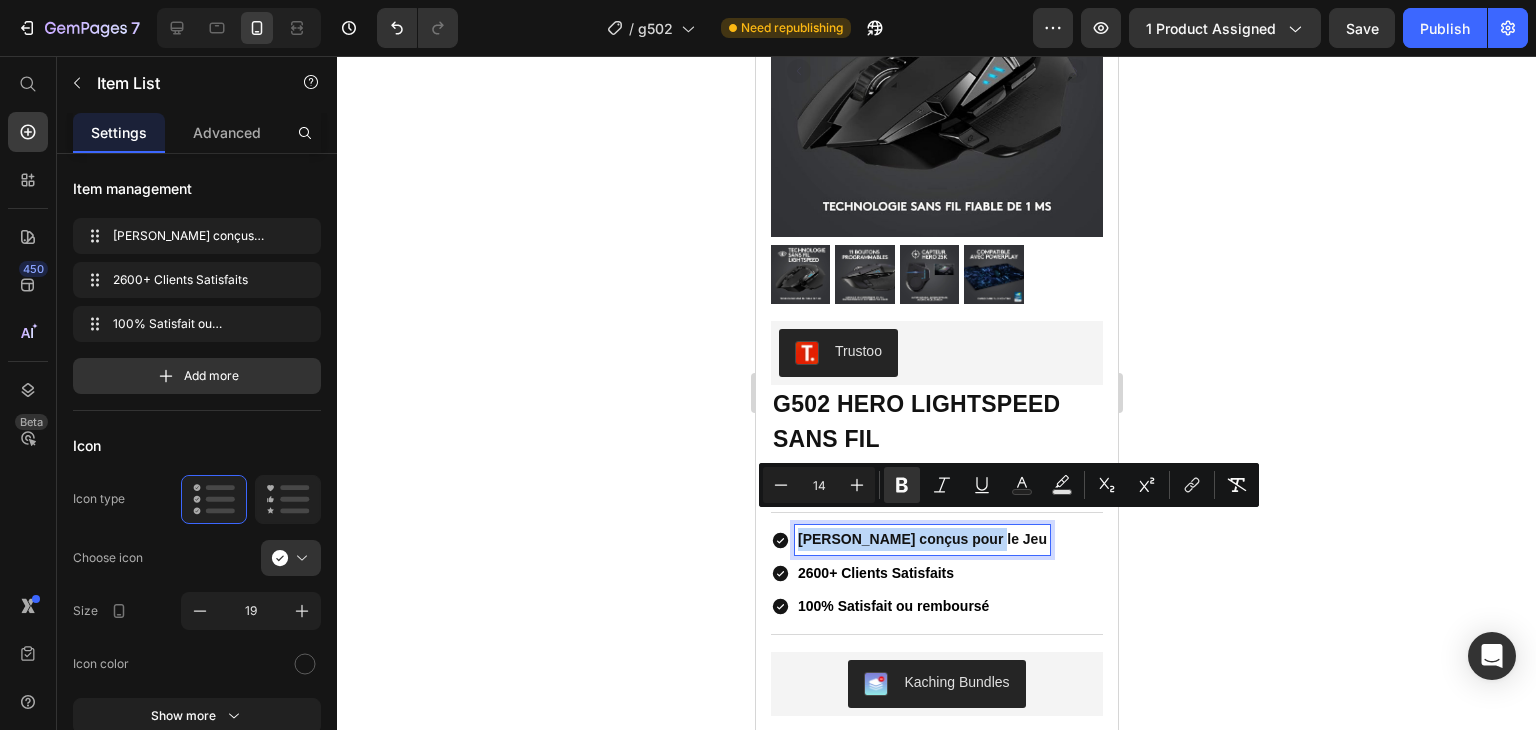 click on "[PERSON_NAME] conçus pour le Jeu" at bounding box center [921, 539] 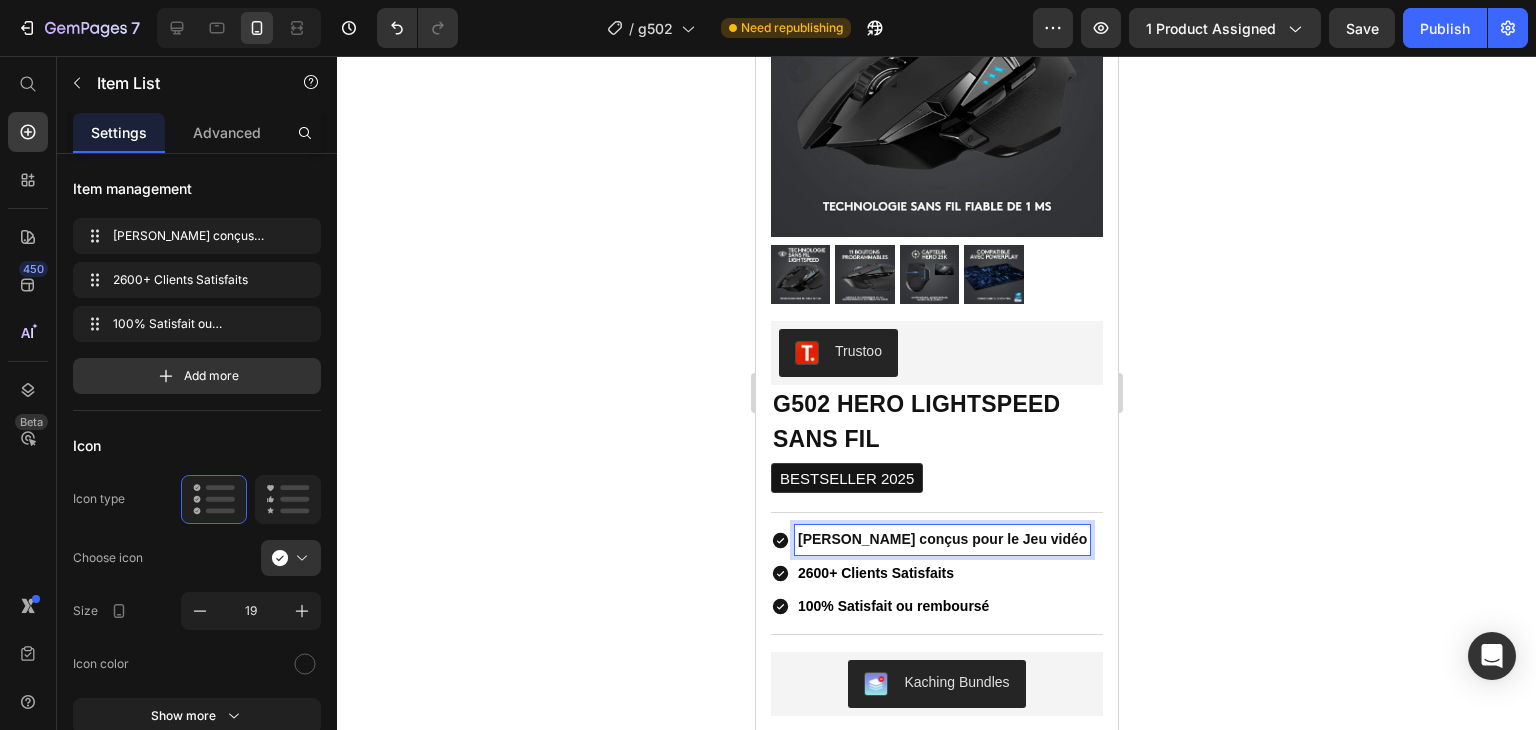 click on "[PERSON_NAME] conçus pour le Jeu vidéo" at bounding box center [941, 539] 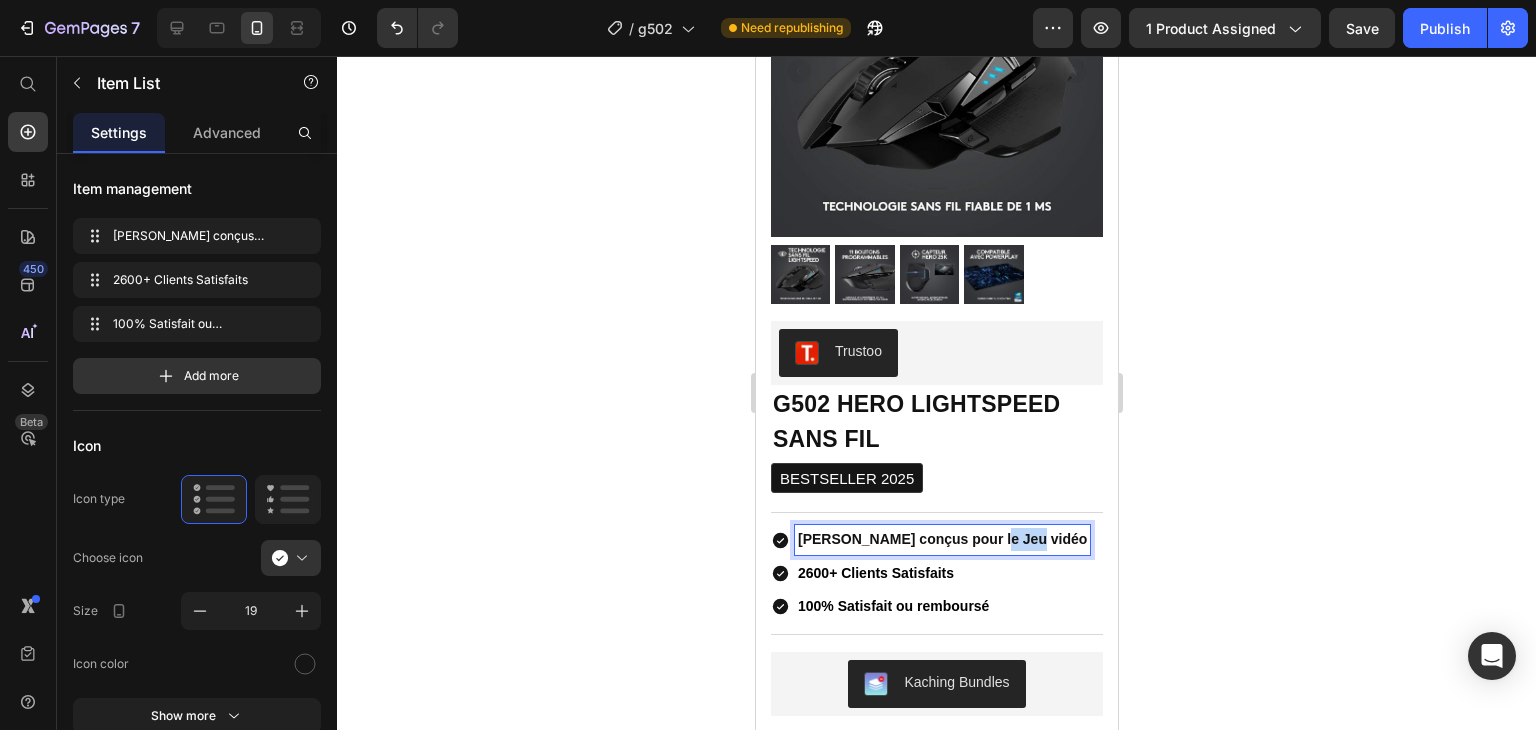 click on "[PERSON_NAME] conçus pour le Jeu vidéo" at bounding box center [941, 539] 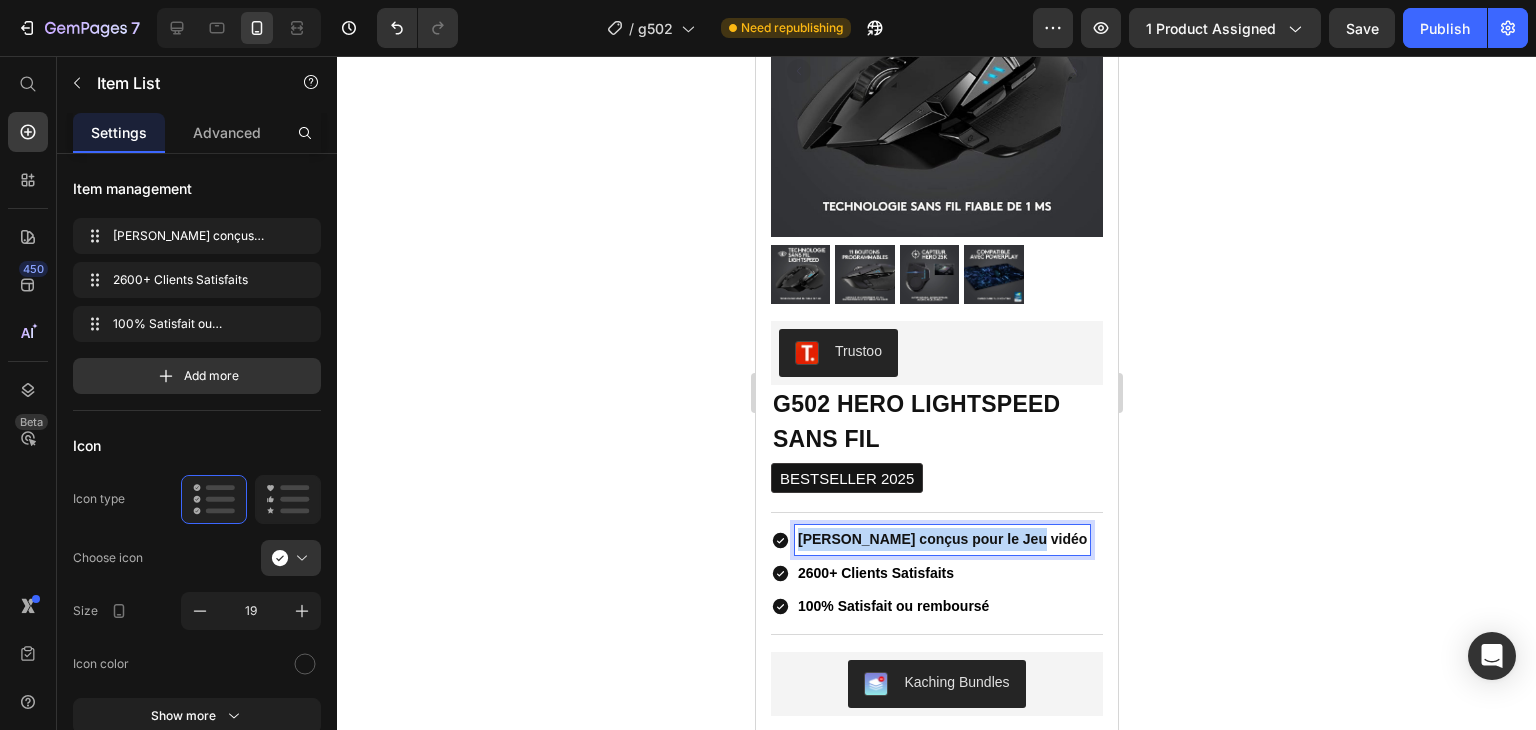 click on "[PERSON_NAME] conçus pour le Jeu vidéo" at bounding box center [941, 539] 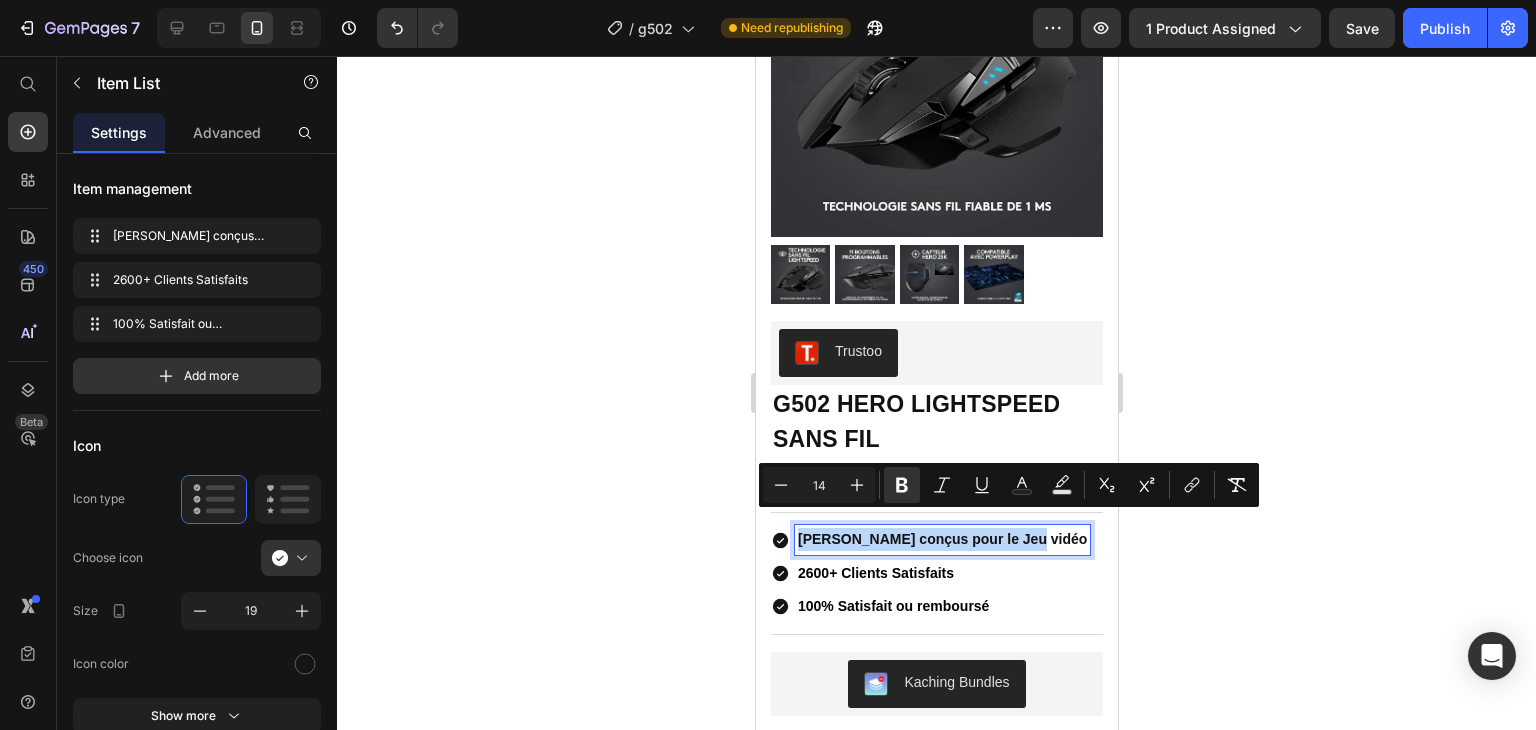 click on "[PERSON_NAME] conçus pour le Jeu vidéo 2600+ Clients Satisfaits 100% Satisfait ou remboursé" at bounding box center [936, 573] 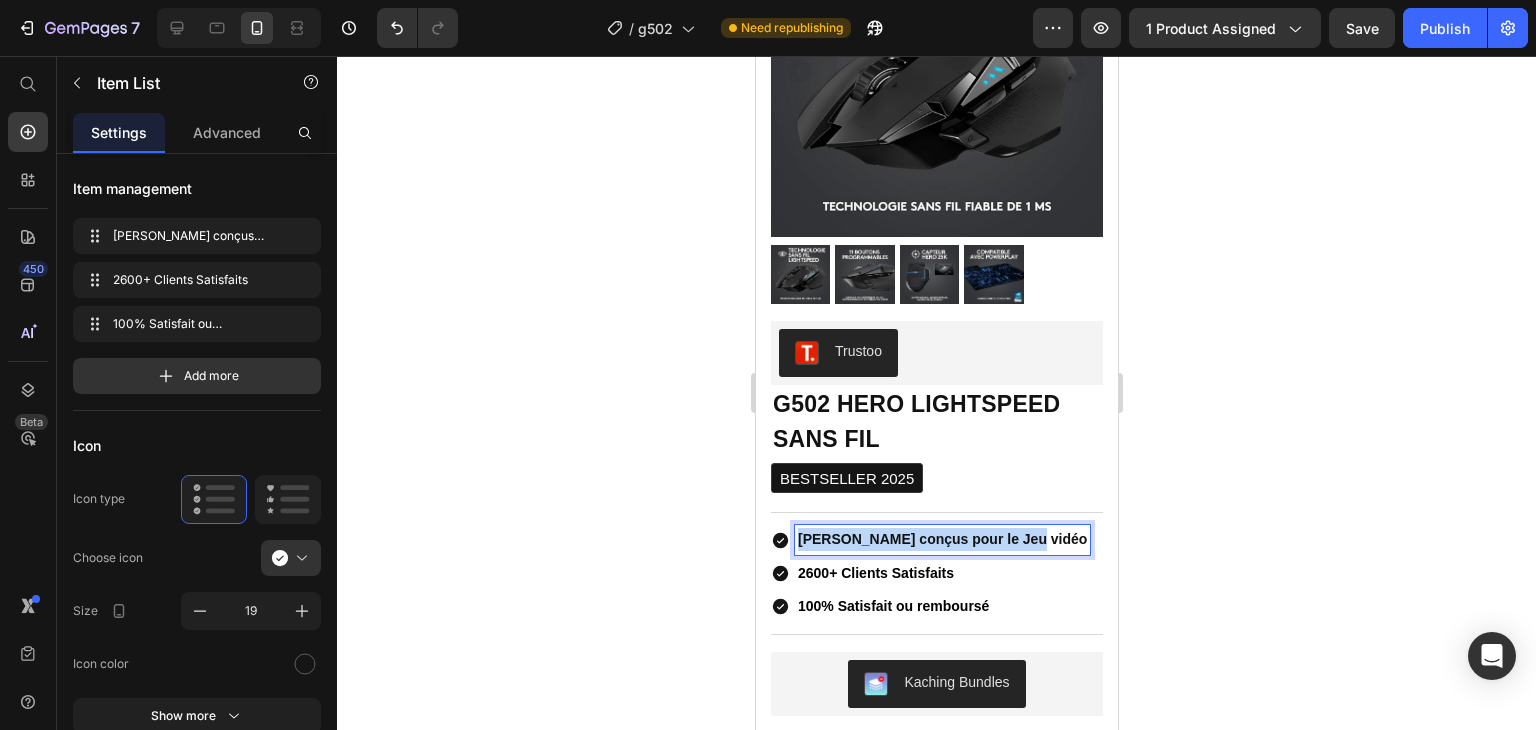 click on "[PERSON_NAME] conçus pour le Jeu vidéo" at bounding box center (941, 539) 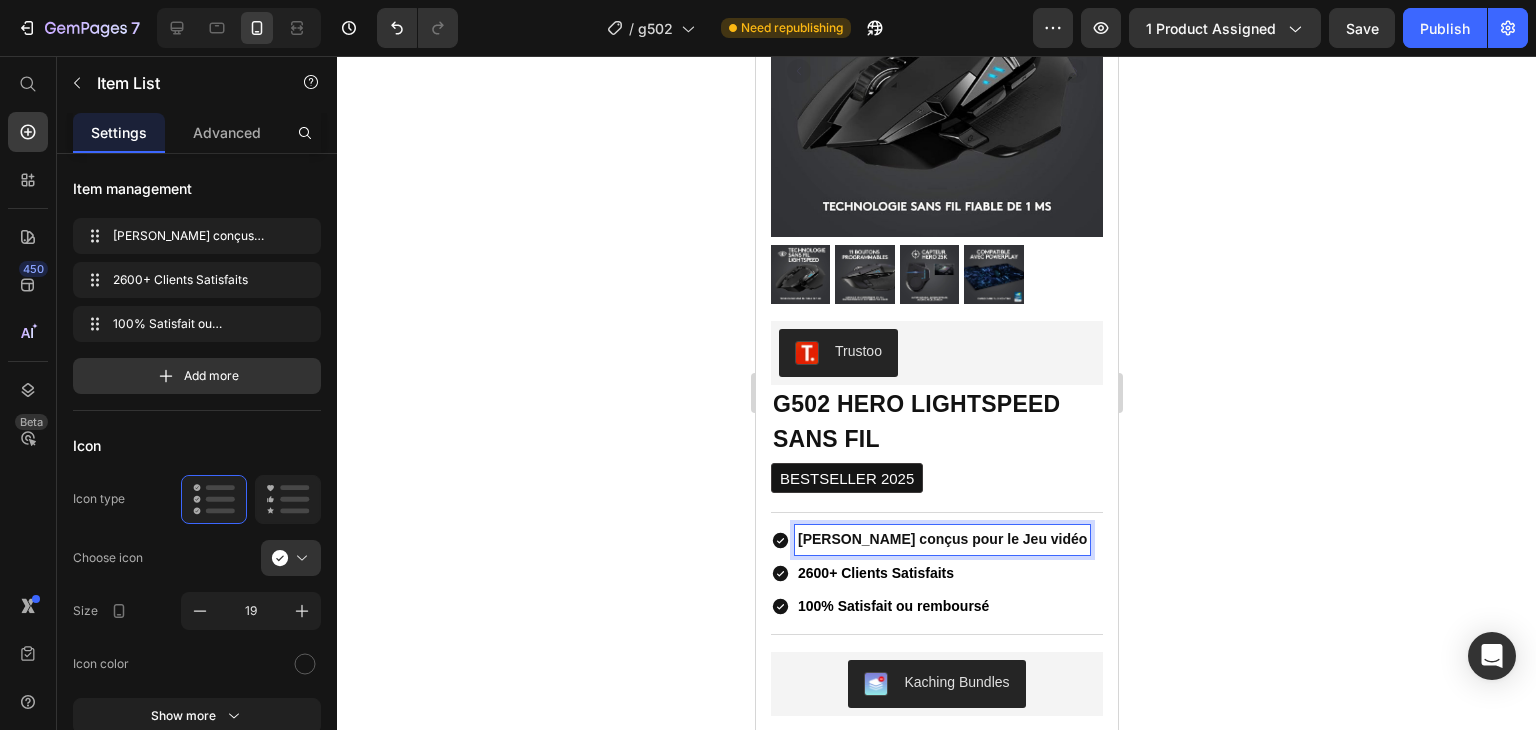 click on "[PERSON_NAME] conçus pour le Jeu vidéo 2600+ Clients Satisfaits 100% Satisfait ou remboursé" at bounding box center [936, 573] 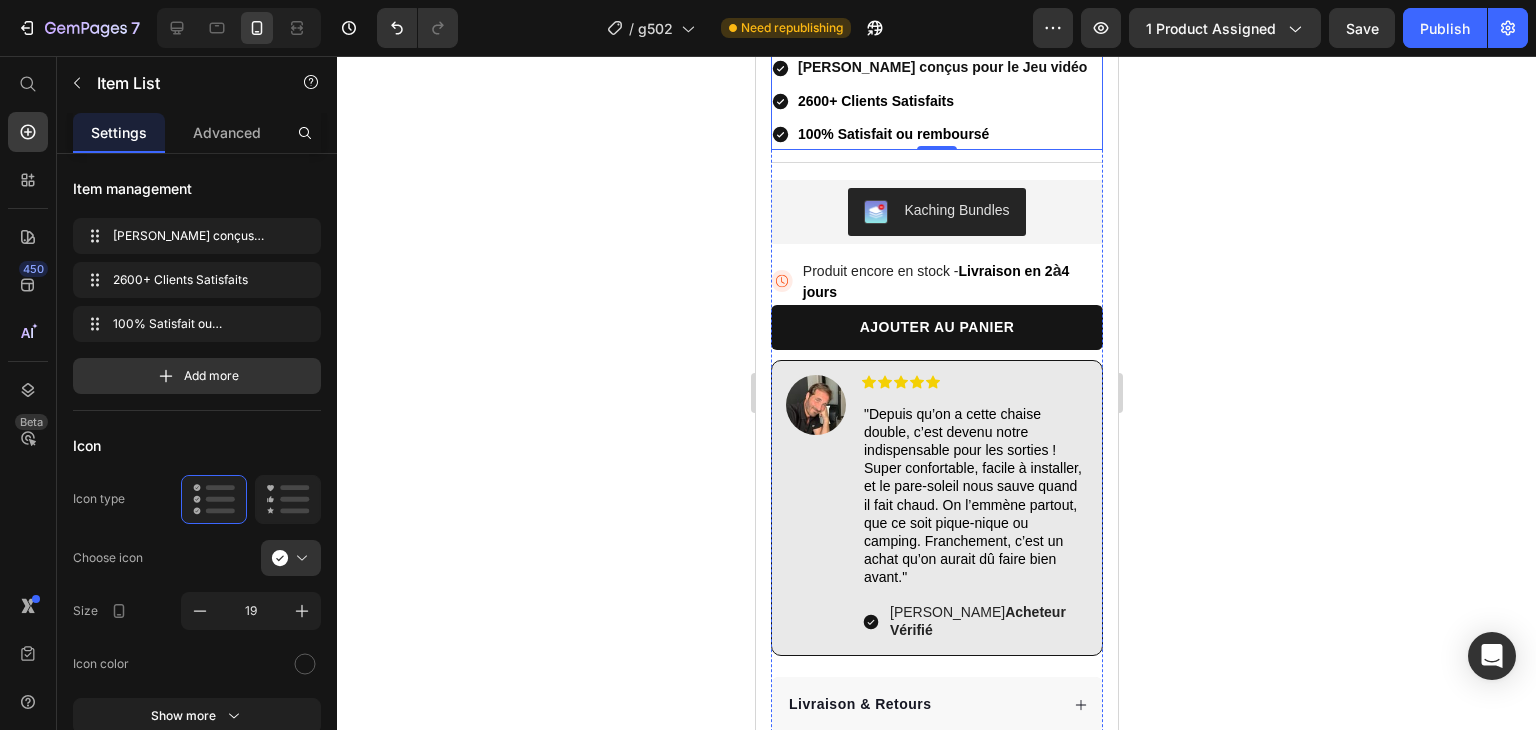 scroll, scrollTop: 798, scrollLeft: 0, axis: vertical 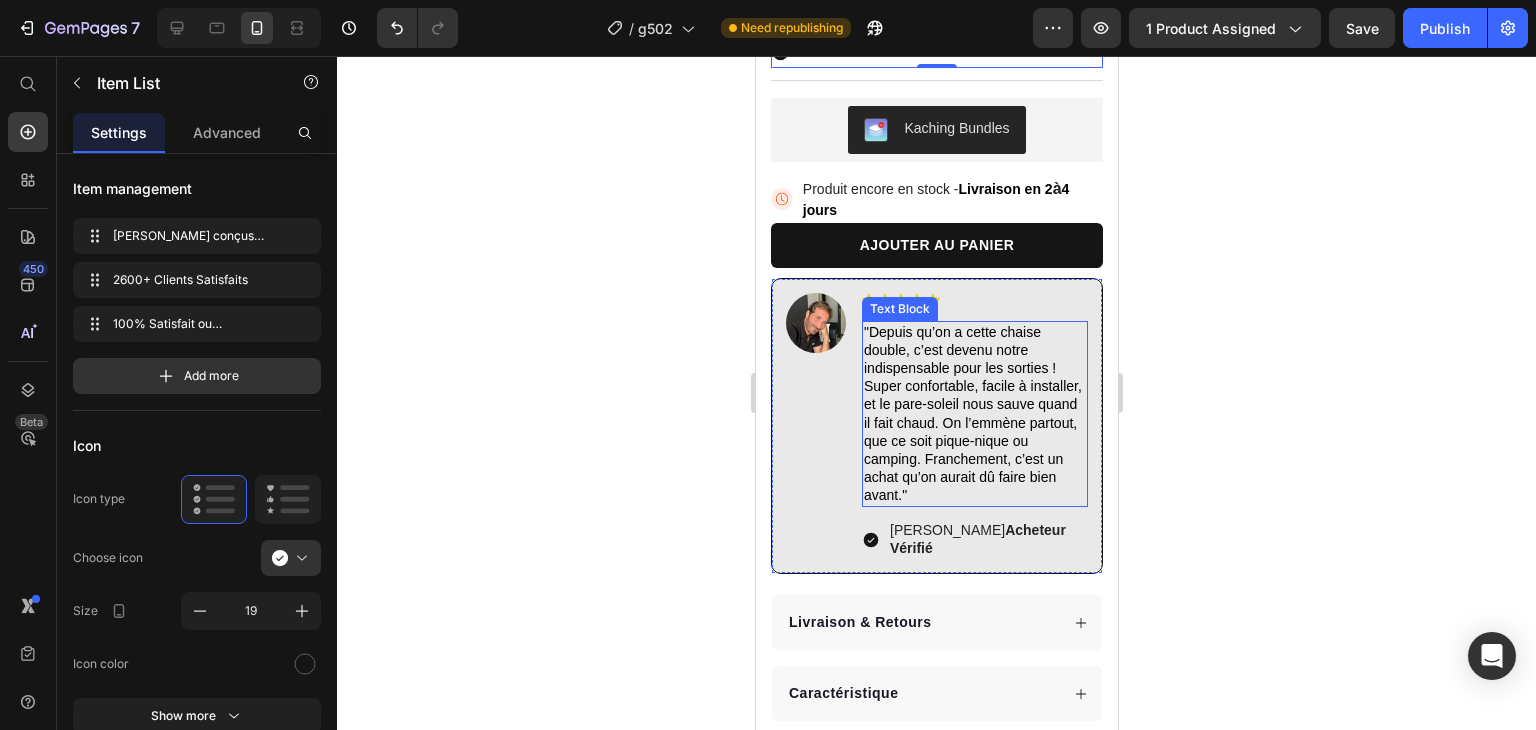 click on ""Depuis qu’on a cette chaise double, c’est devenu notre indispensable pour les sorties ! Super confortable, facile à installer, et le pare-soleil nous sauve quand il fait chaud. On l’emmène partout, que ce soit pique-nique ou camping. Franchement, c’est un achat qu’on aurait dû faire bien avant."" at bounding box center (972, 414) 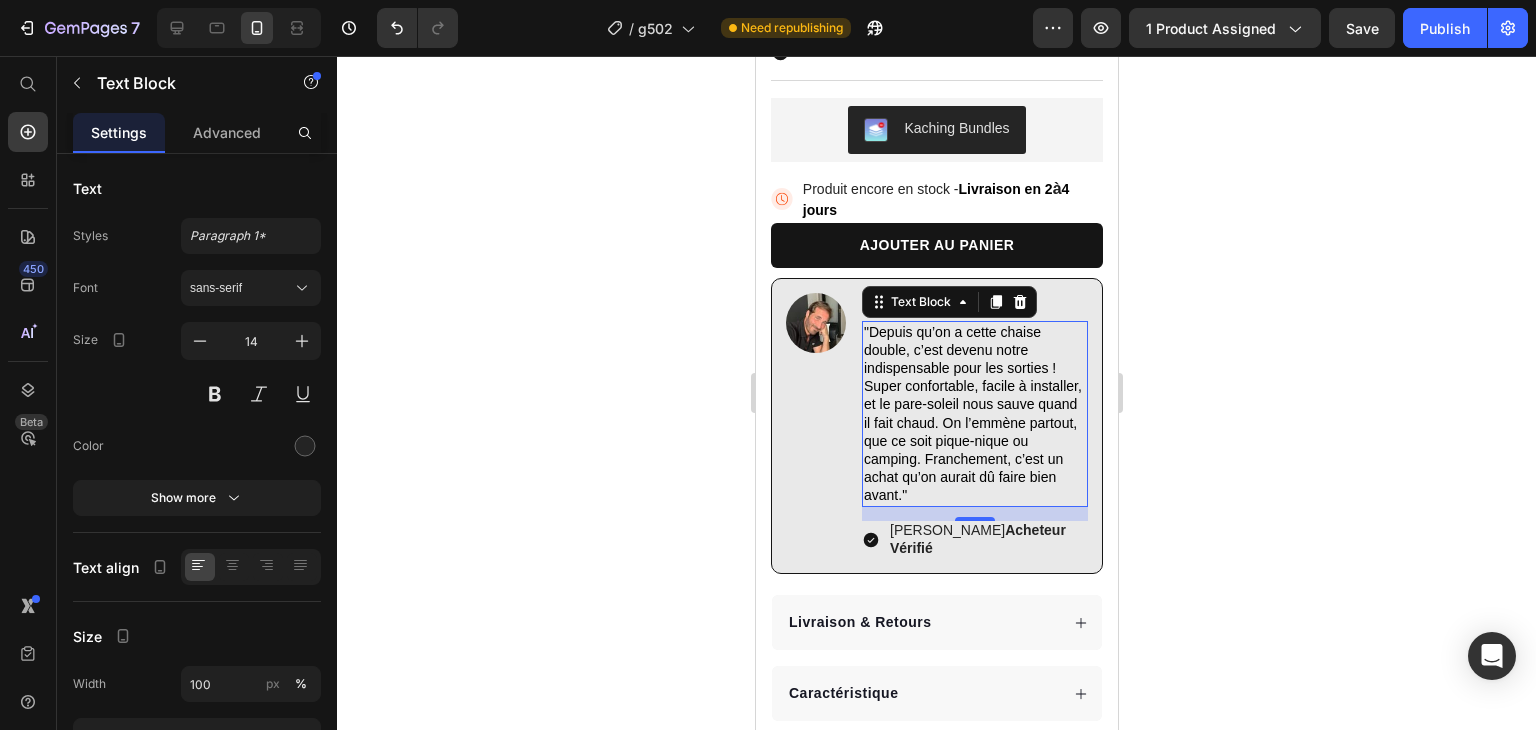 click on ""Depuis qu’on a cette chaise double, c’est devenu notre indispensable pour les sorties ! Super confortable, facile à installer, et le pare-soleil nous sauve quand il fait chaud. On l’emmène partout, que ce soit pique-nique ou camping. Franchement, c’est un achat qu’on aurait dû faire bien avant."" at bounding box center (972, 414) 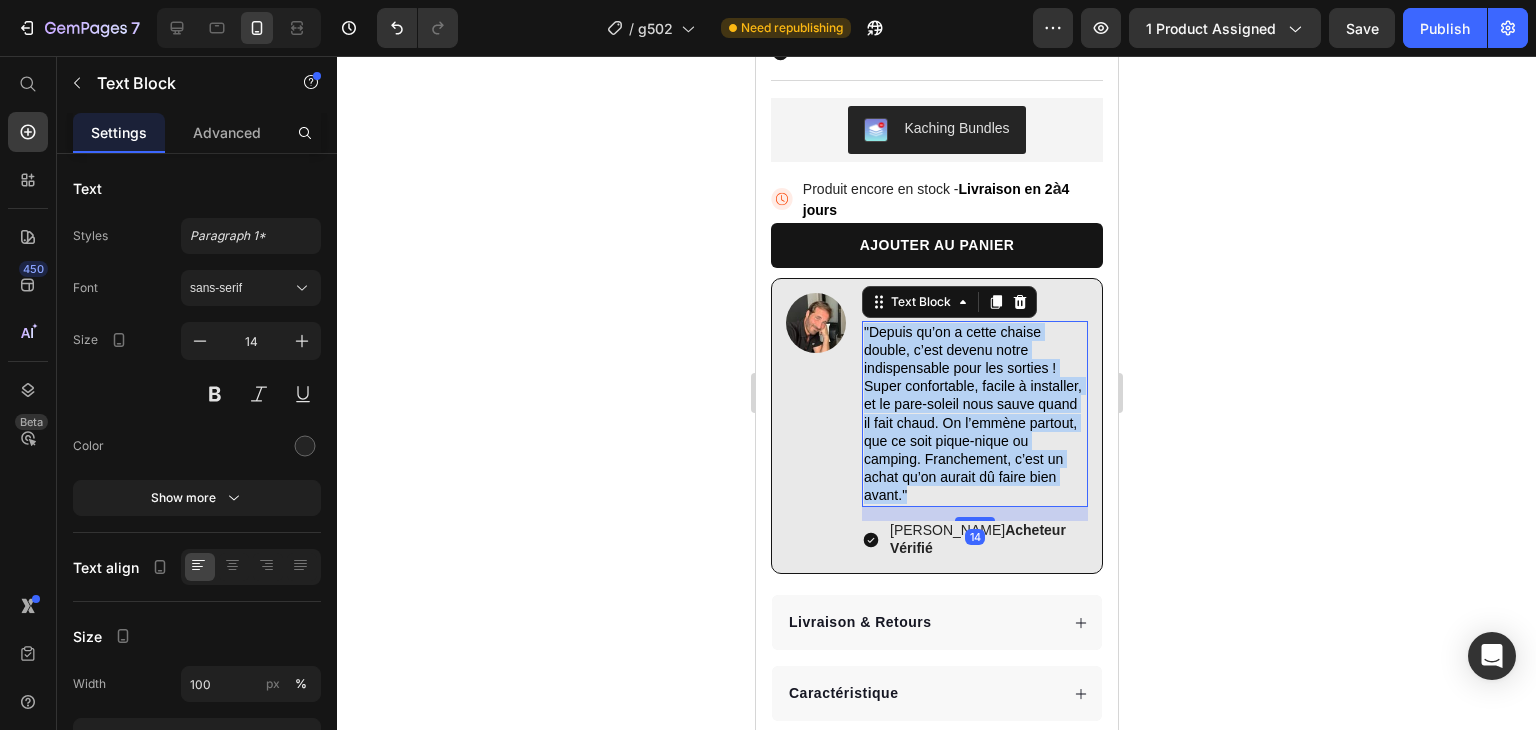 click on ""Depuis qu’on a cette chaise double, c’est devenu notre indispensable pour les sorties ! Super confortable, facile à installer, et le pare-soleil nous sauve quand il fait chaud. On l’emmène partout, que ce soit pique-nique ou camping. Franchement, c’est un achat qu’on aurait dû faire bien avant."" at bounding box center (972, 414) 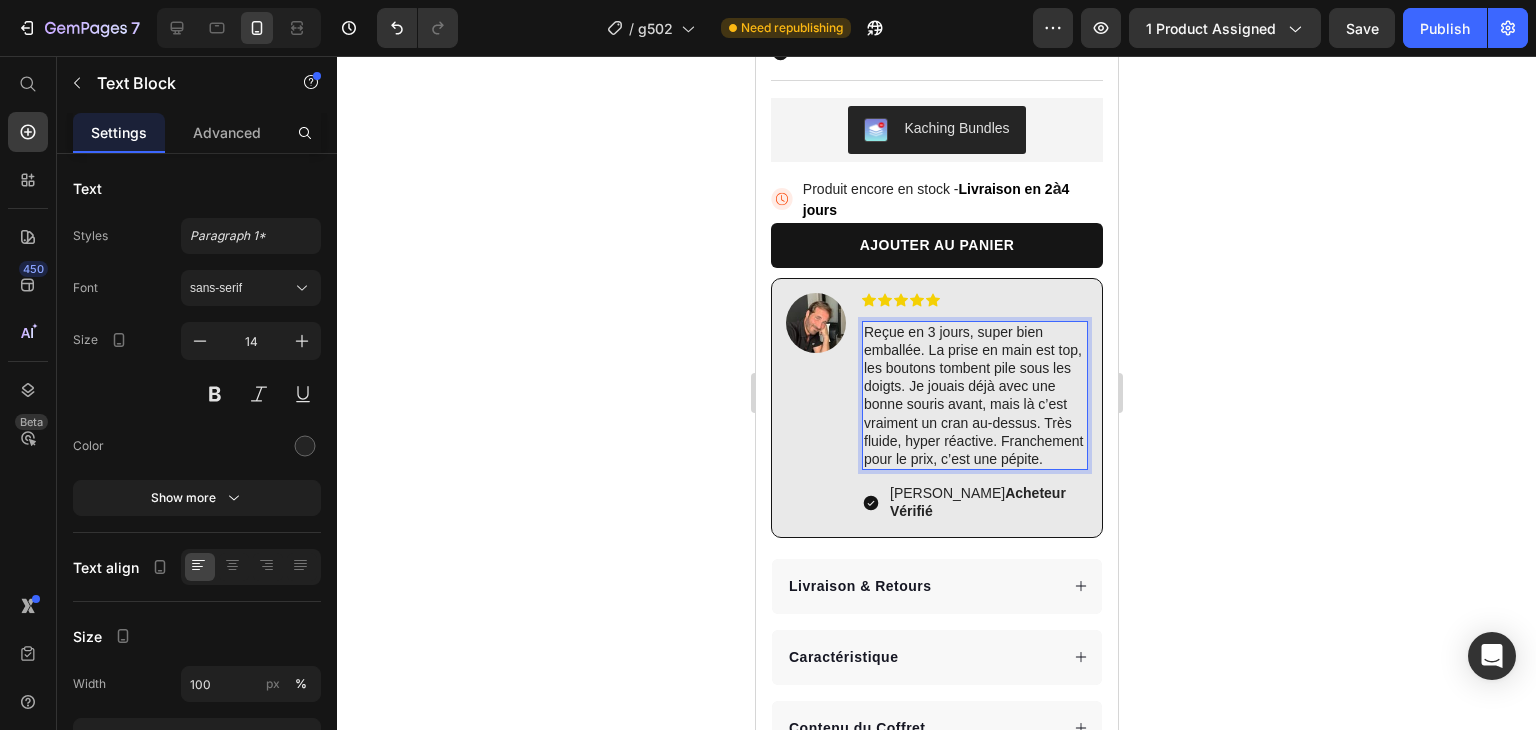 click on "Reçue en 3 jours, super bien emballée. La prise en main est top, les boutons tombent pile sous les doigts. Je jouais déjà avec une bonne souris avant, mais là c’est vraiment un cran au-dessus. Très fluide, hyper réactive. Franchement pour le prix, c’est une pépite." at bounding box center [974, 396] 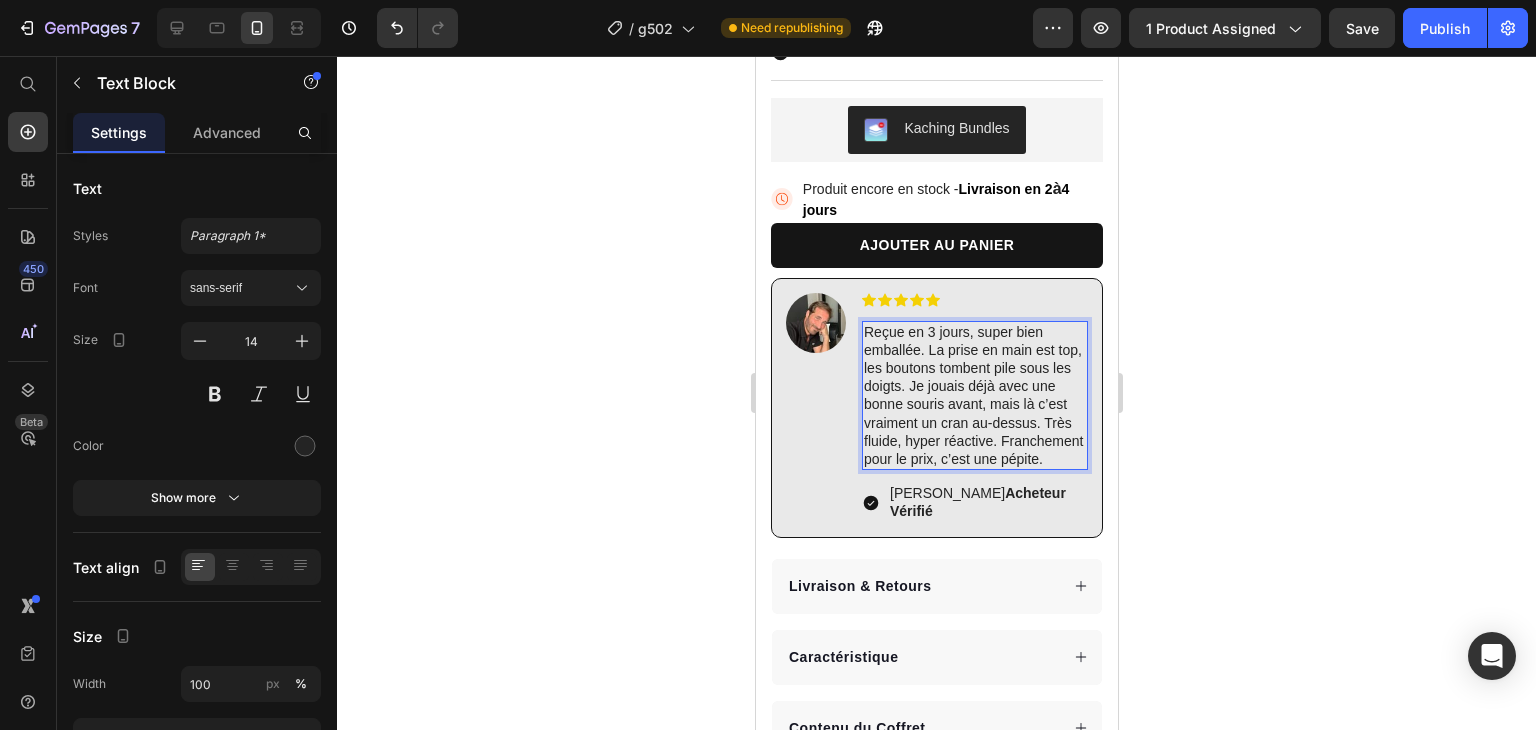 click on "Reçue en 3 jours, super bien emballée. La prise en main est top, les boutons tombent pile sous les doigts. Je jouais déjà avec une bonne souris avant, mais là c’est vraiment un cran au-dessus. Très fluide, hyper réactive. Franchement pour le prix, c’est une pépite." at bounding box center [974, 396] 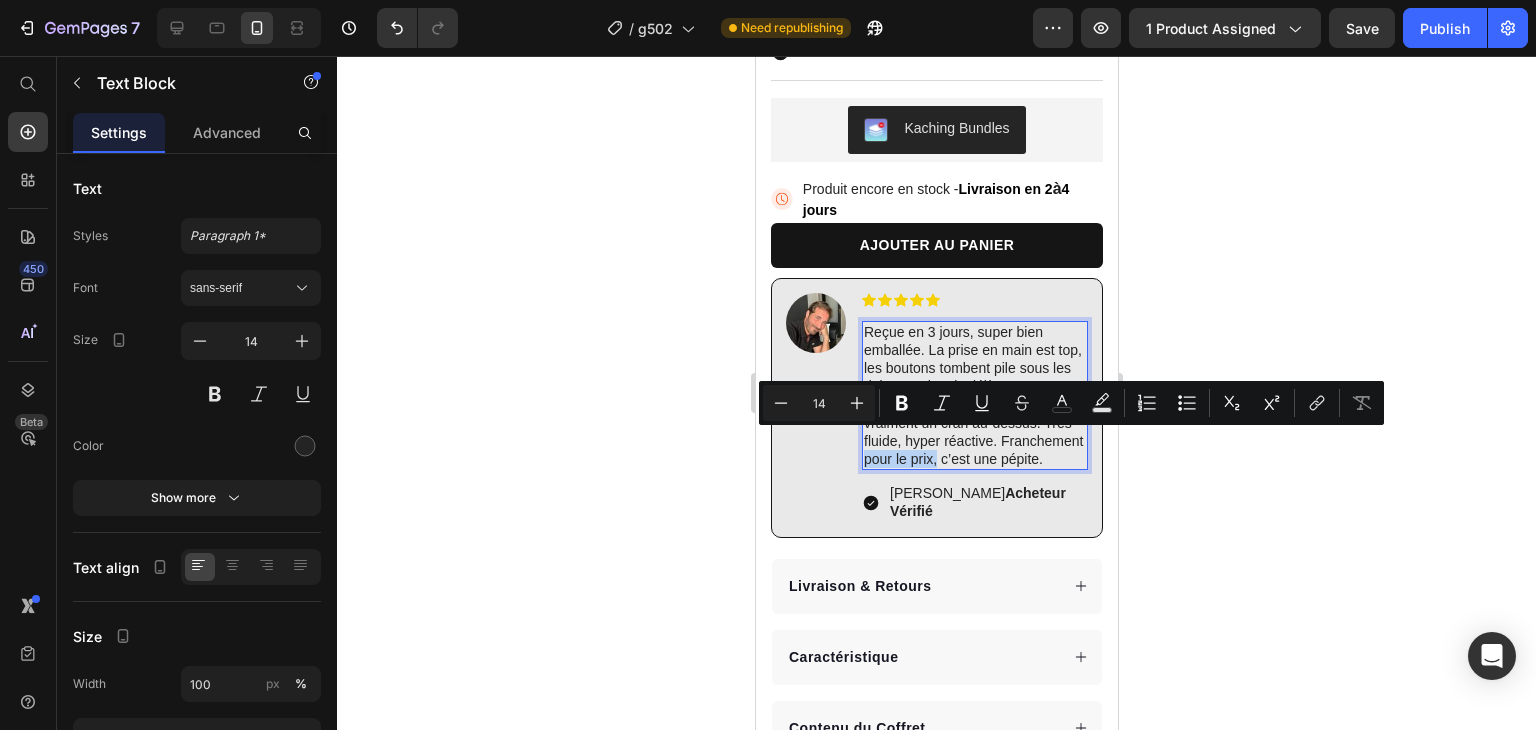 drag, startPoint x: 889, startPoint y: 461, endPoint x: 1008, endPoint y: 440, distance: 120.83874 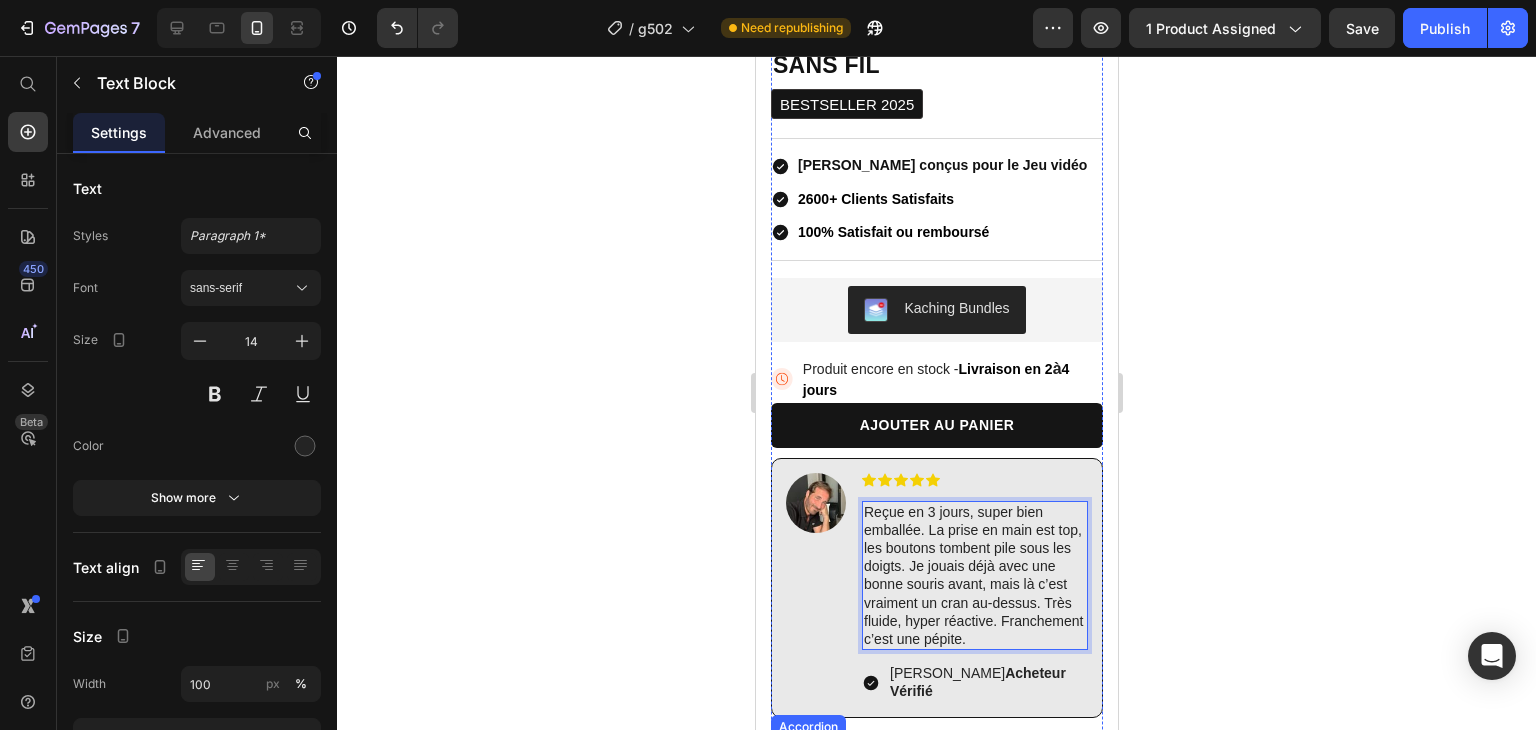 scroll, scrollTop: 60, scrollLeft: 0, axis: vertical 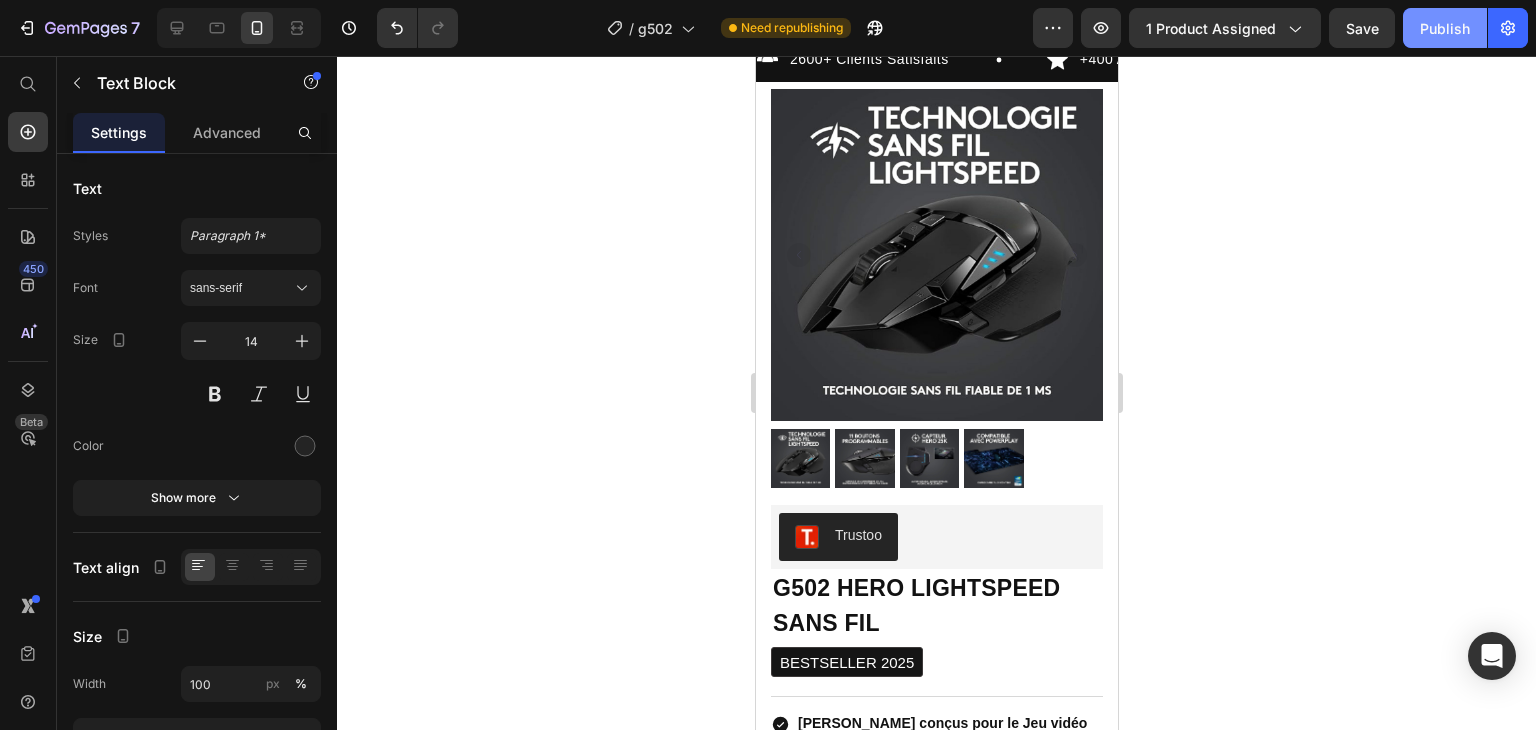 click on "Publish" at bounding box center (1445, 28) 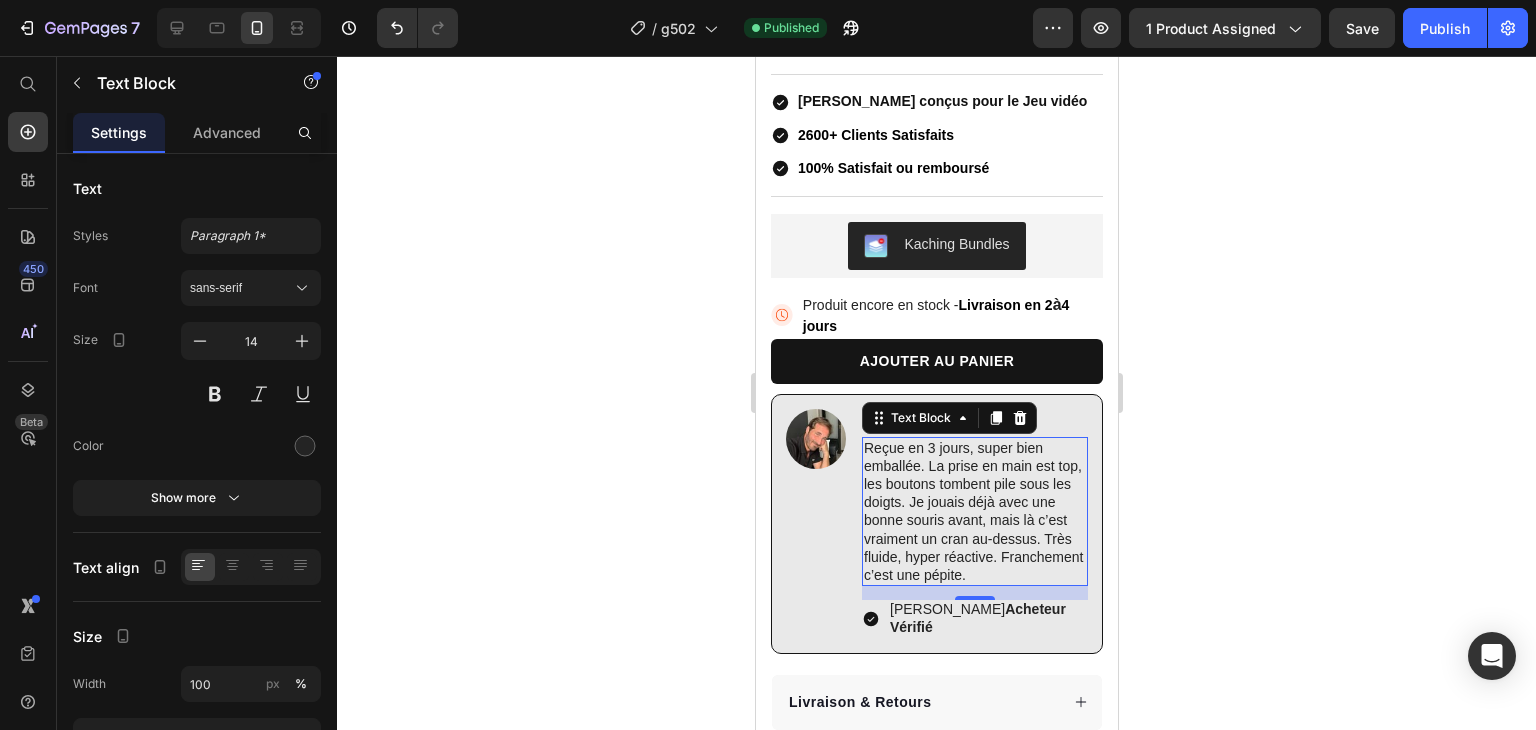 scroll, scrollTop: 0, scrollLeft: 0, axis: both 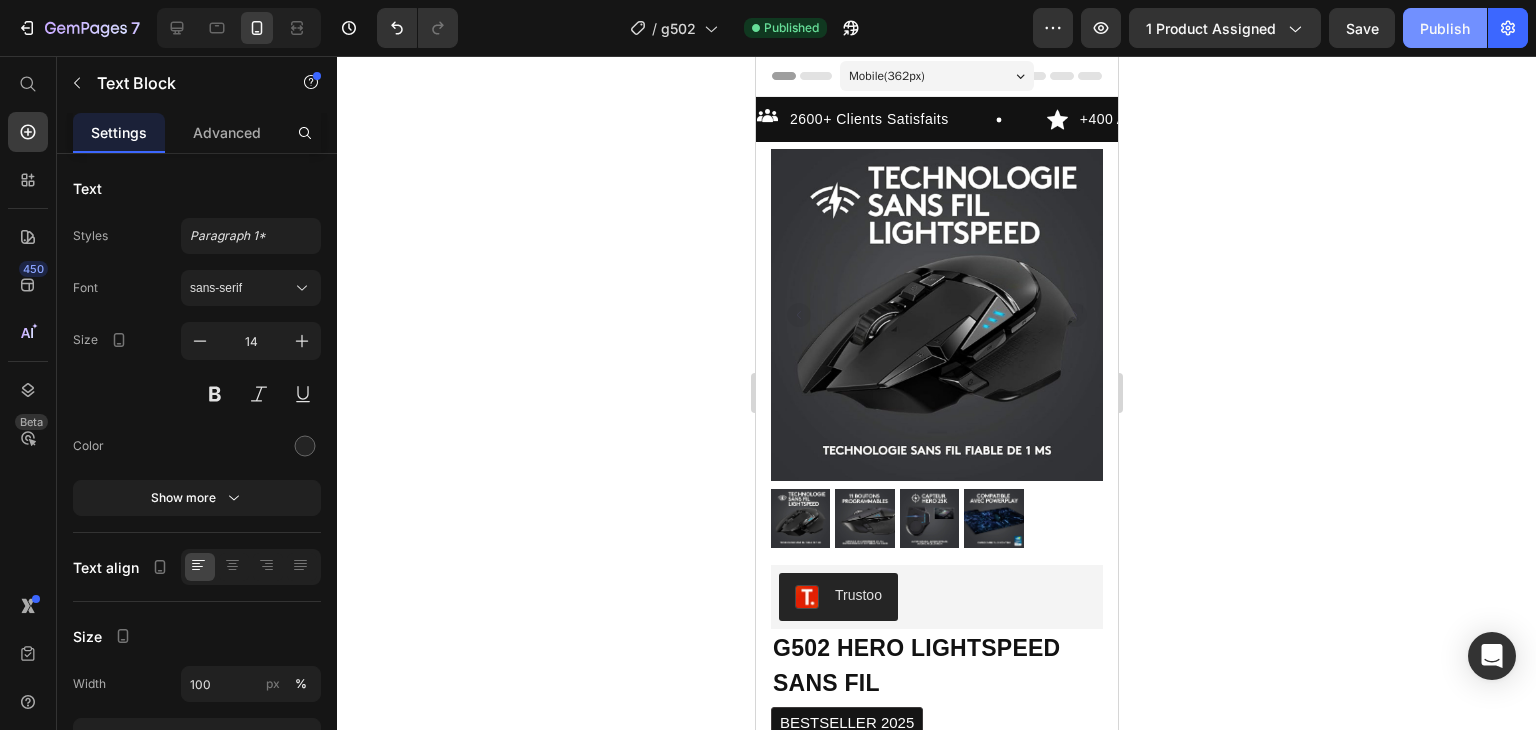 click on "Publish" at bounding box center [1445, 28] 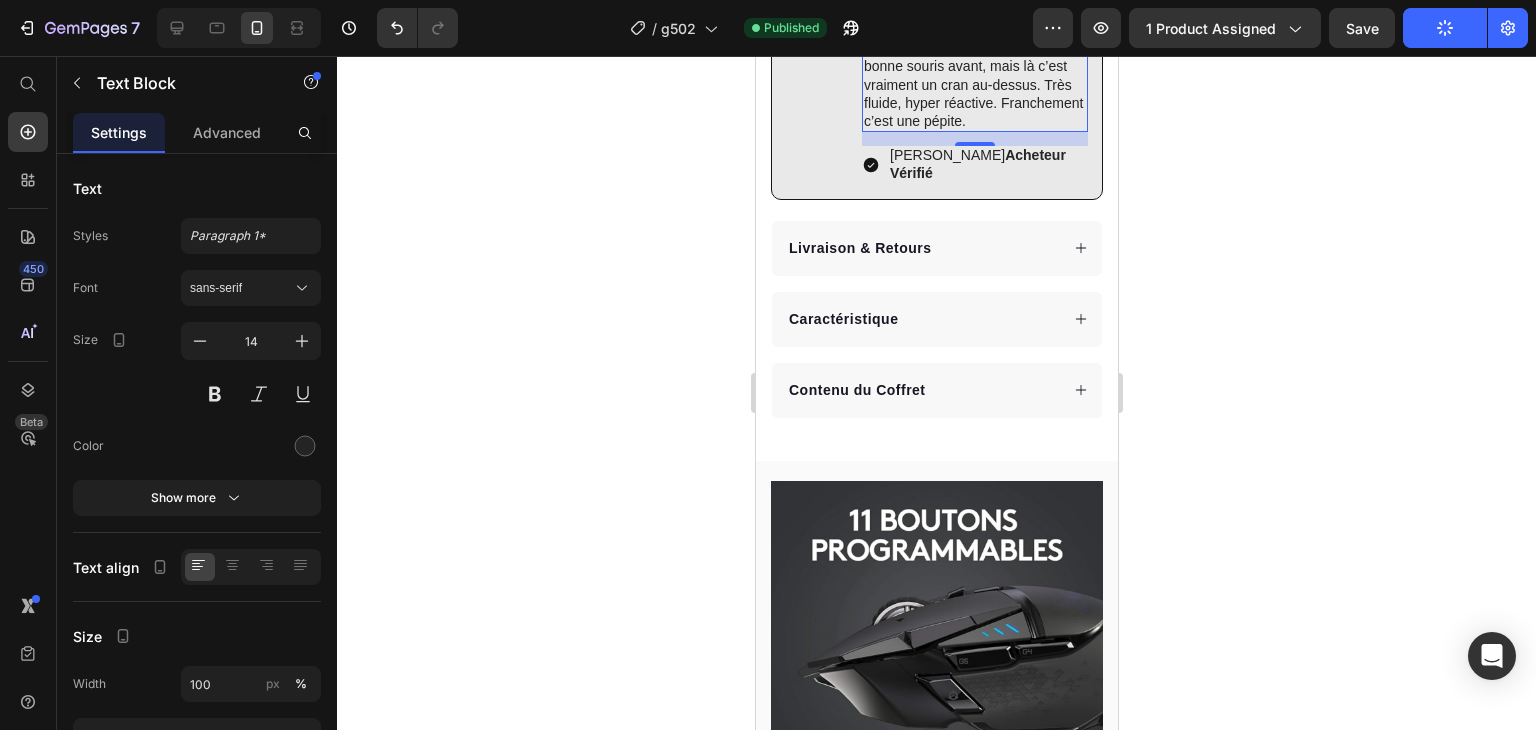scroll, scrollTop: 1244, scrollLeft: 0, axis: vertical 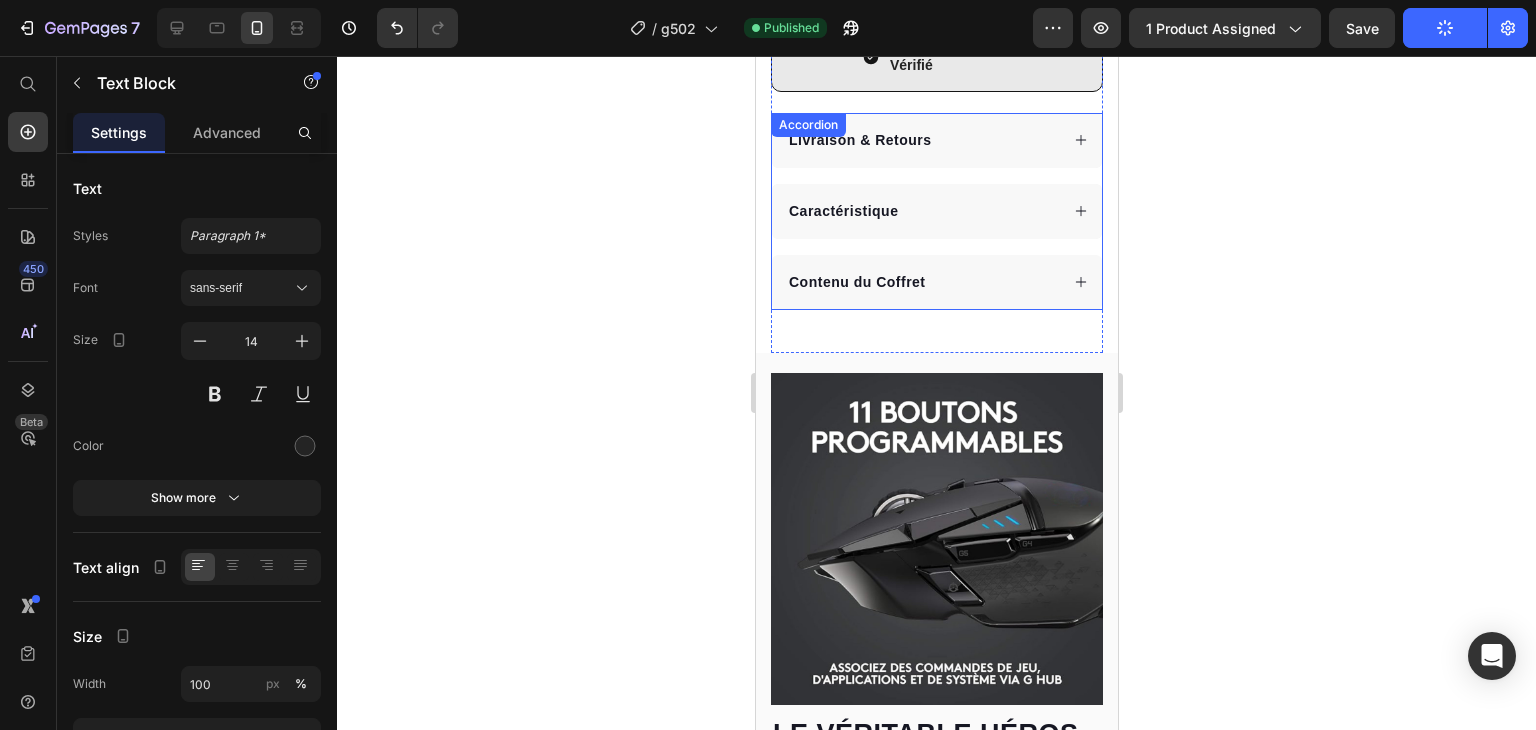 click on "Contenu   du Coffret" at bounding box center [921, 282] 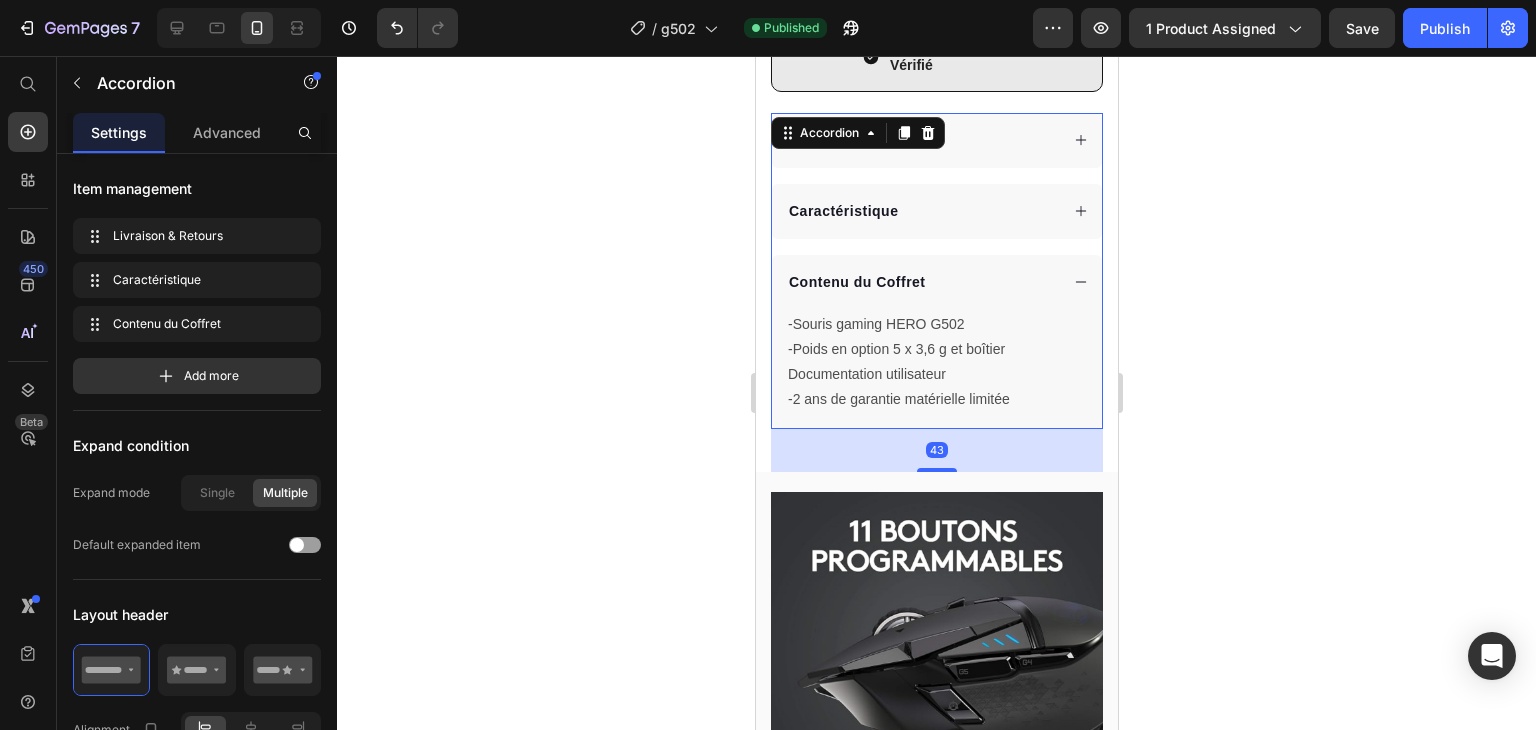 click on "Contenu   du Coffret" at bounding box center [921, 282] 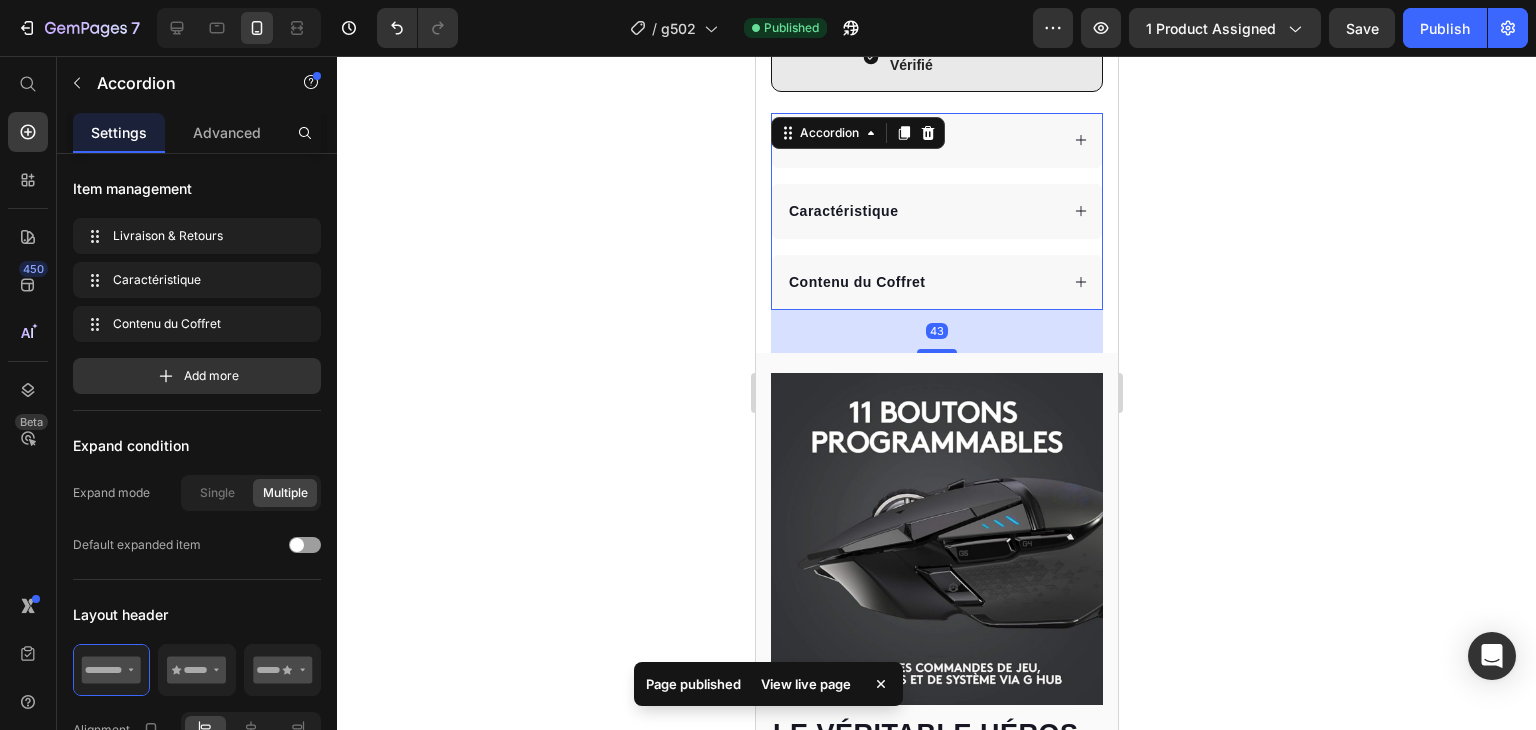click on "Contenu   du Coffret" at bounding box center [921, 282] 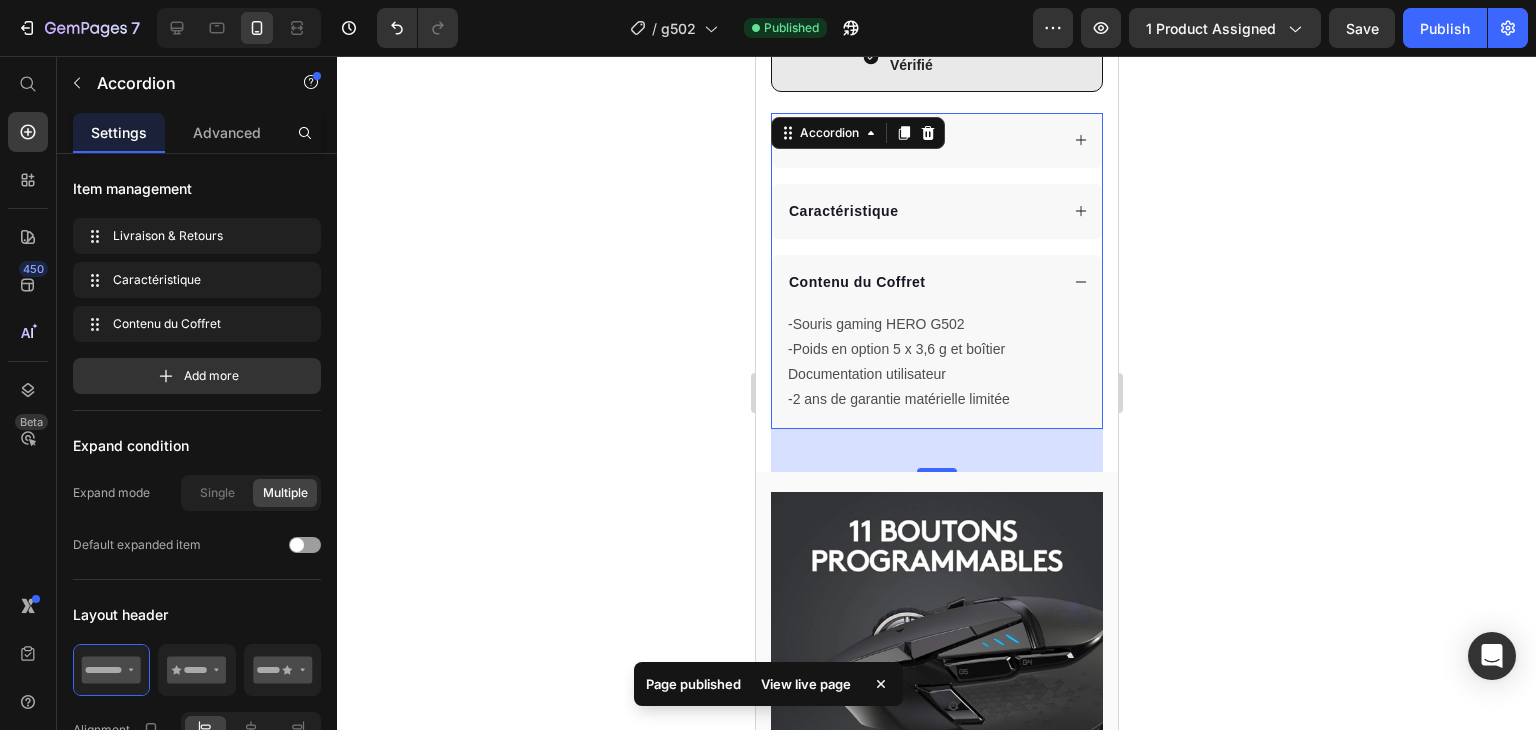 click on "Contenu   du Coffret" at bounding box center (921, 282) 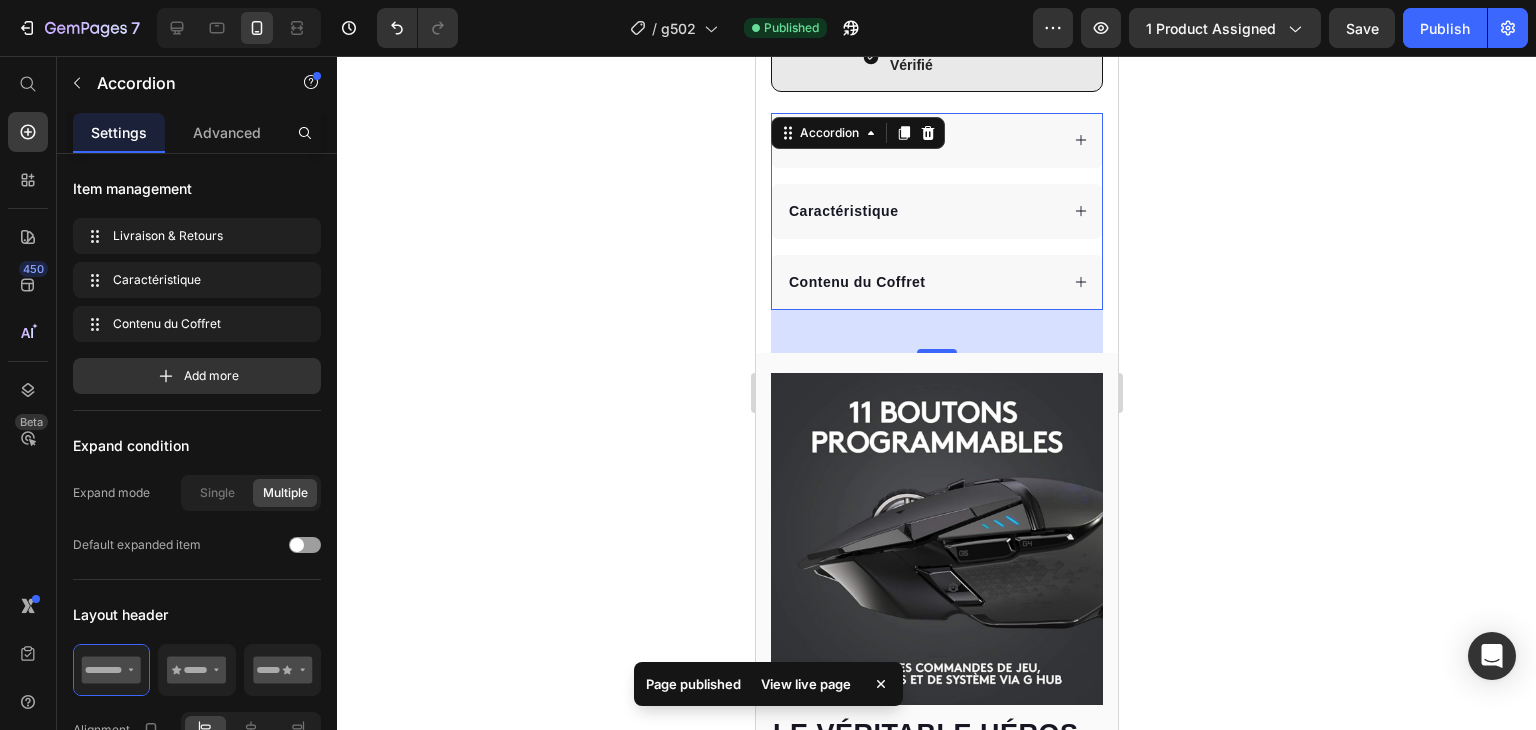 click on "Caractéristique" at bounding box center [921, 211] 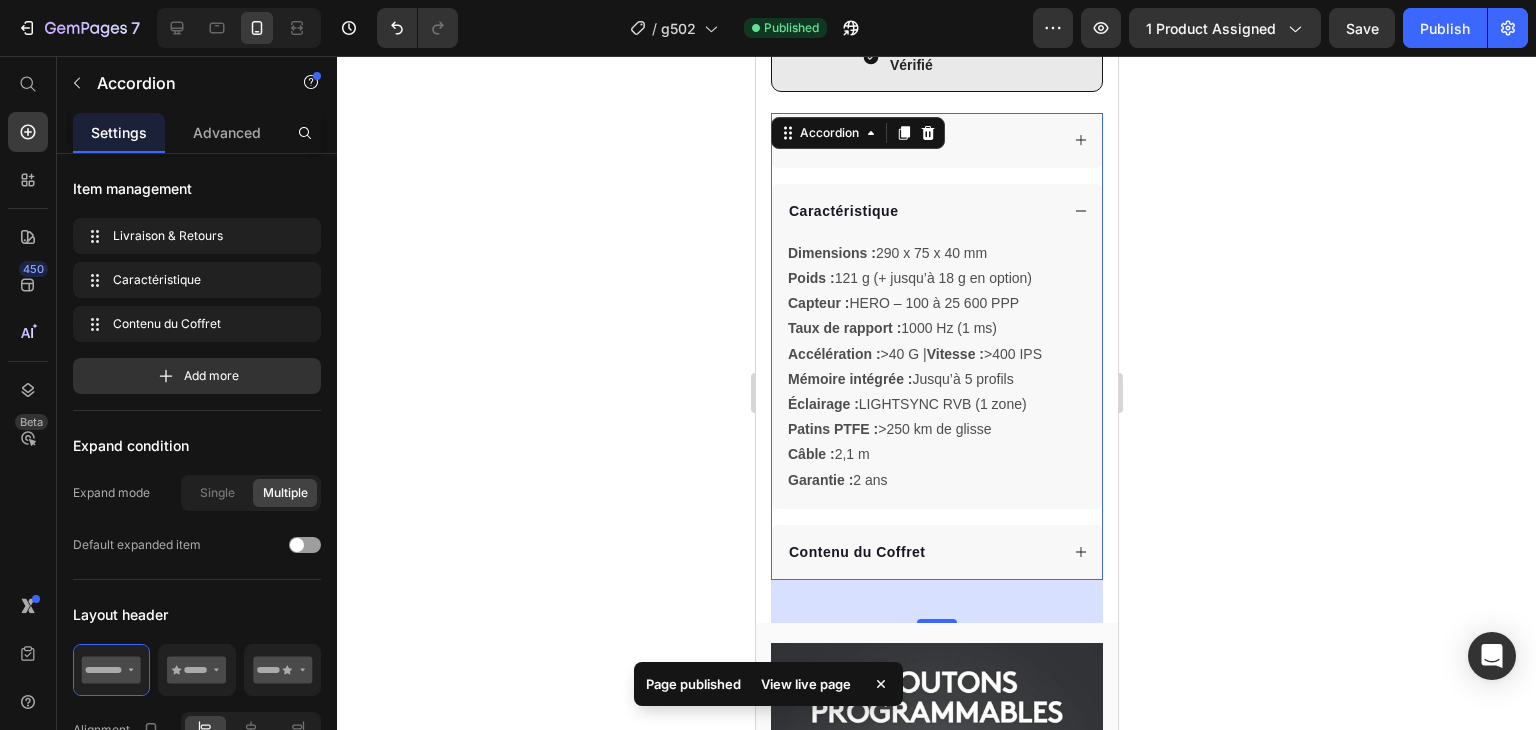 click on "Caractéristique" at bounding box center [921, 211] 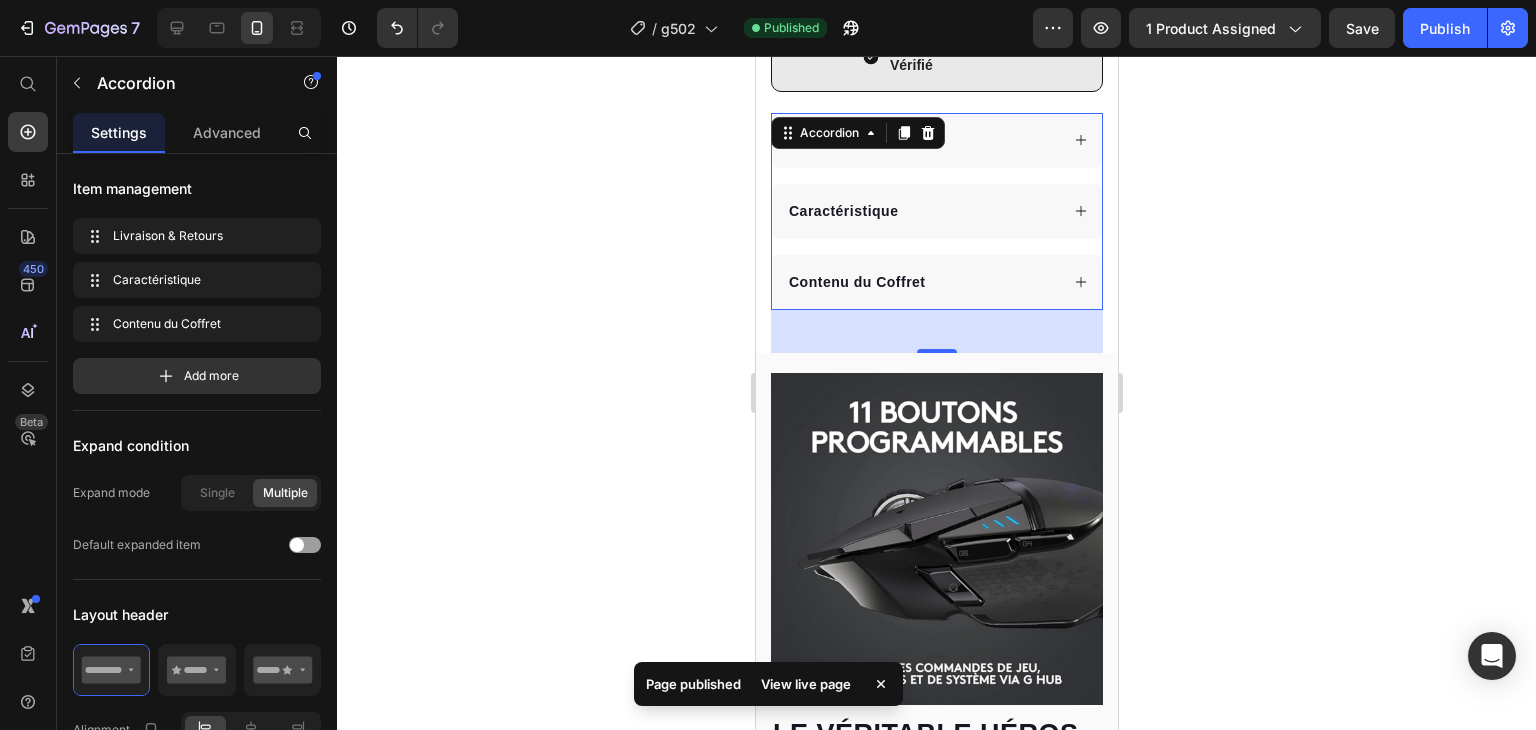 click on "Livraison & Retours" at bounding box center [921, 140] 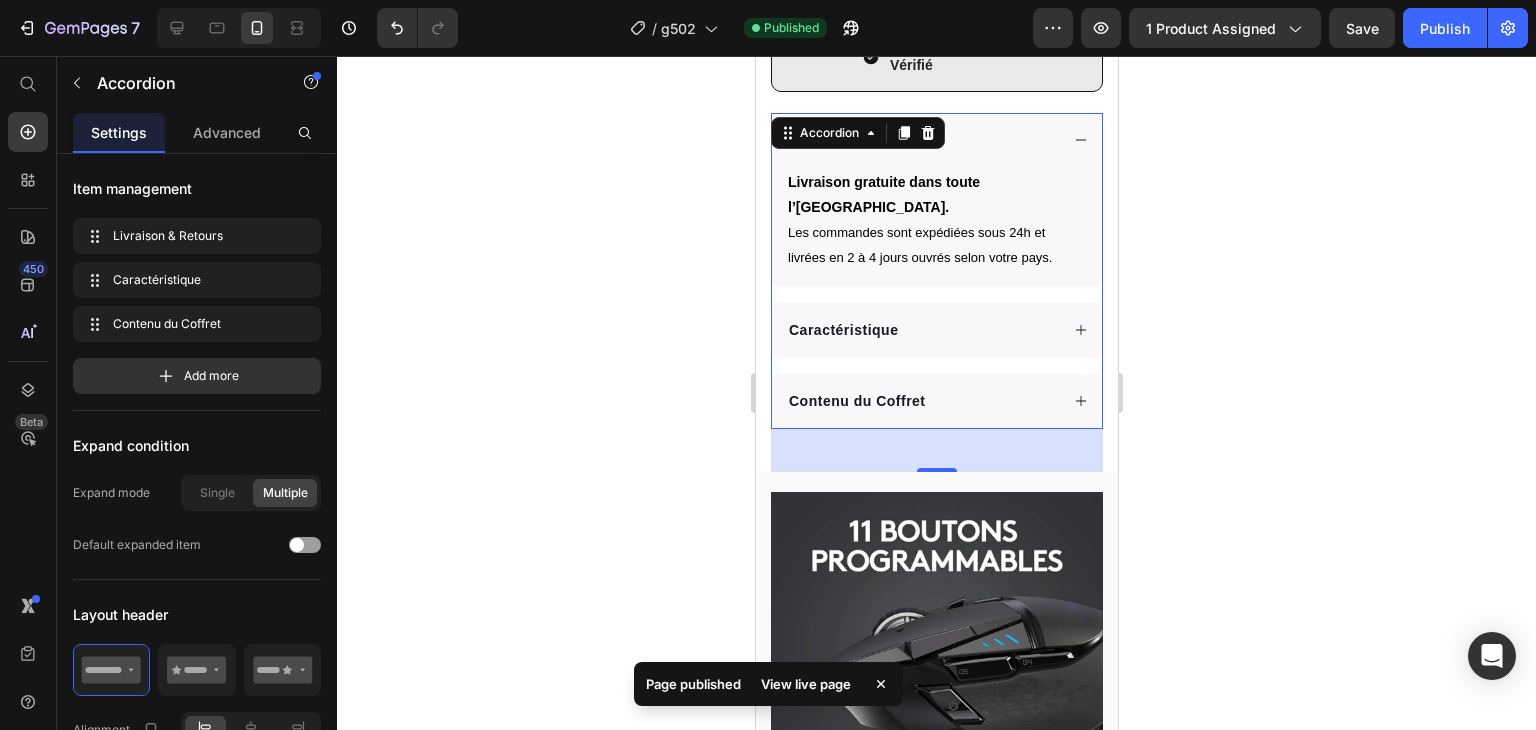 click on "Livraison & Retours" at bounding box center (921, 140) 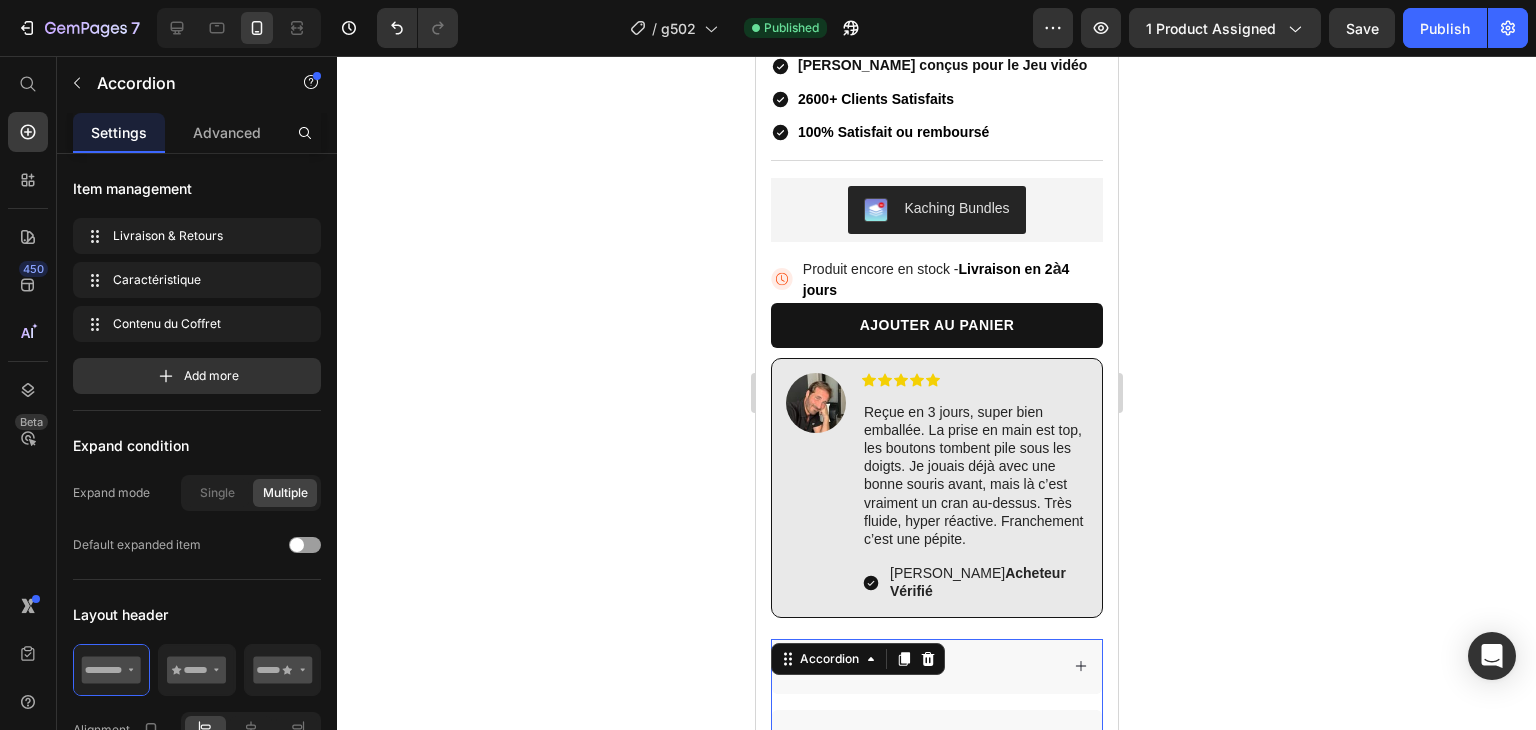 scroll, scrollTop: 0, scrollLeft: 0, axis: both 